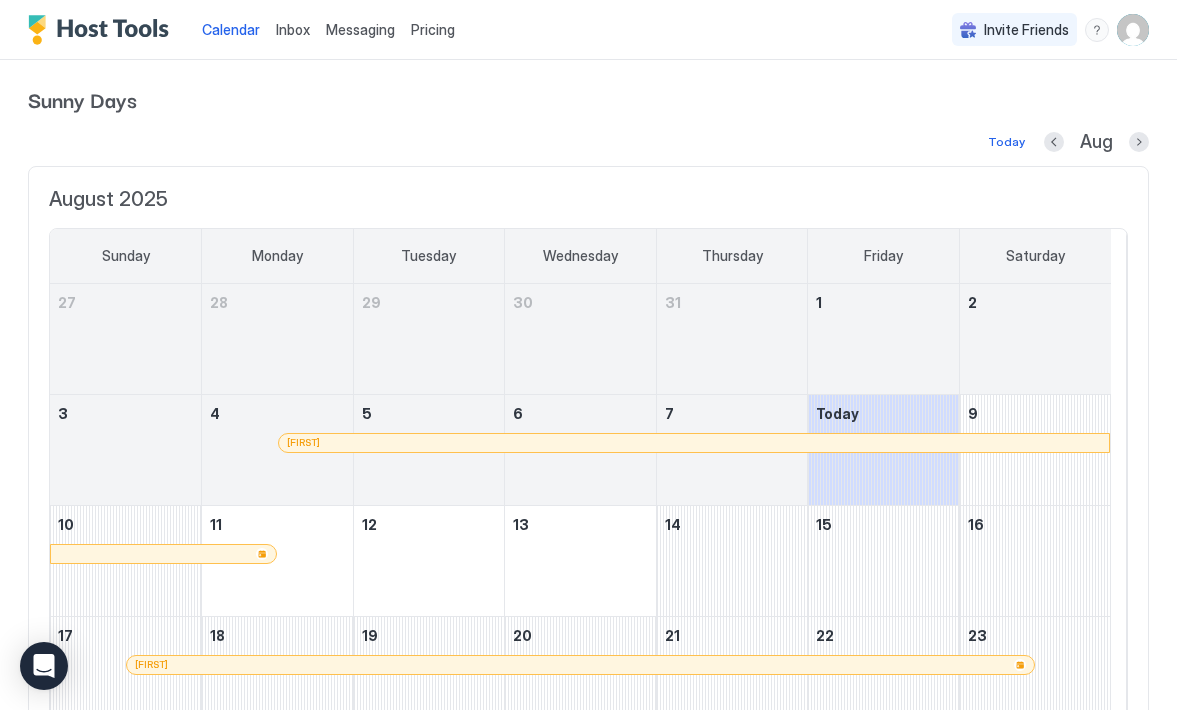 scroll, scrollTop: 0, scrollLeft: 0, axis: both 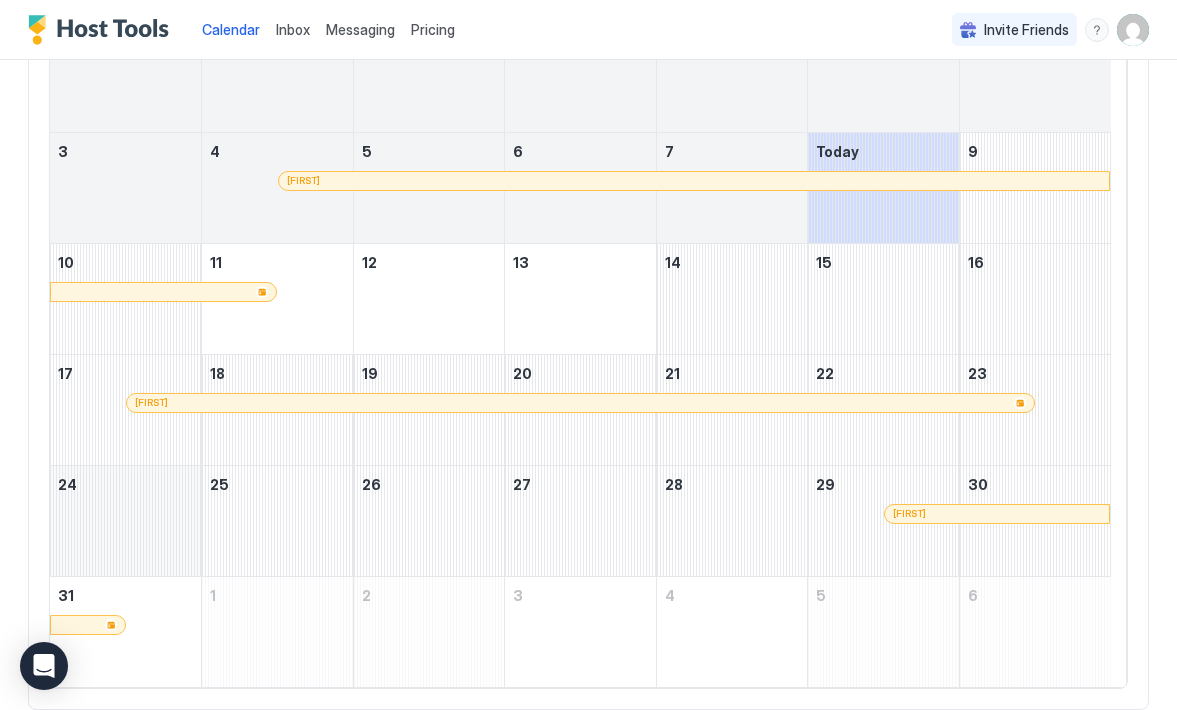 click at bounding box center [125, 521] 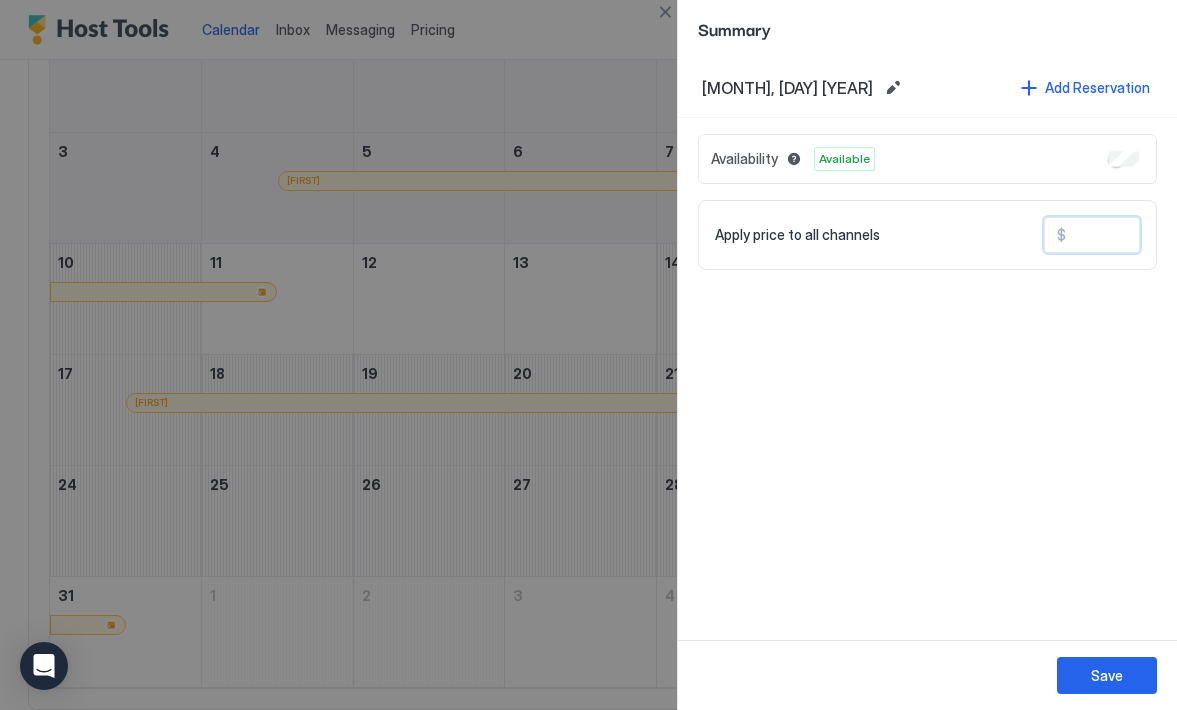click at bounding box center [1146, 235] 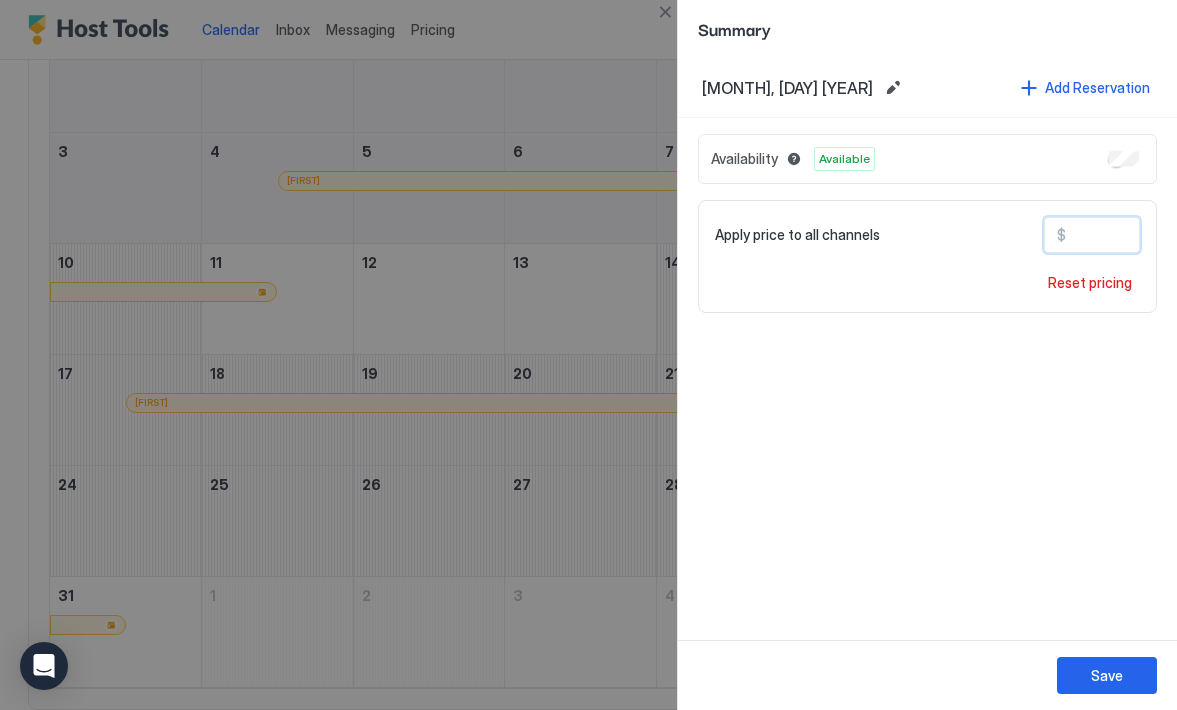 type on "*" 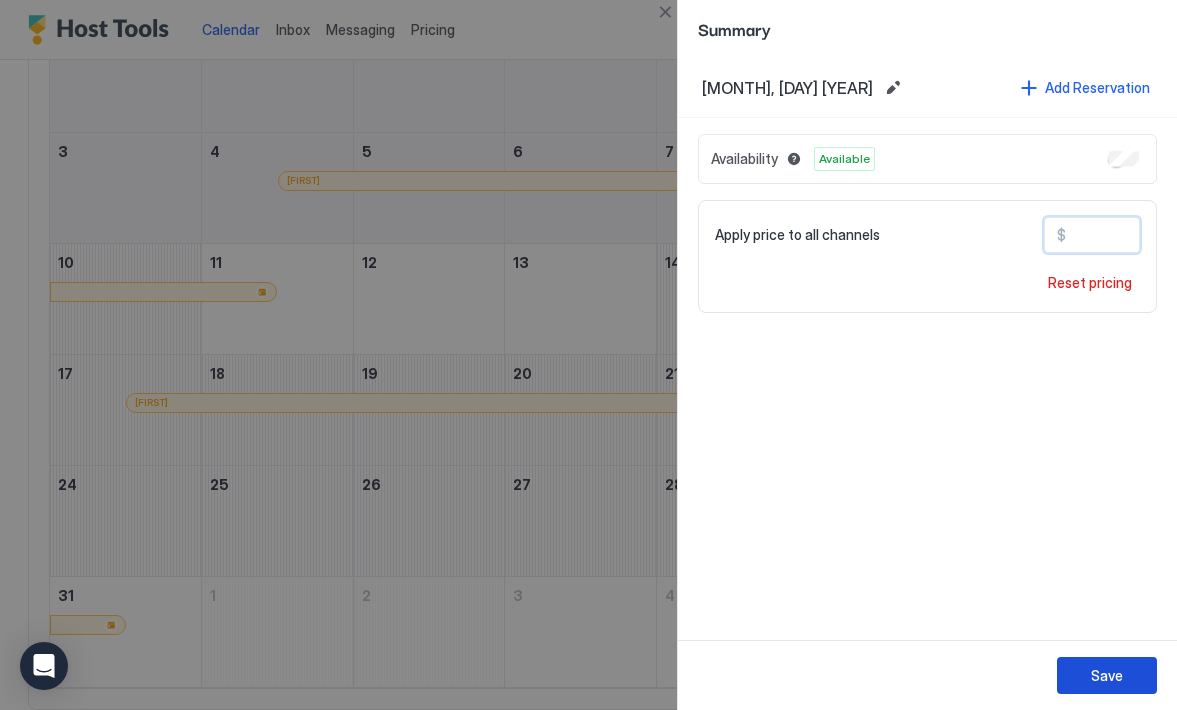 type on "***" 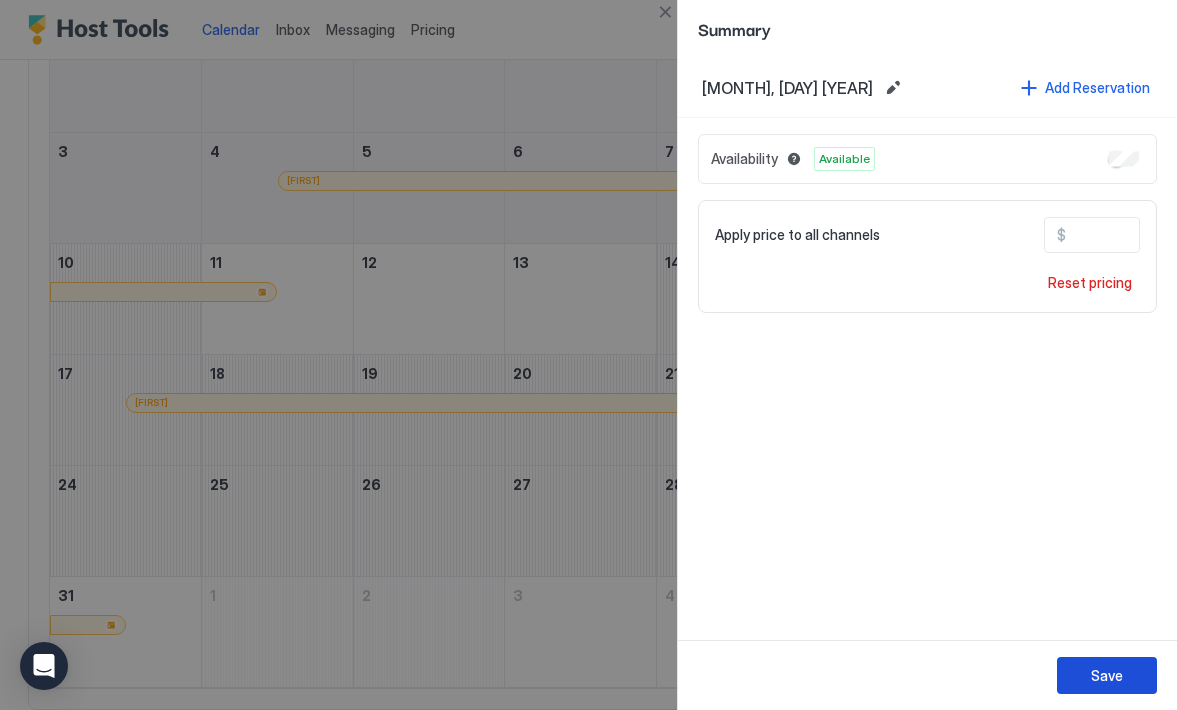 click on "Save" at bounding box center (1107, 675) 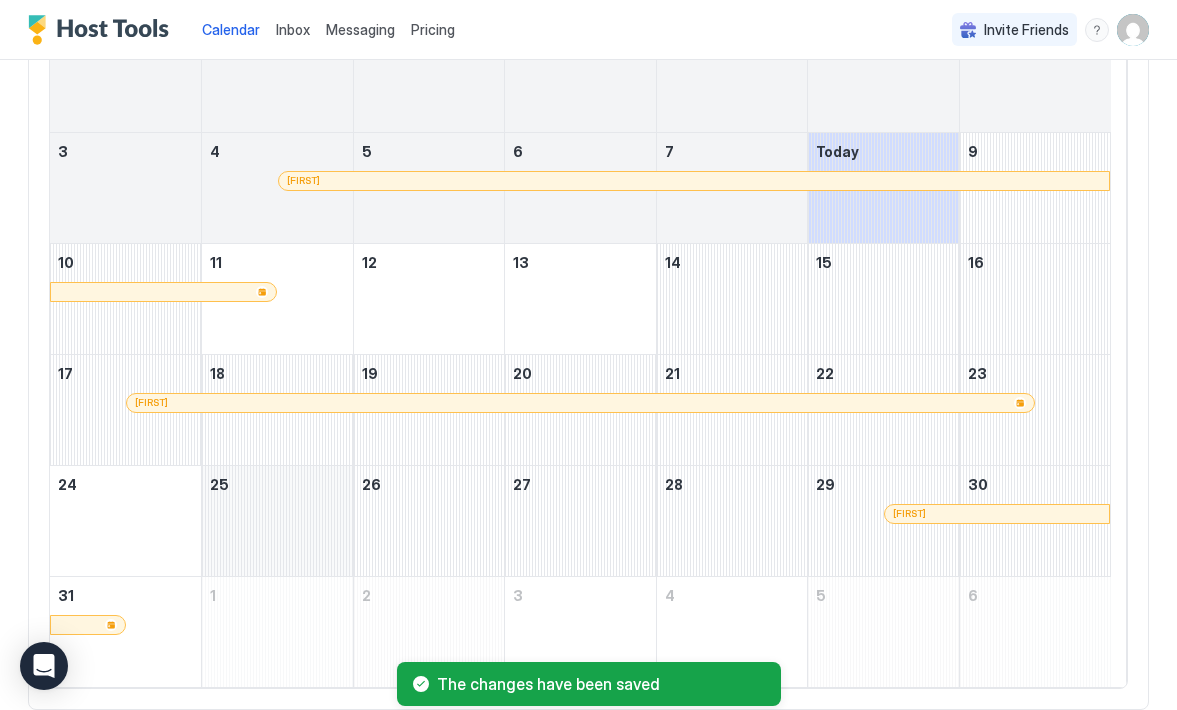 click at bounding box center [277, 521] 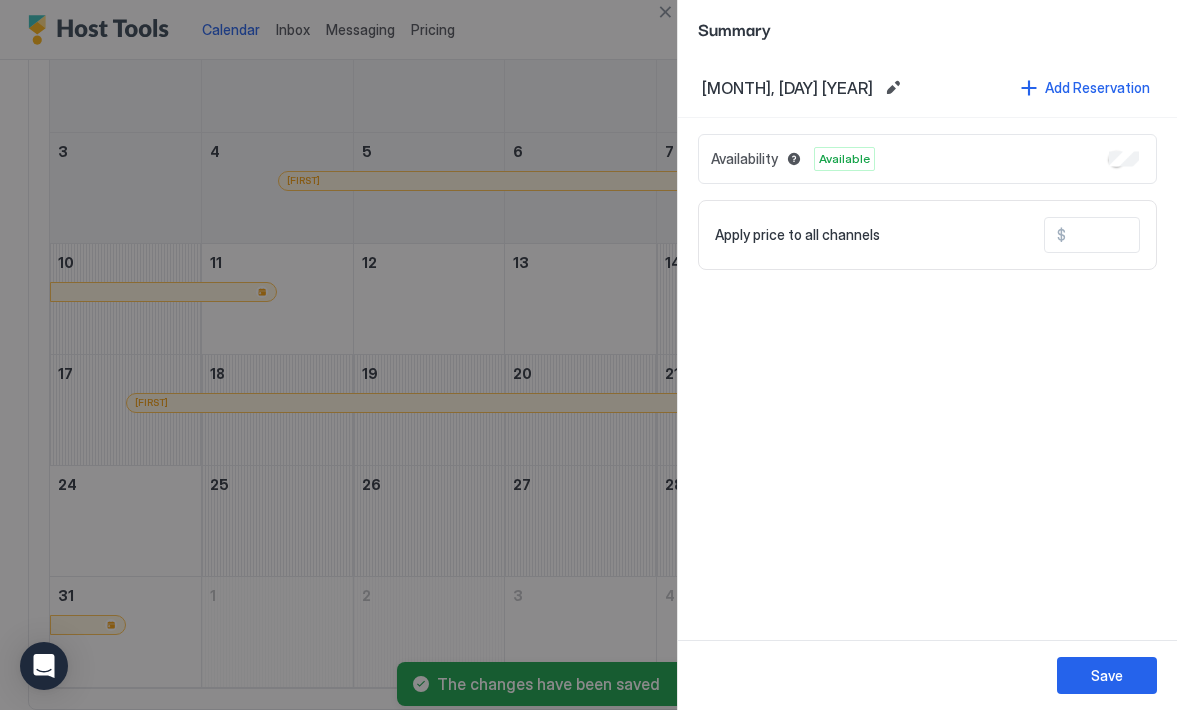 click at bounding box center (1146, 235) 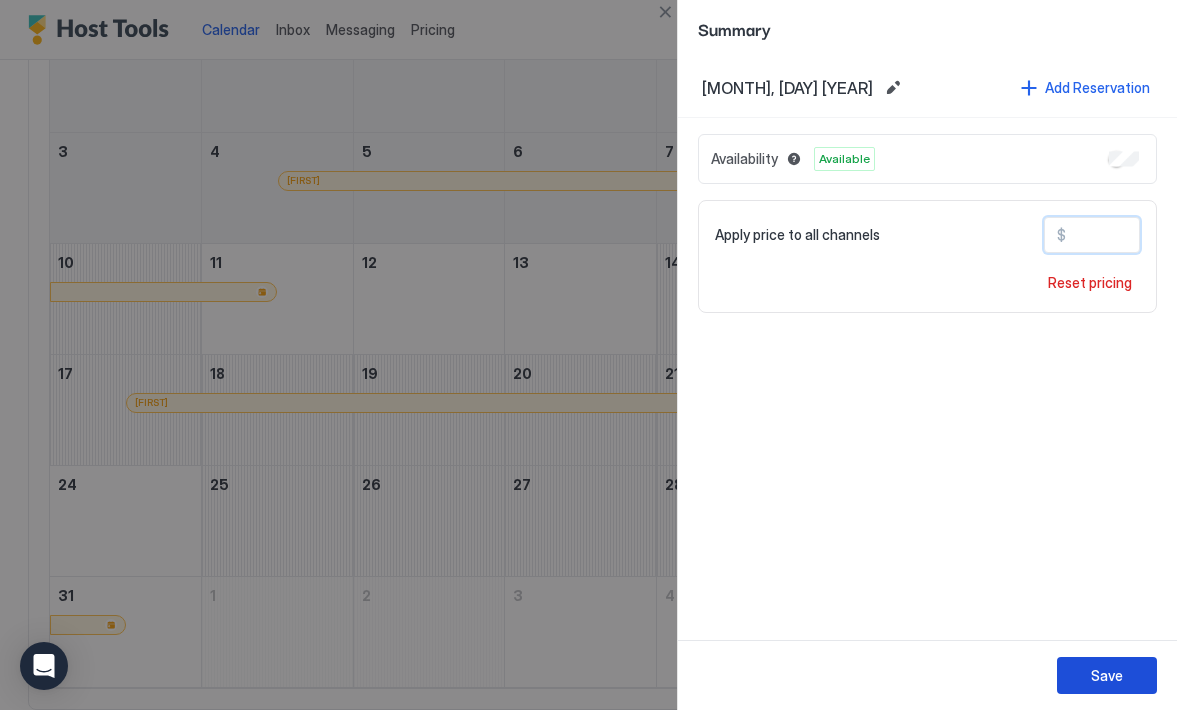type on "***" 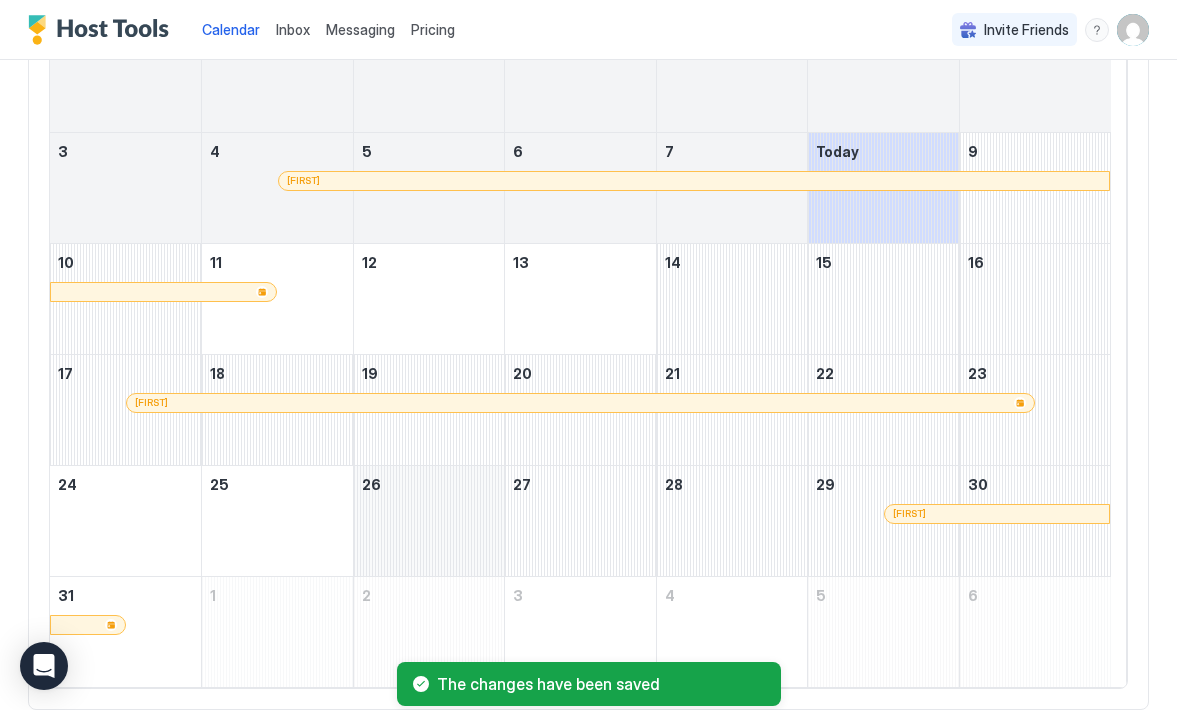 click at bounding box center [429, 521] 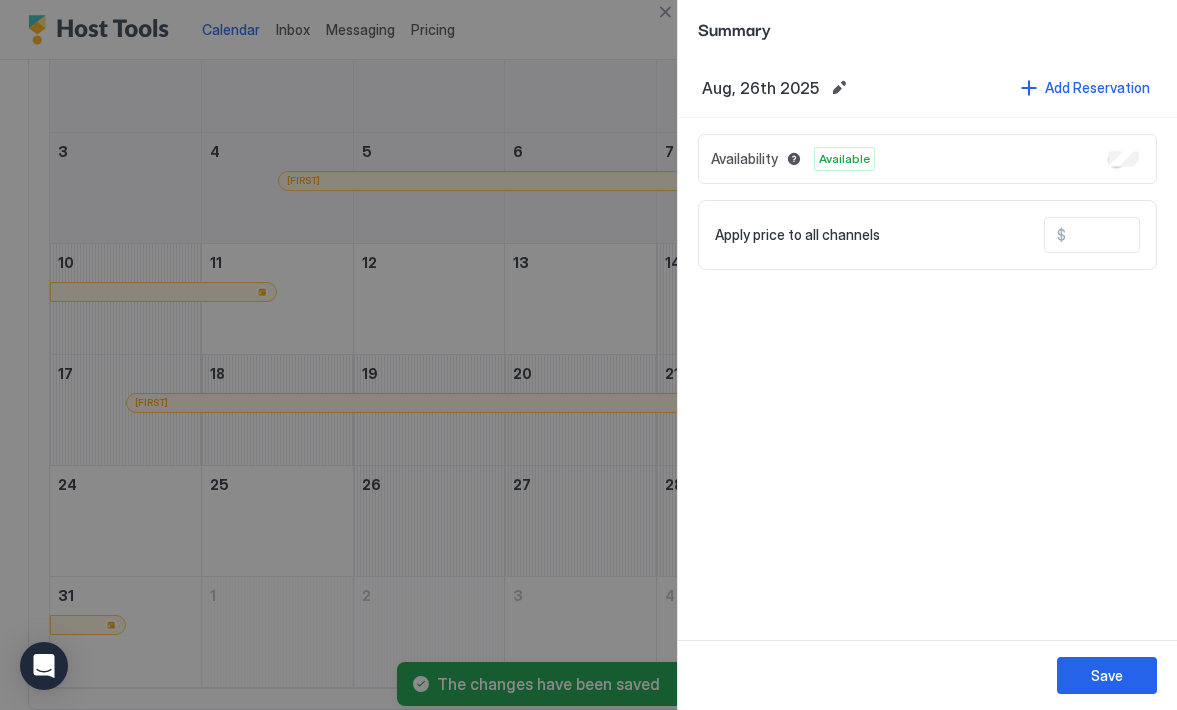 click at bounding box center (1146, 235) 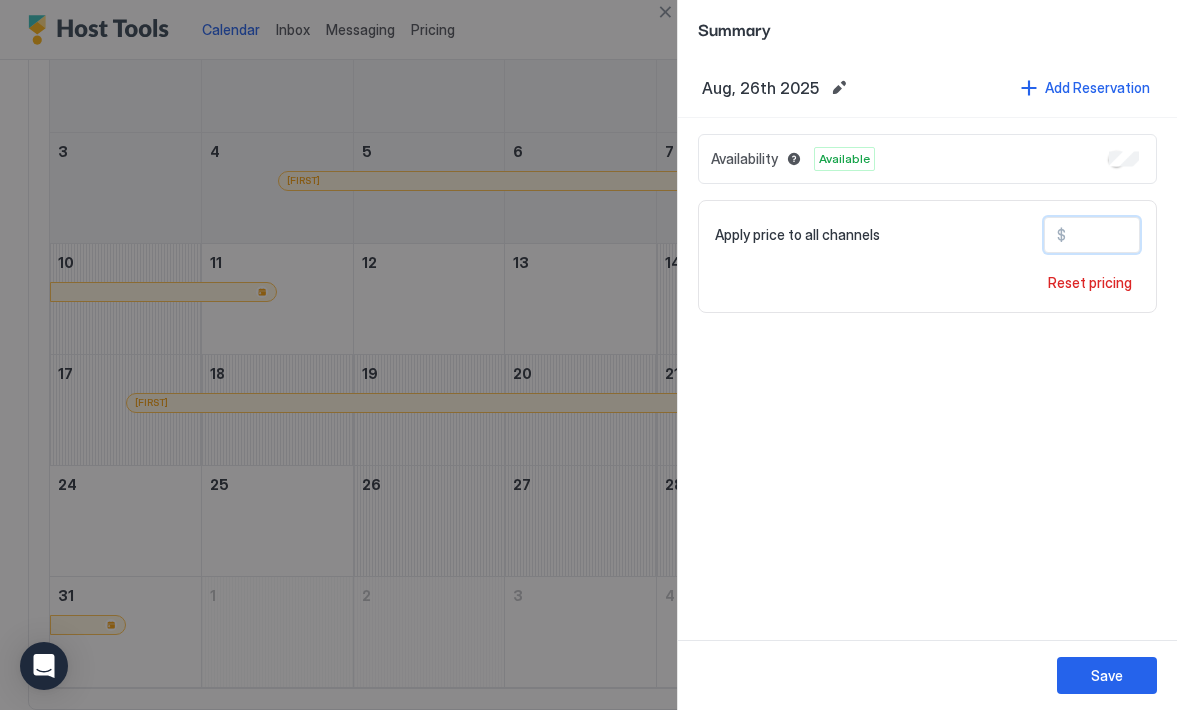 type on "***" 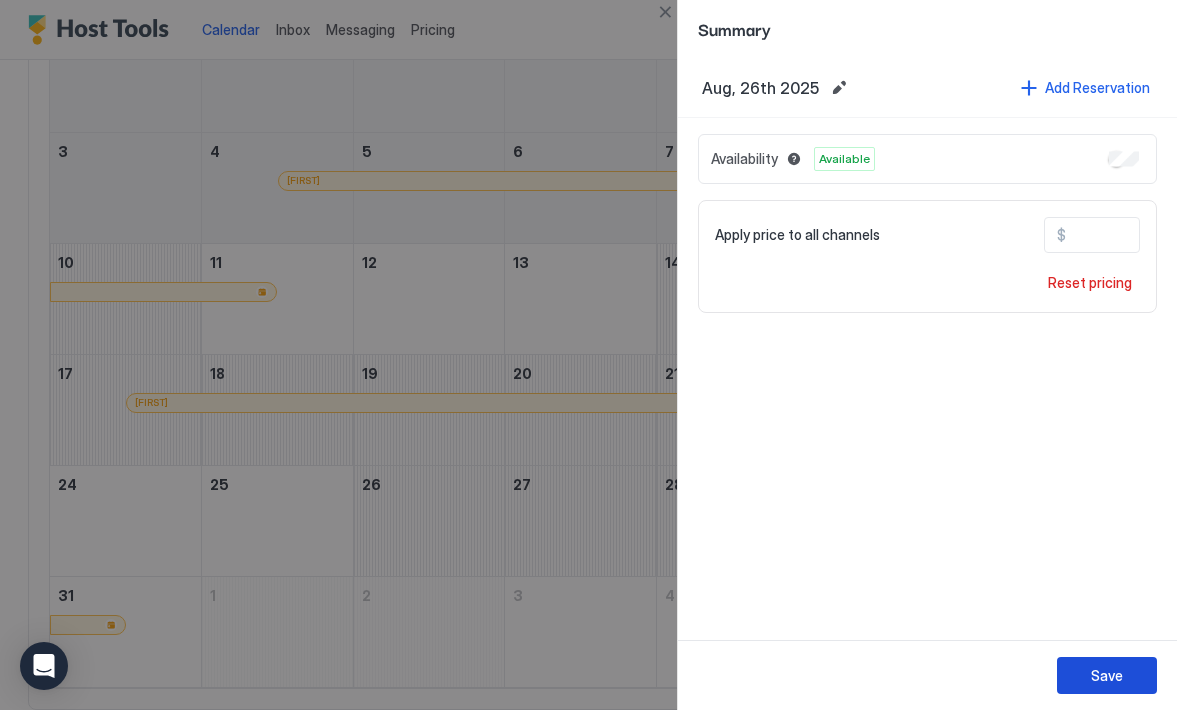 click on "Save" at bounding box center [1107, 675] 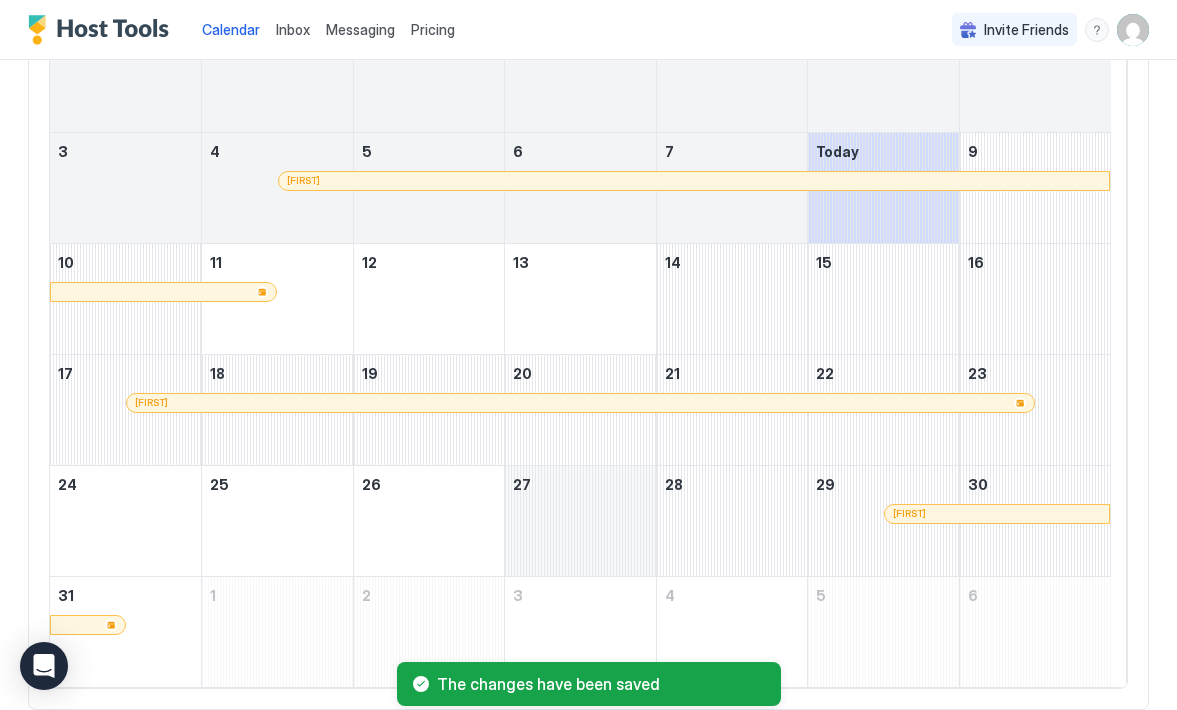 click at bounding box center (580, 521) 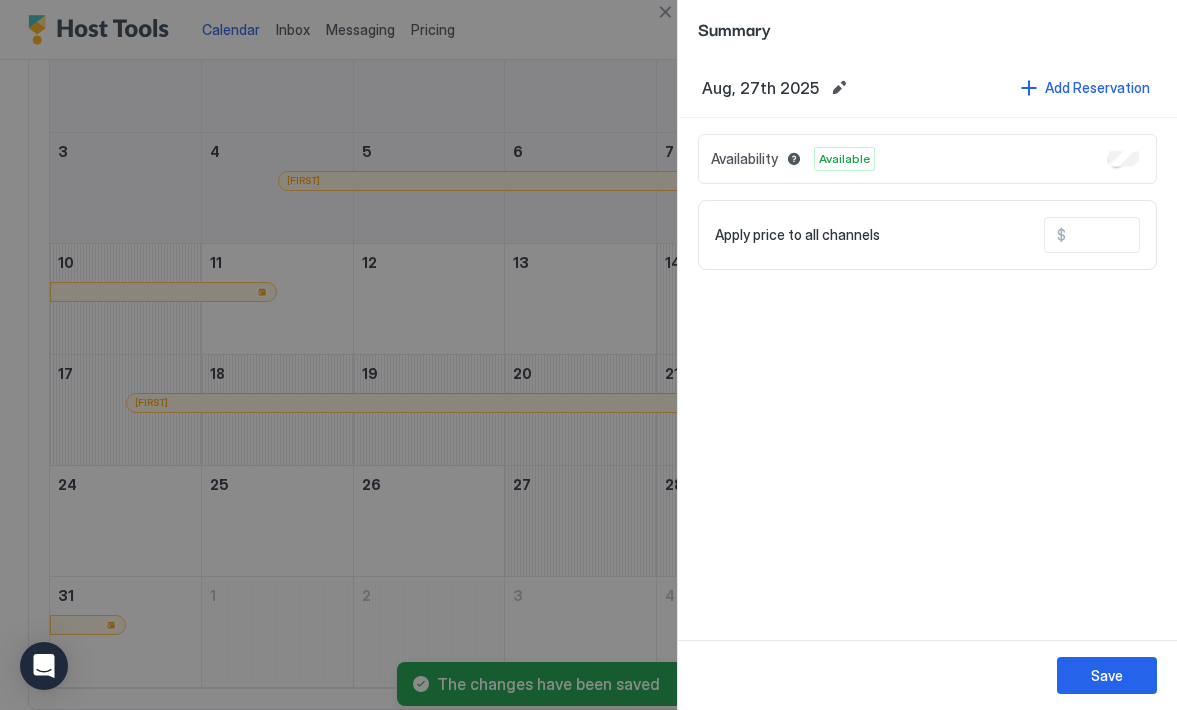 click at bounding box center [1146, 235] 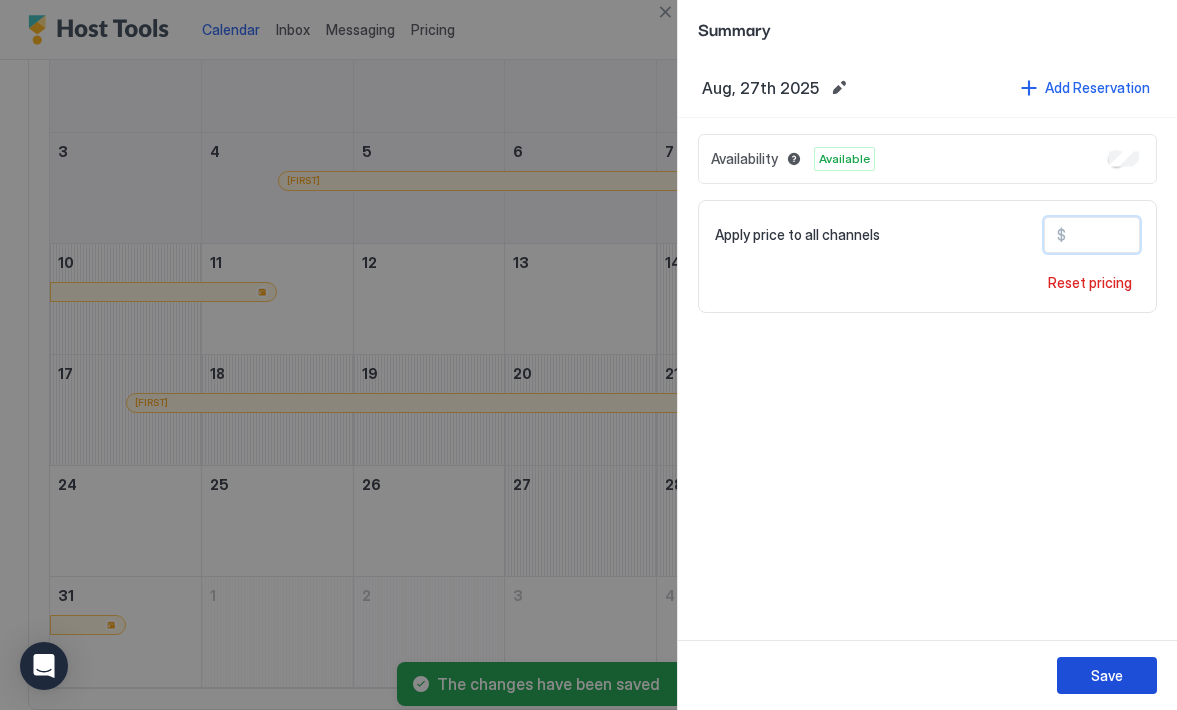 type on "***" 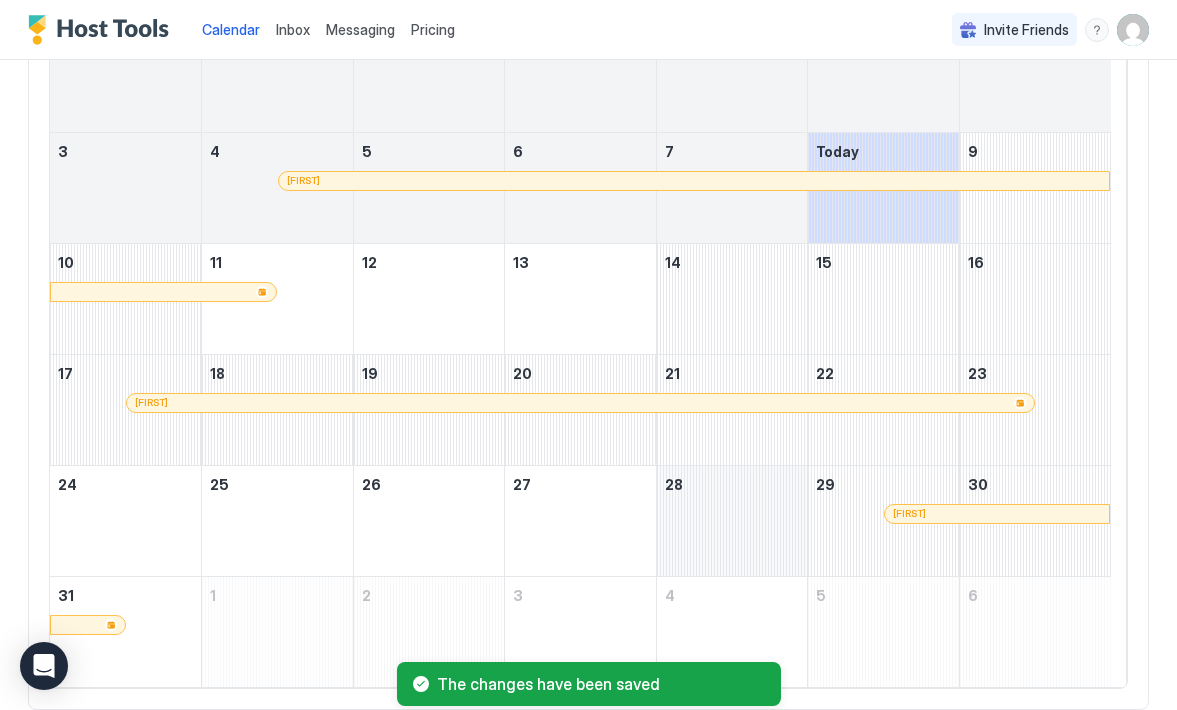 click at bounding box center (732, 521) 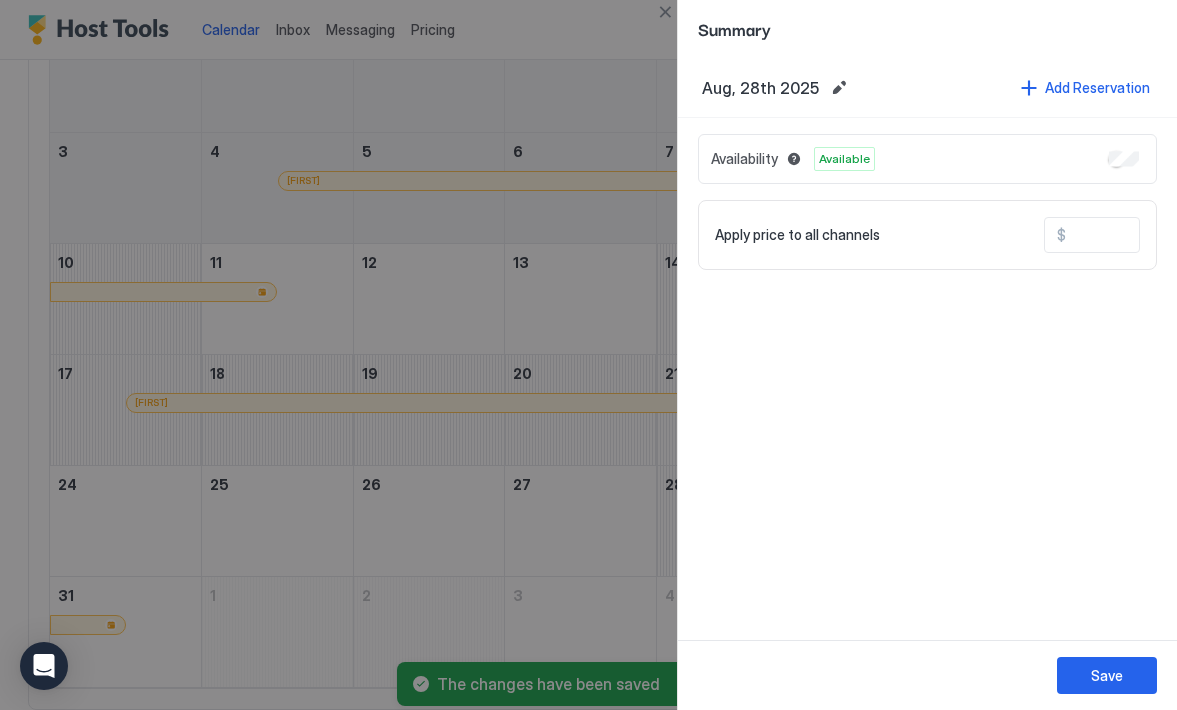 click at bounding box center (1146, 235) 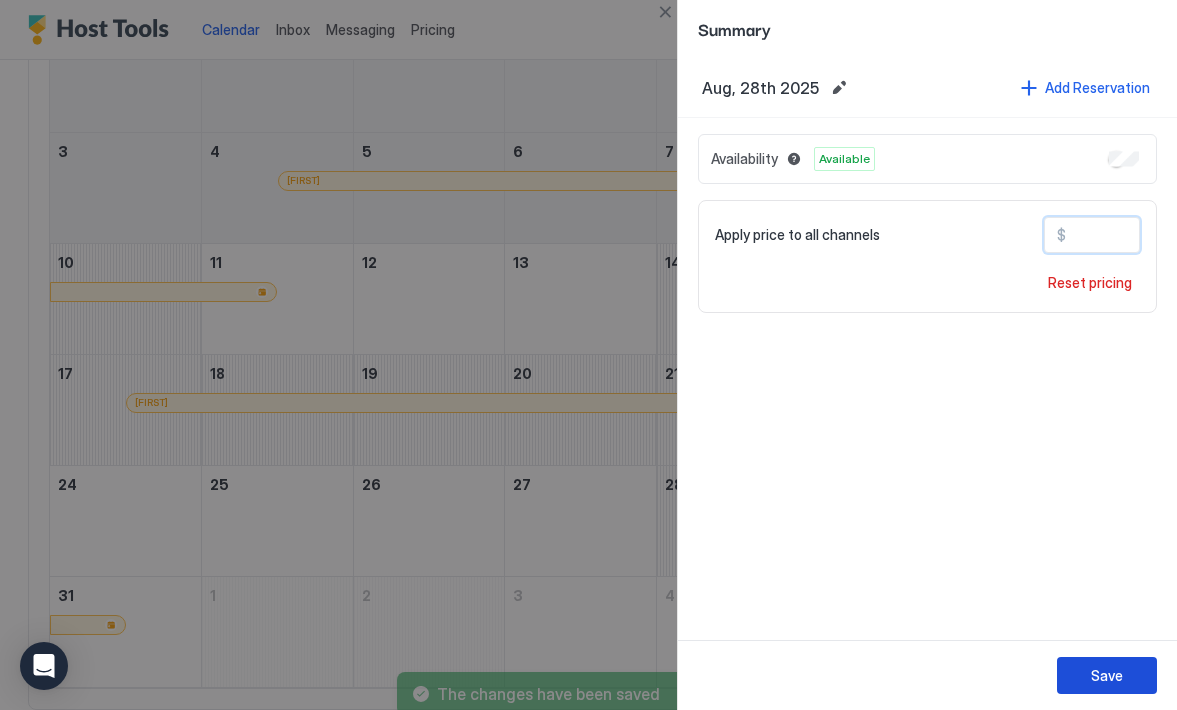 type on "***" 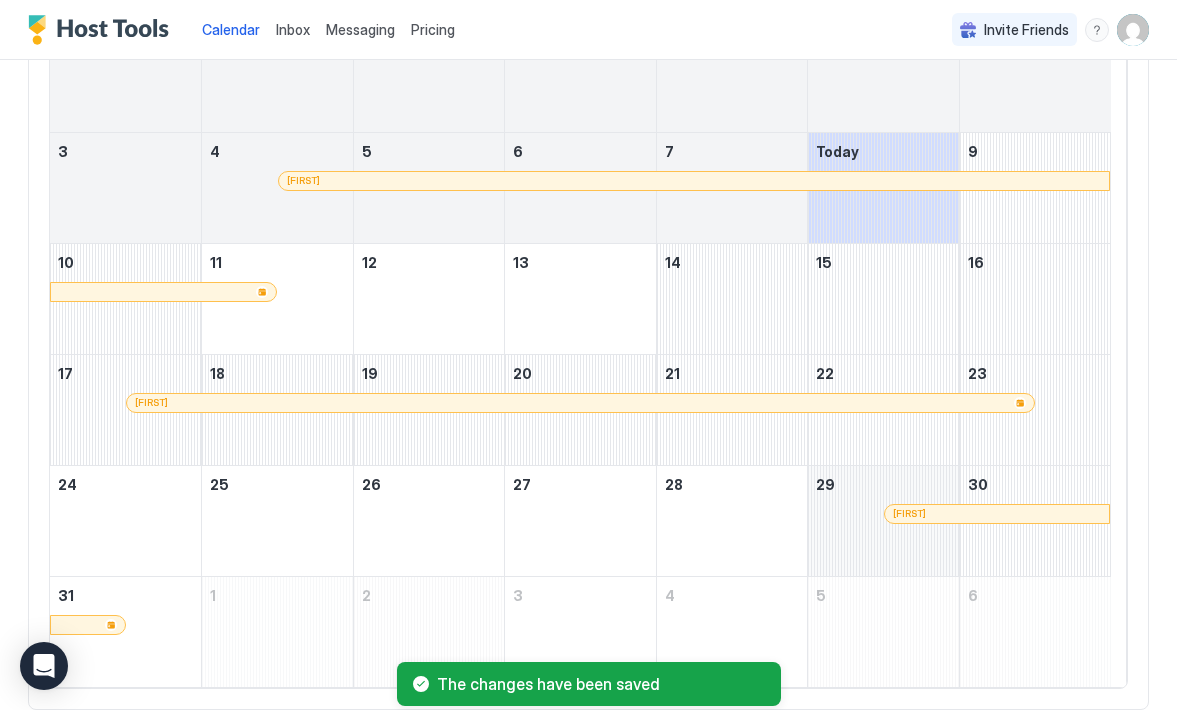 click at bounding box center [883, 521] 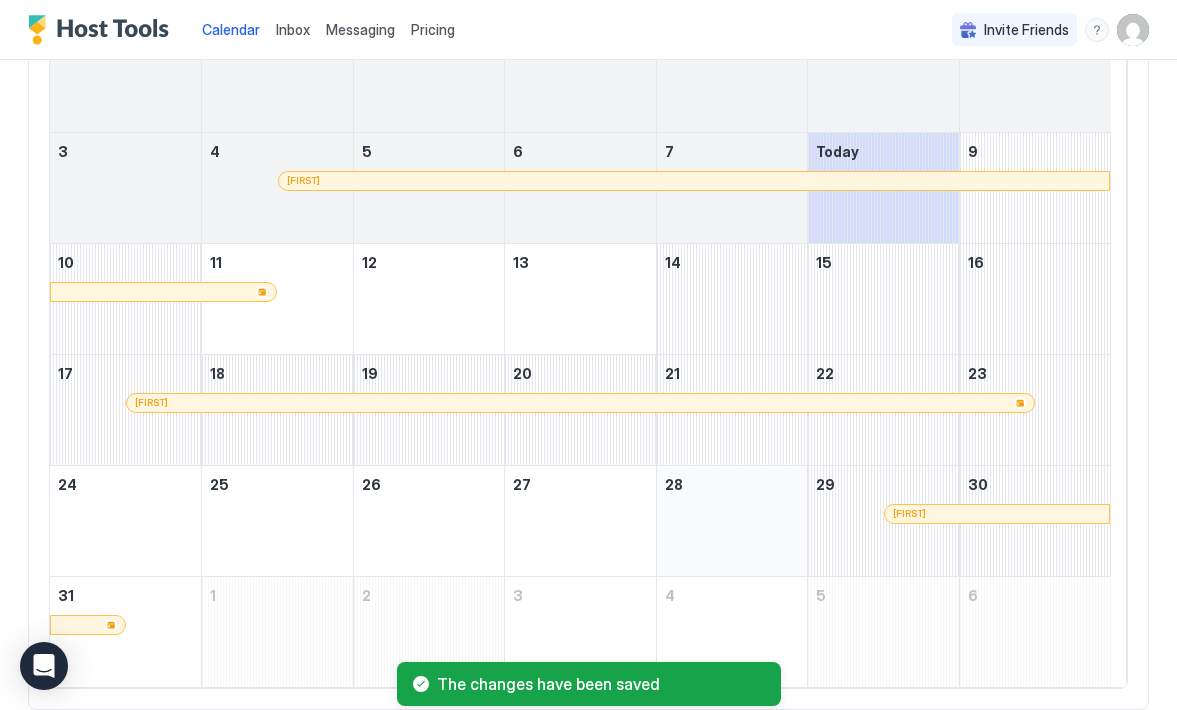 click at bounding box center (732, 521) 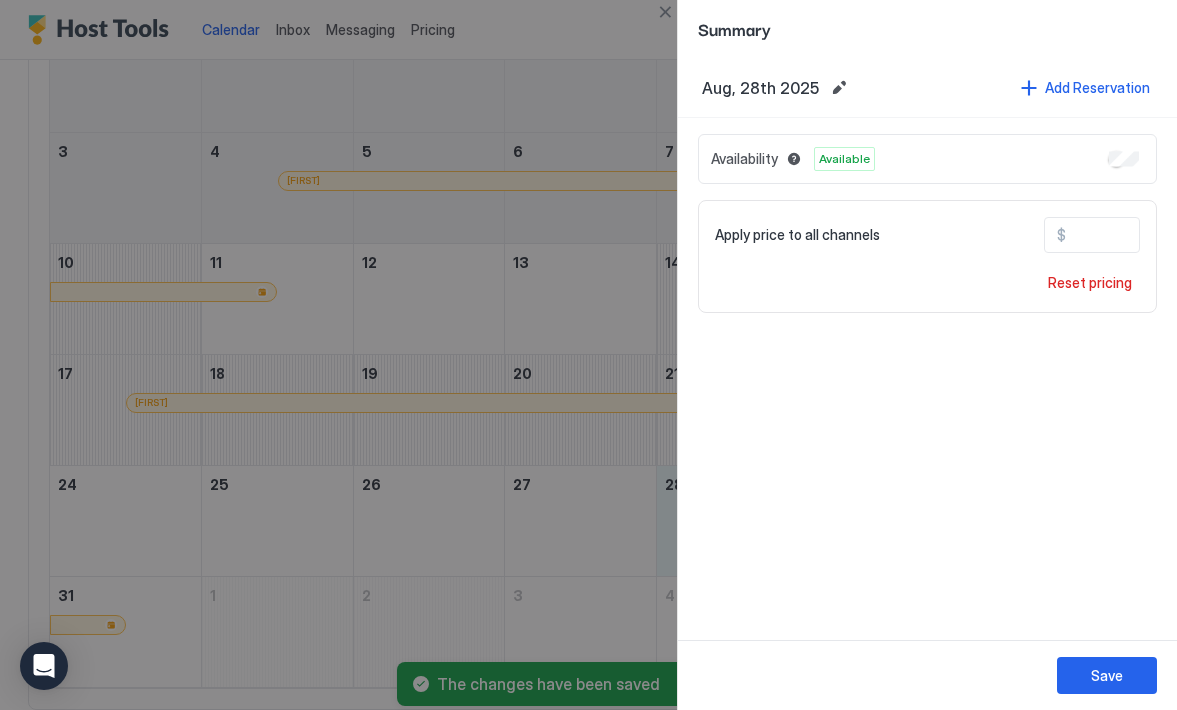 click at bounding box center [588, 355] 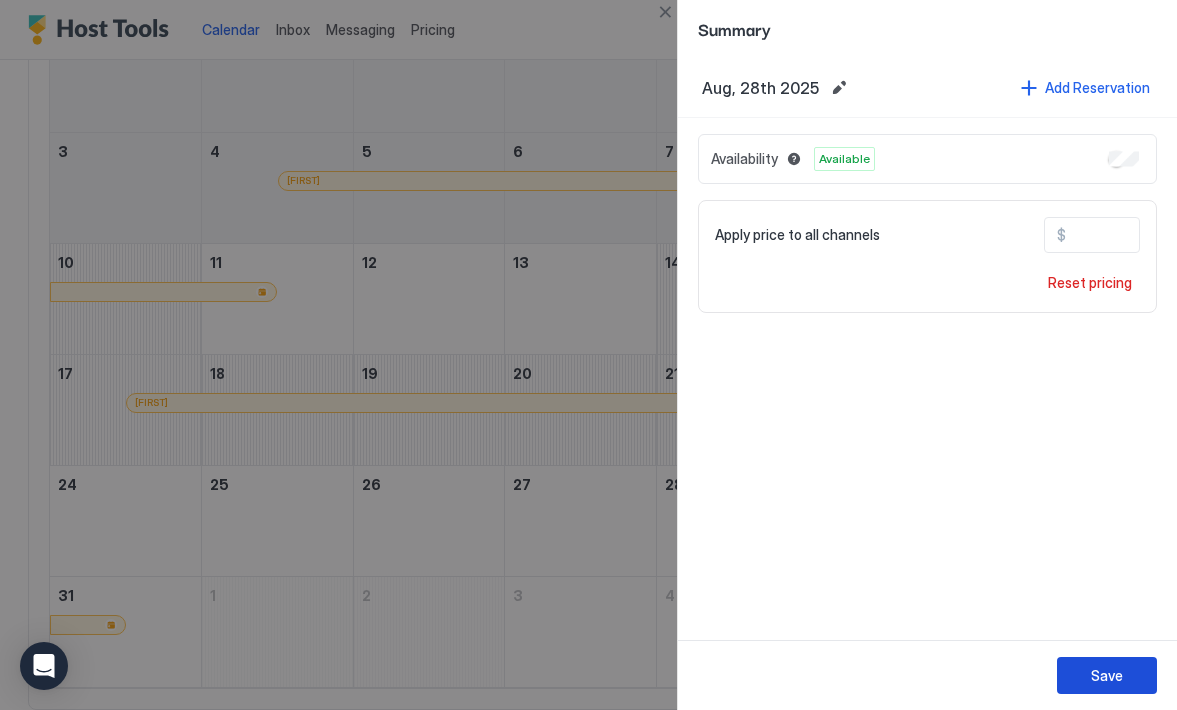click on "Save" at bounding box center (1107, 675) 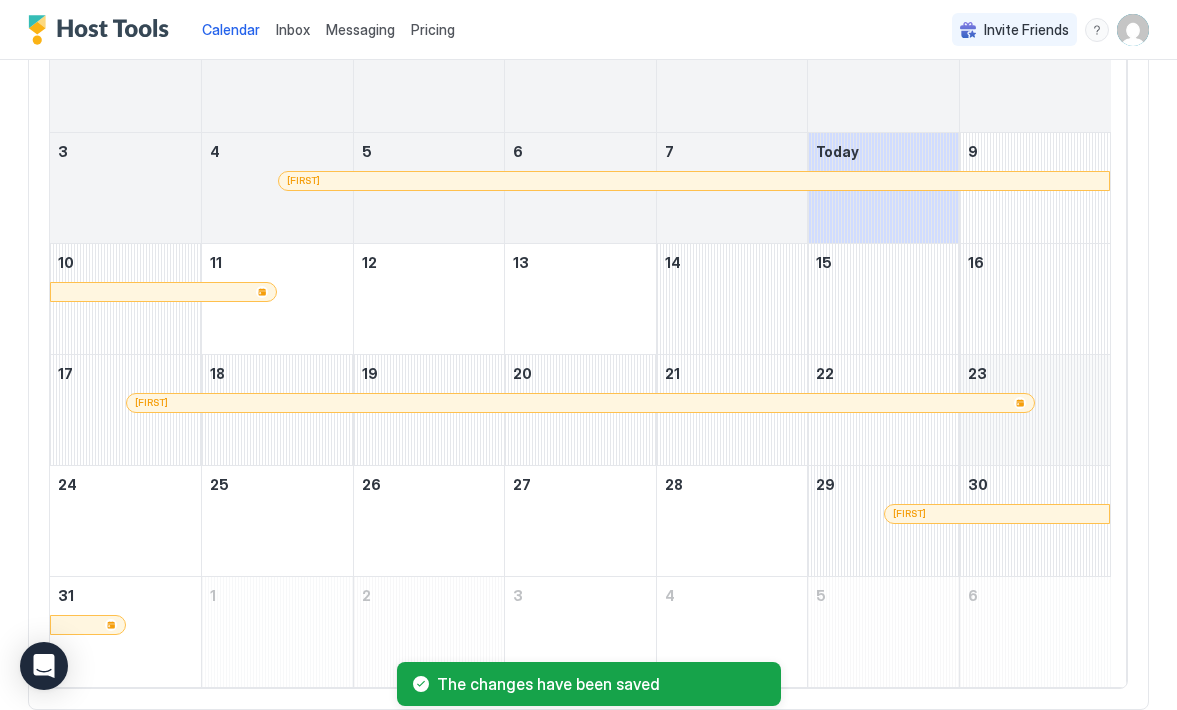 click at bounding box center (1035, 410) 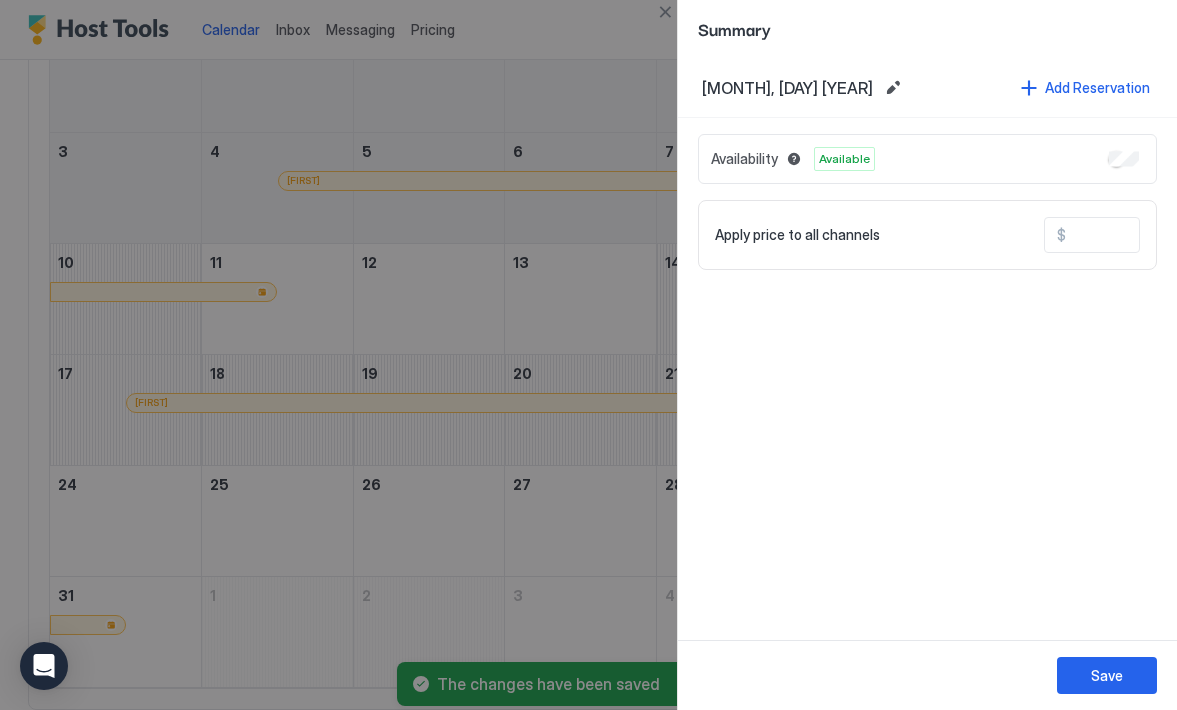 click at bounding box center (1146, 235) 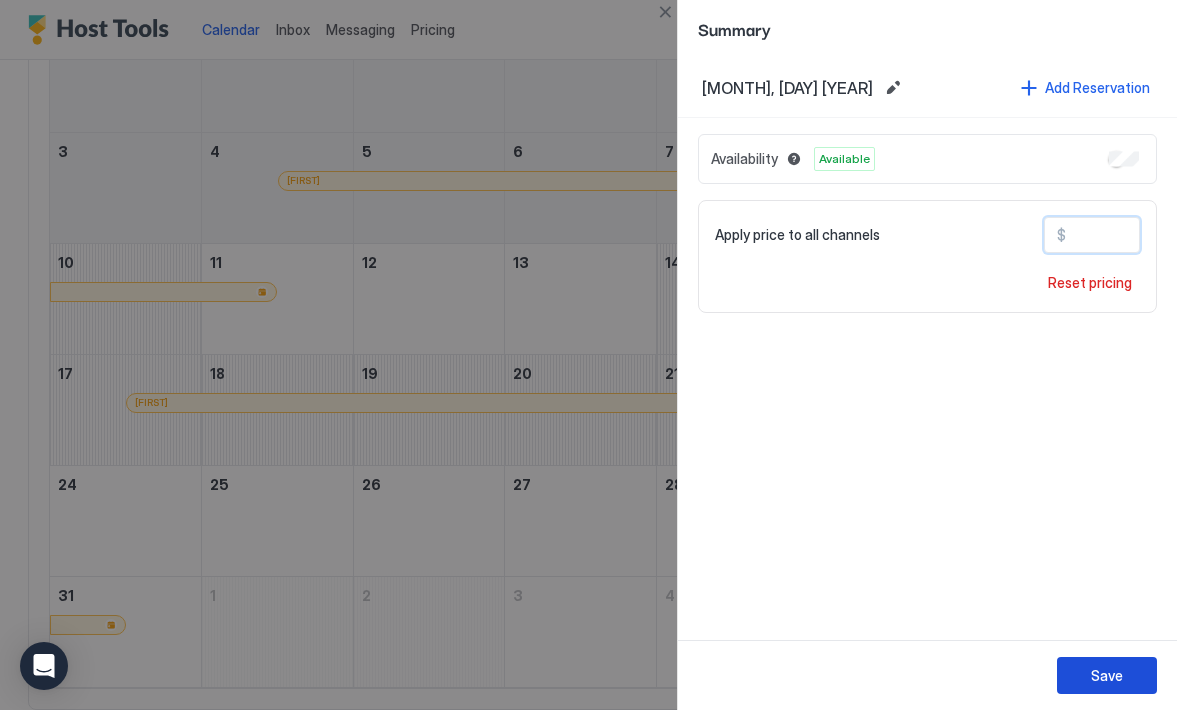 type on "***" 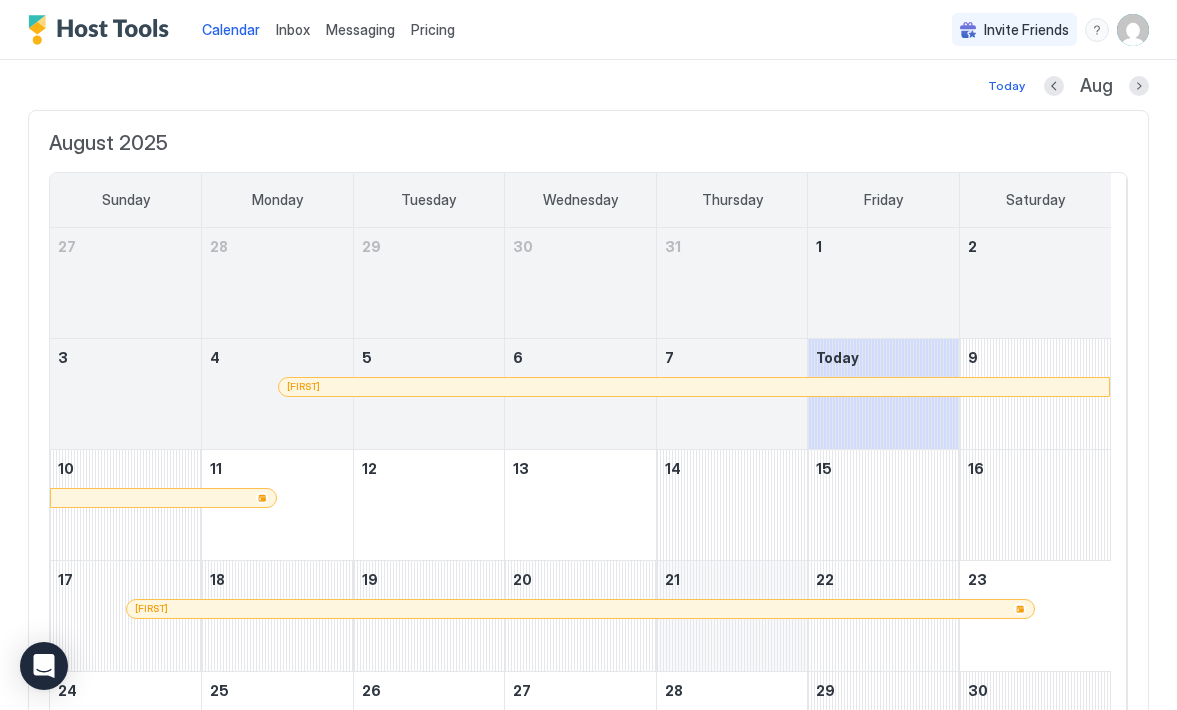 scroll, scrollTop: 54, scrollLeft: 0, axis: vertical 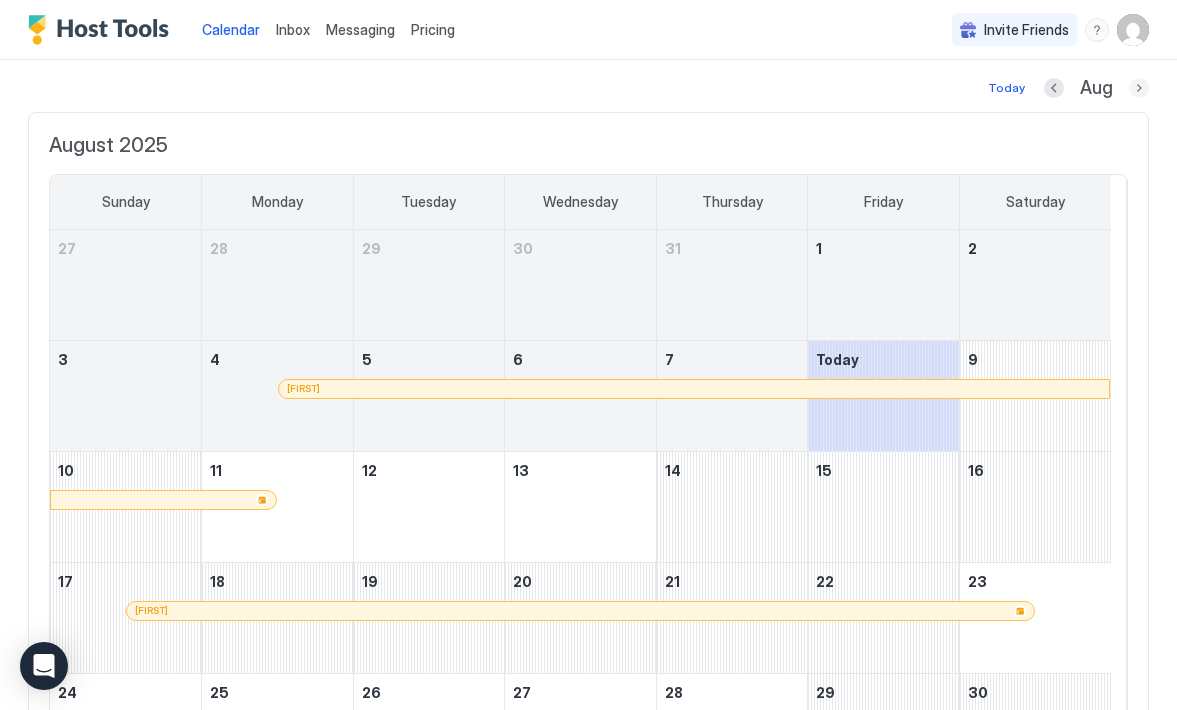 click at bounding box center [1139, 88] 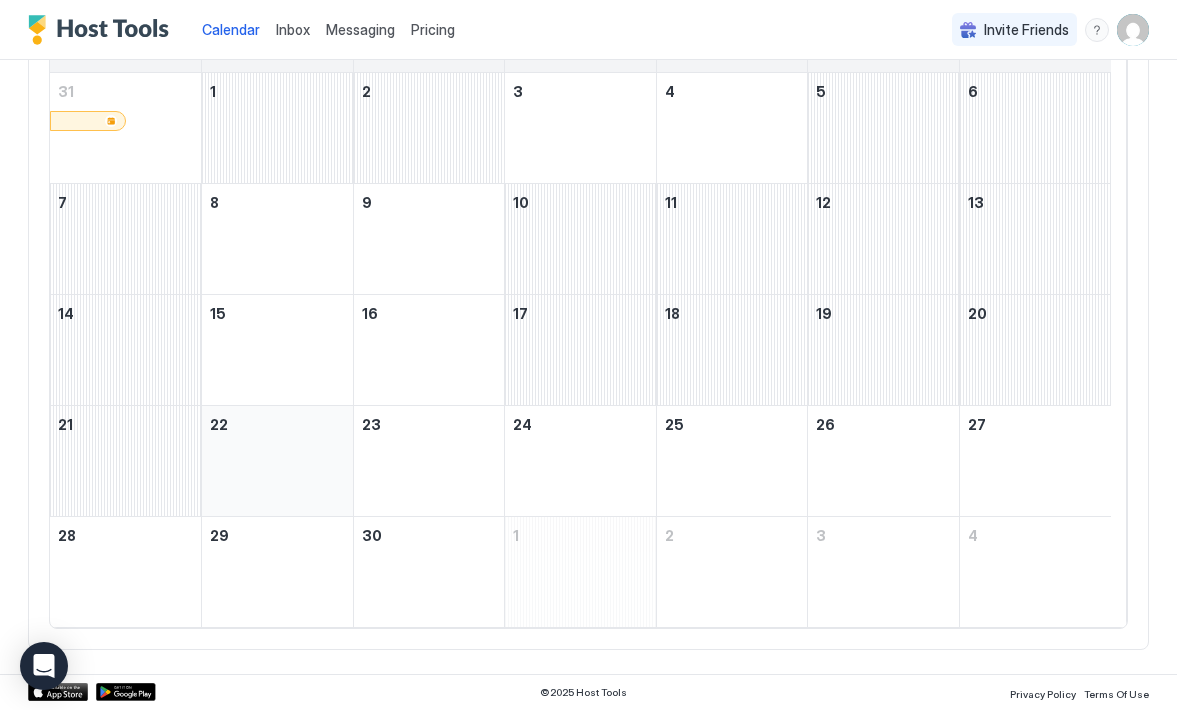scroll, scrollTop: 210, scrollLeft: 0, axis: vertical 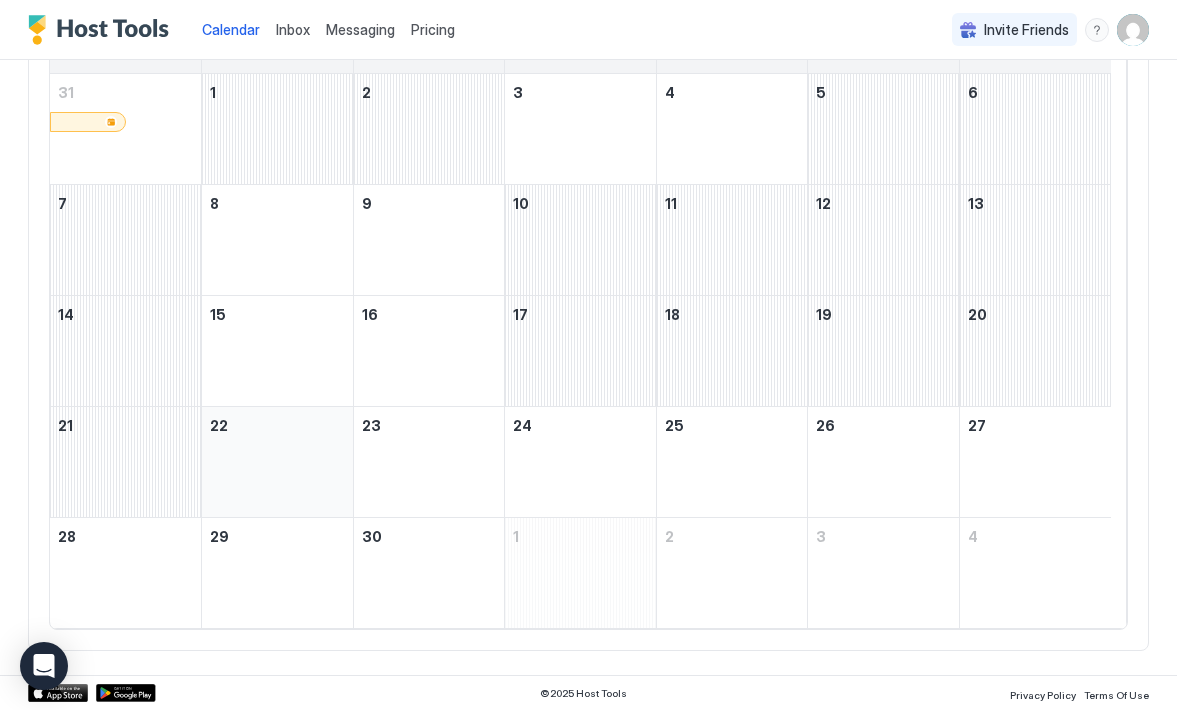 click at bounding box center (277, 462) 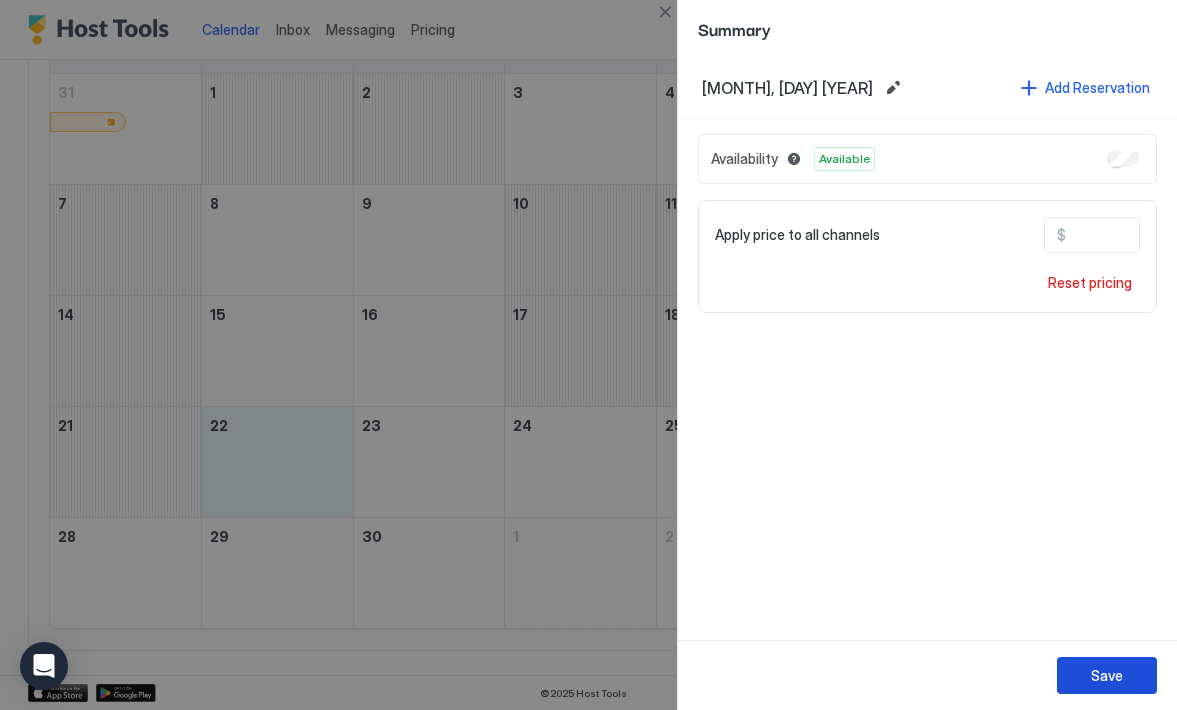 click on "Save" at bounding box center [1107, 675] 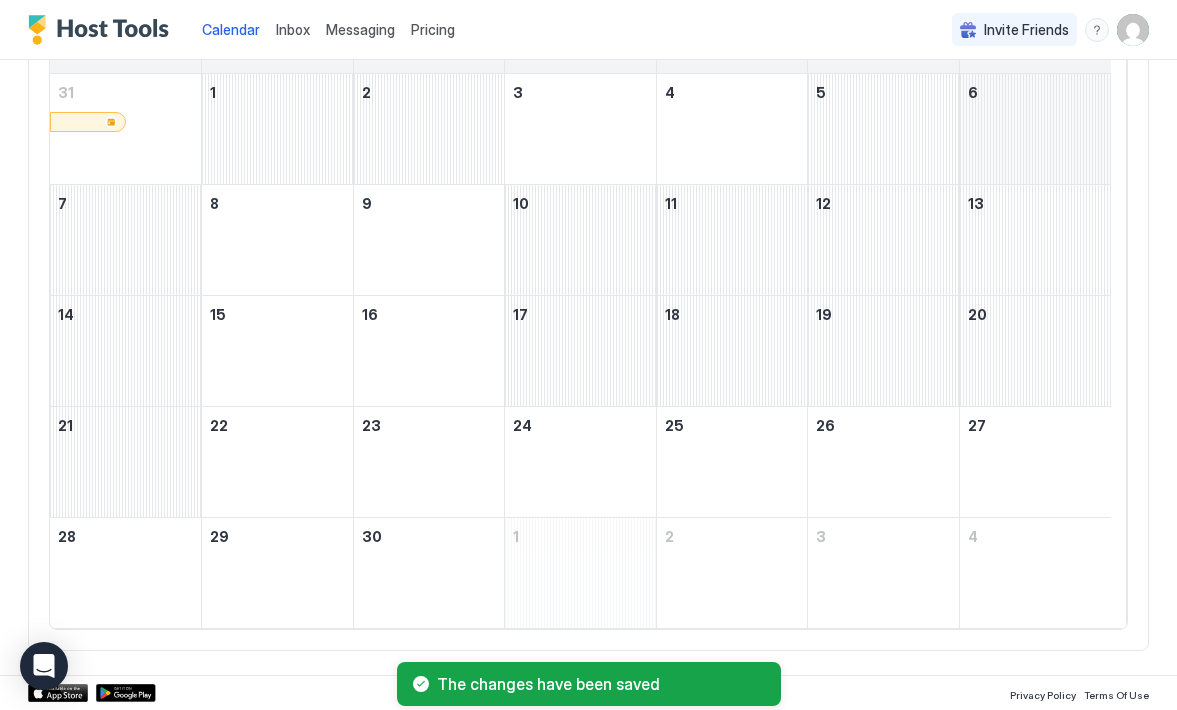 scroll, scrollTop: 0, scrollLeft: 0, axis: both 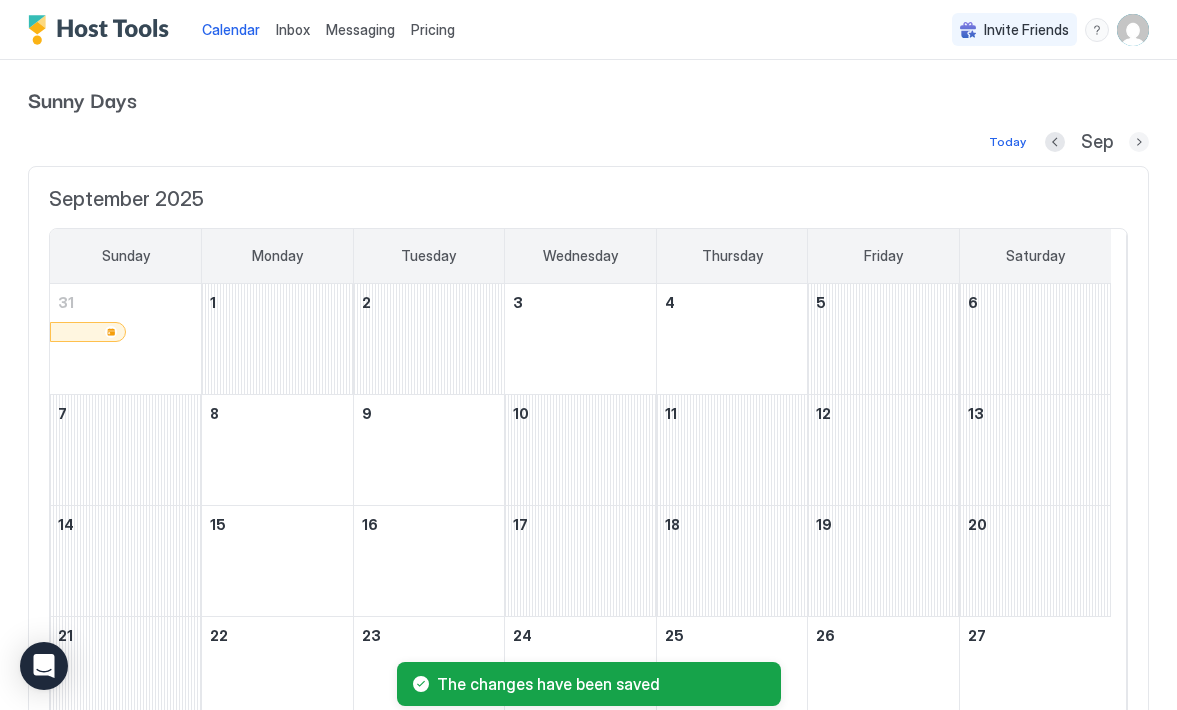 click at bounding box center [1139, 142] 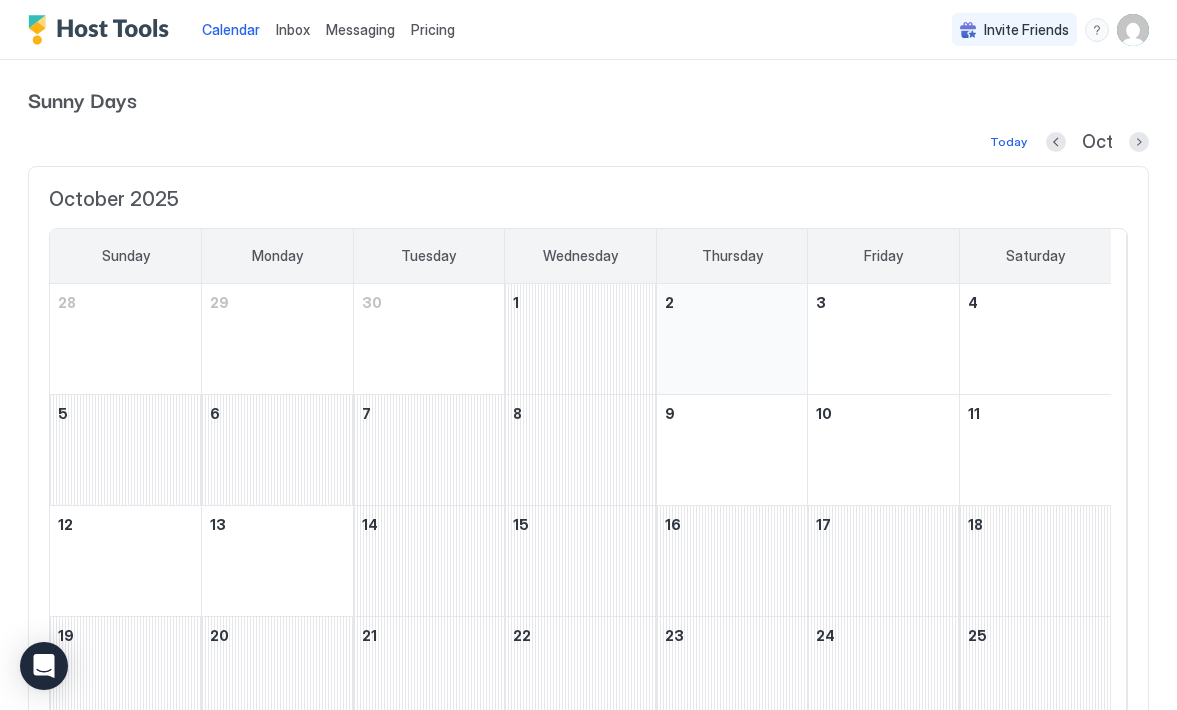 click at bounding box center (732, 339) 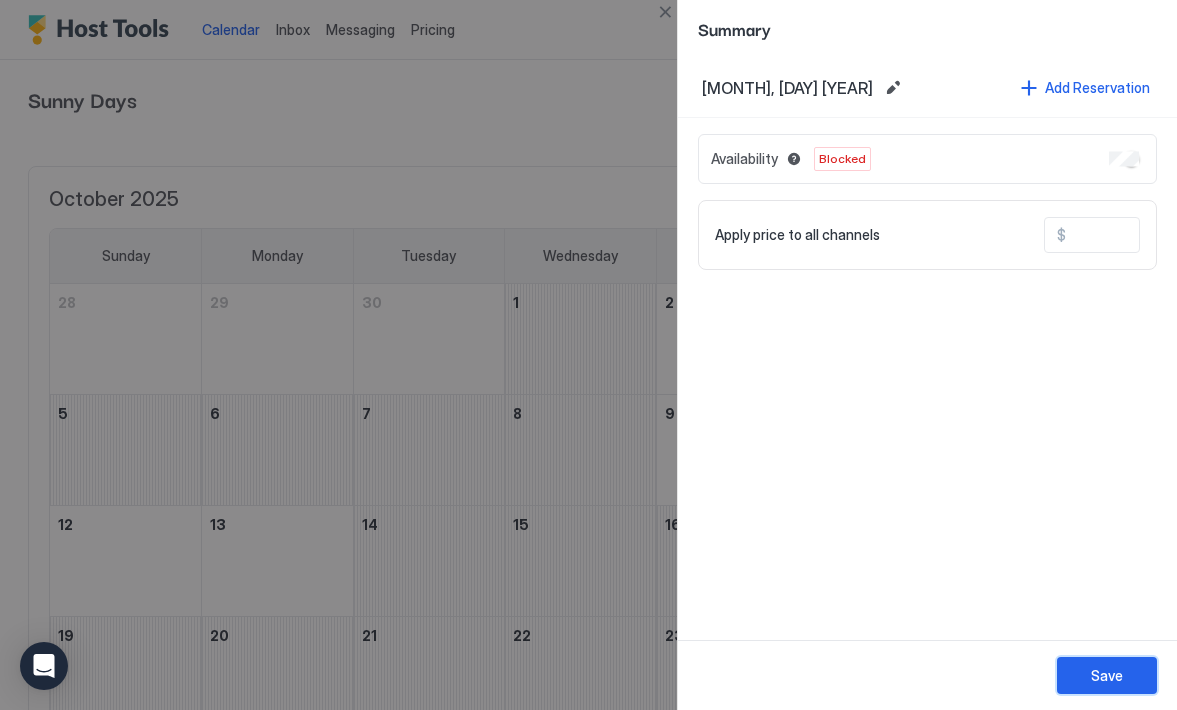 click on "Save" at bounding box center (1107, 675) 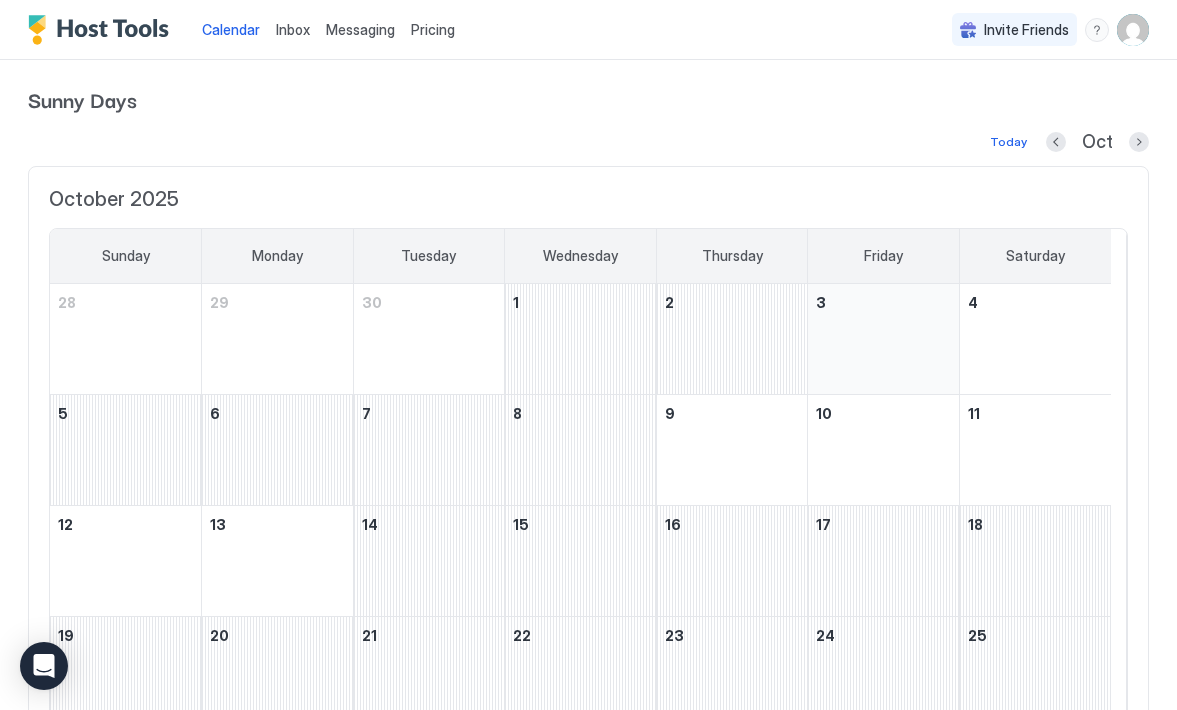 click at bounding box center [883, 339] 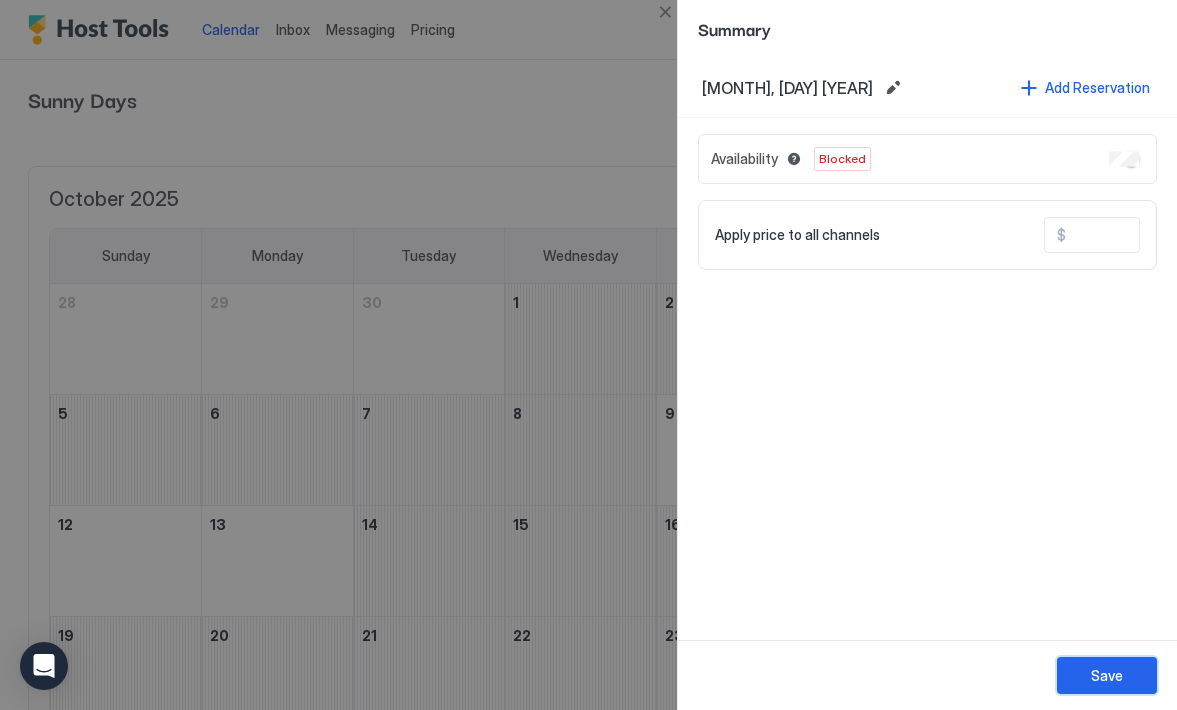 click on "Save" at bounding box center (1107, 675) 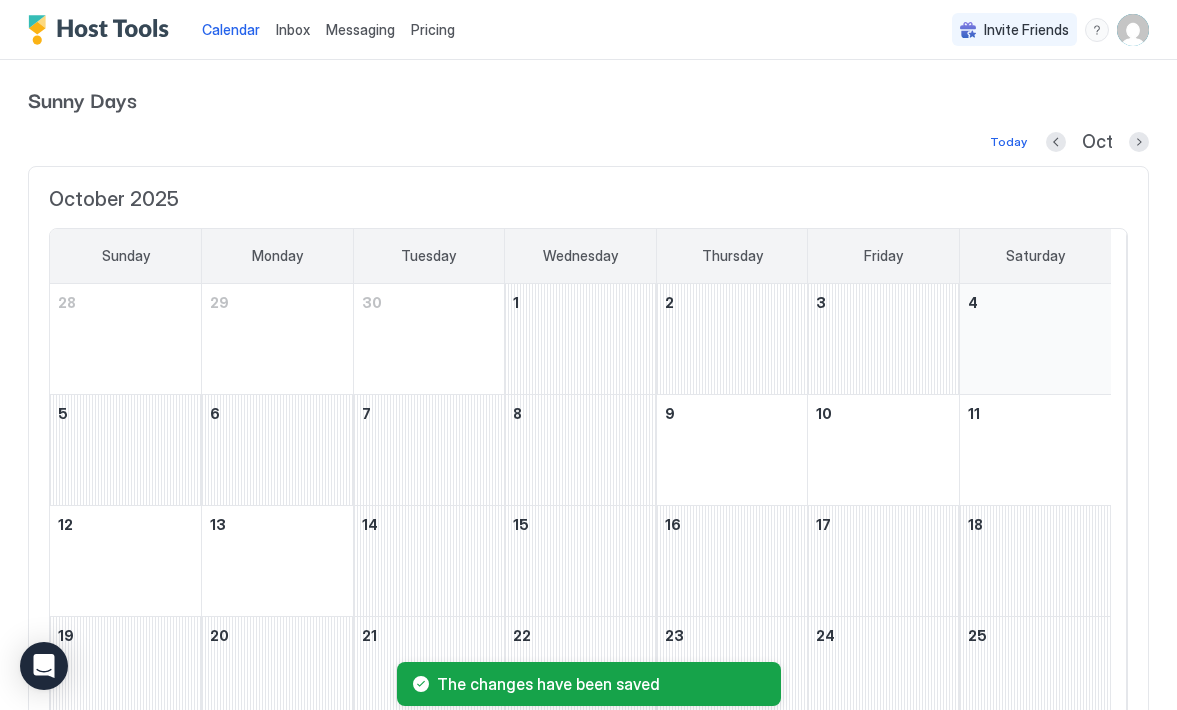 click at bounding box center [1035, 339] 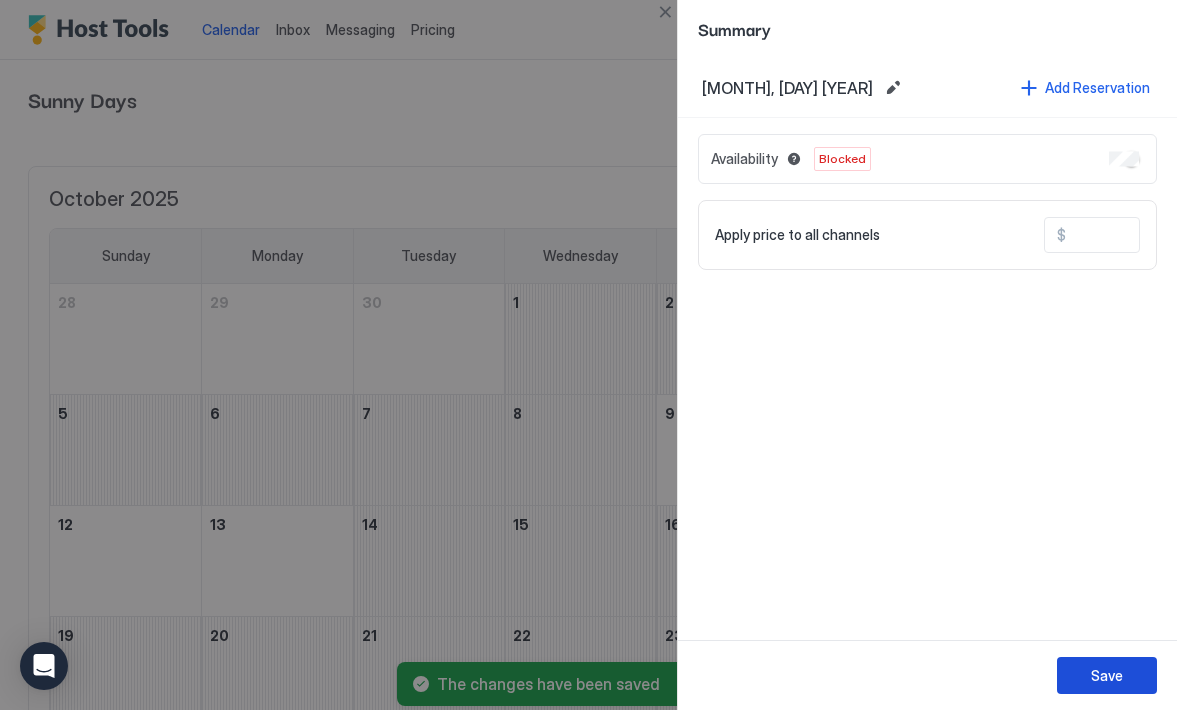 click on "Save" at bounding box center (1107, 675) 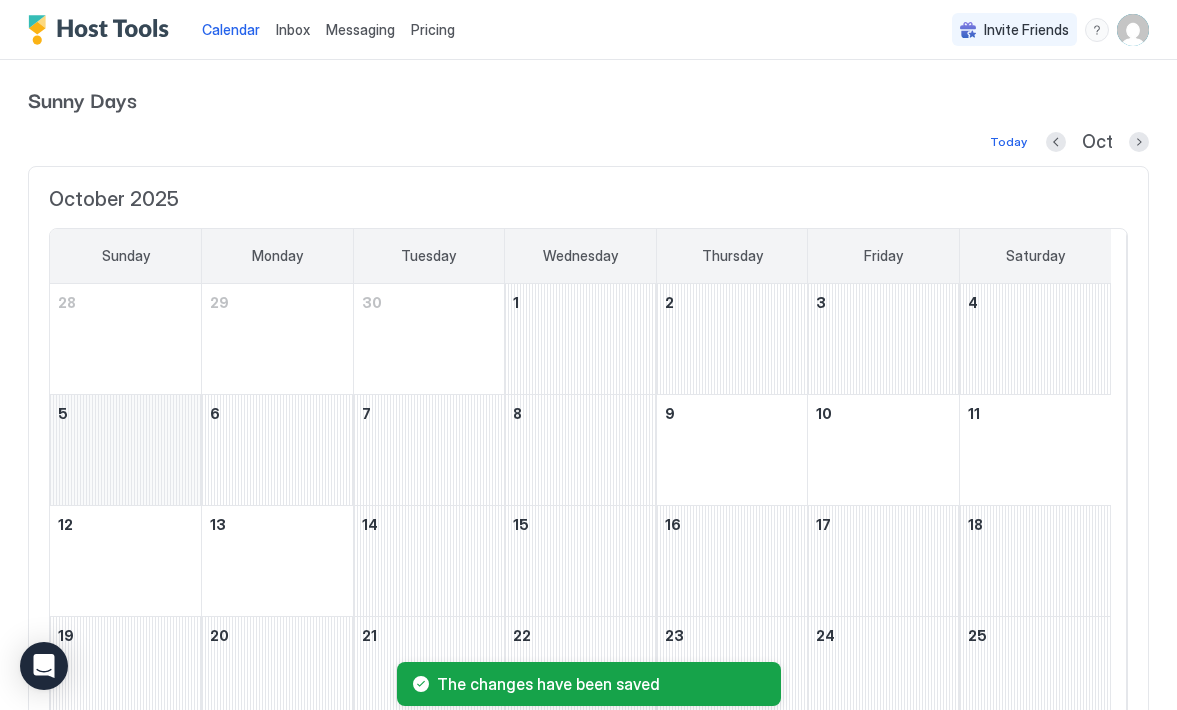 click at bounding box center [125, 450] 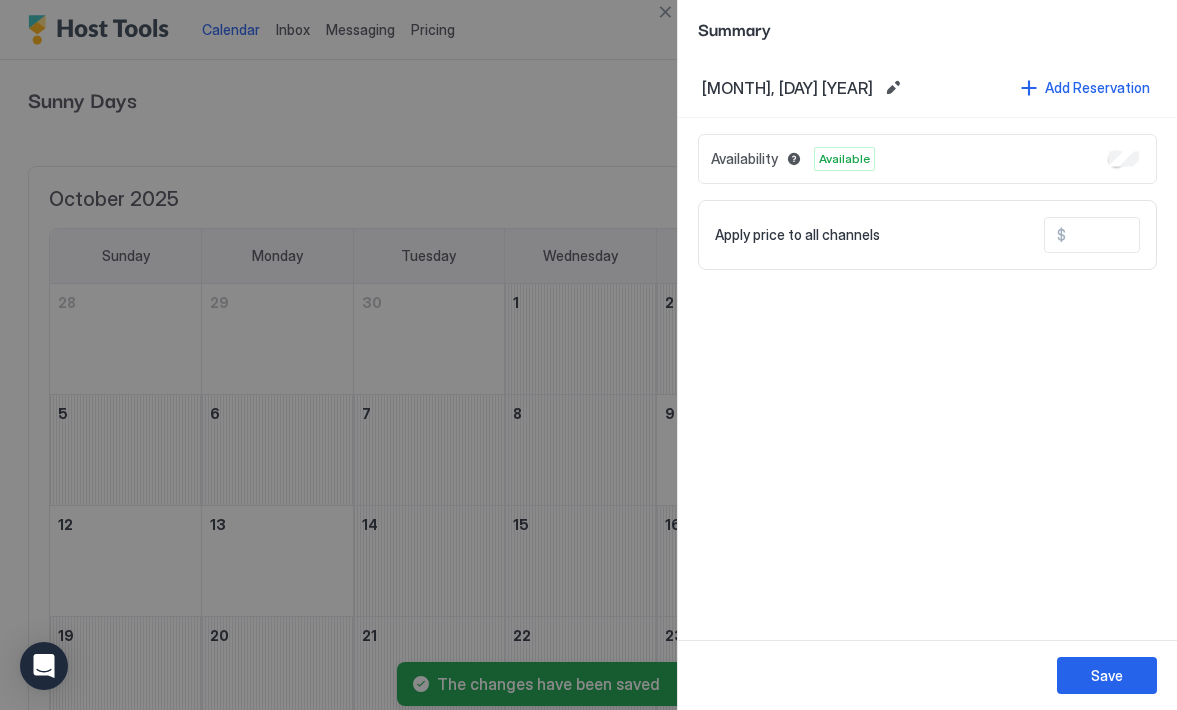 click at bounding box center (1146, 235) 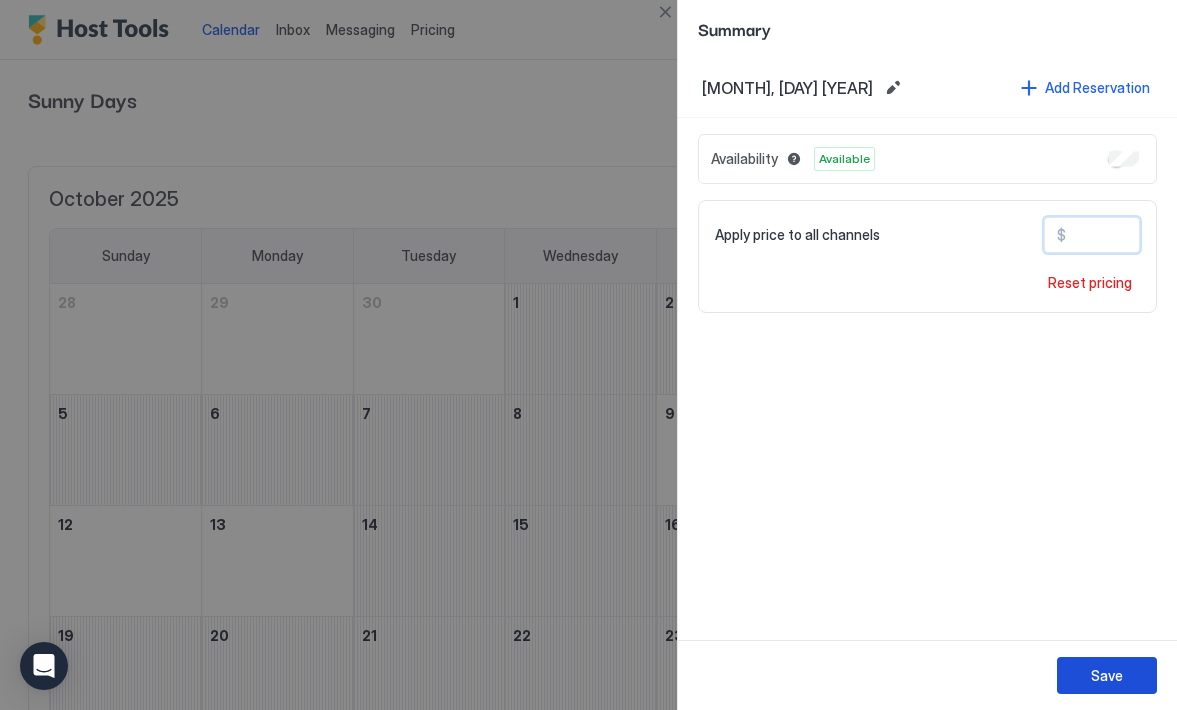 type on "***" 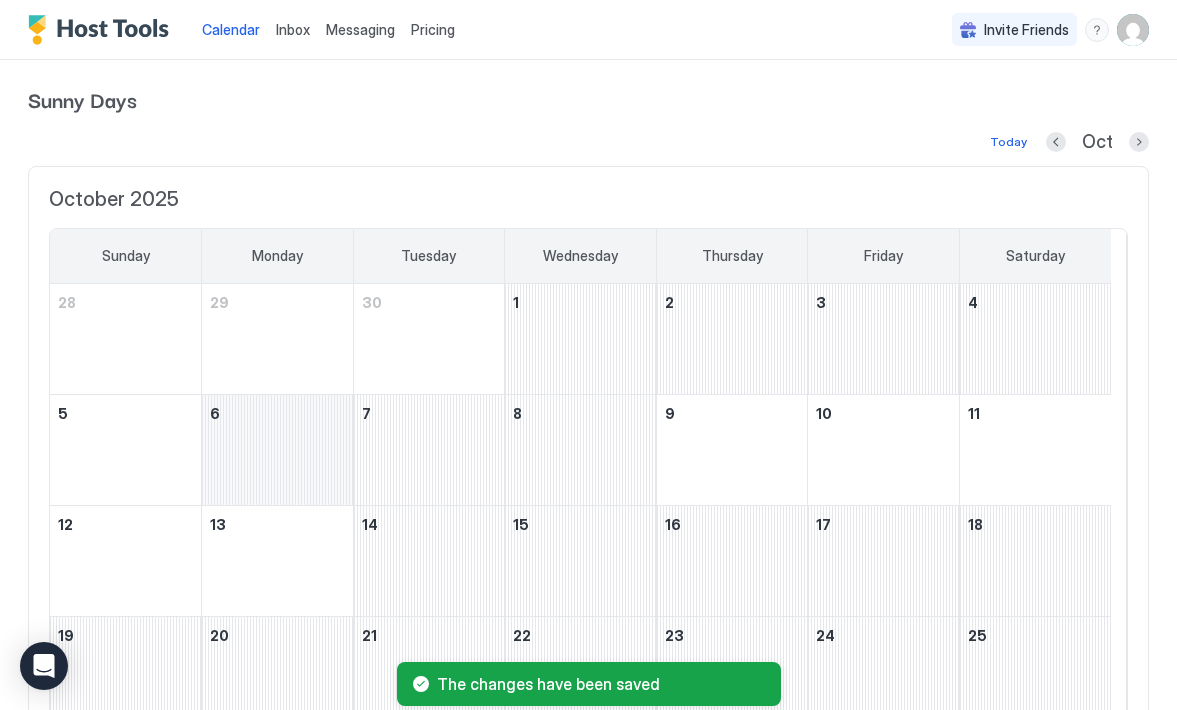 click at bounding box center (277, 450) 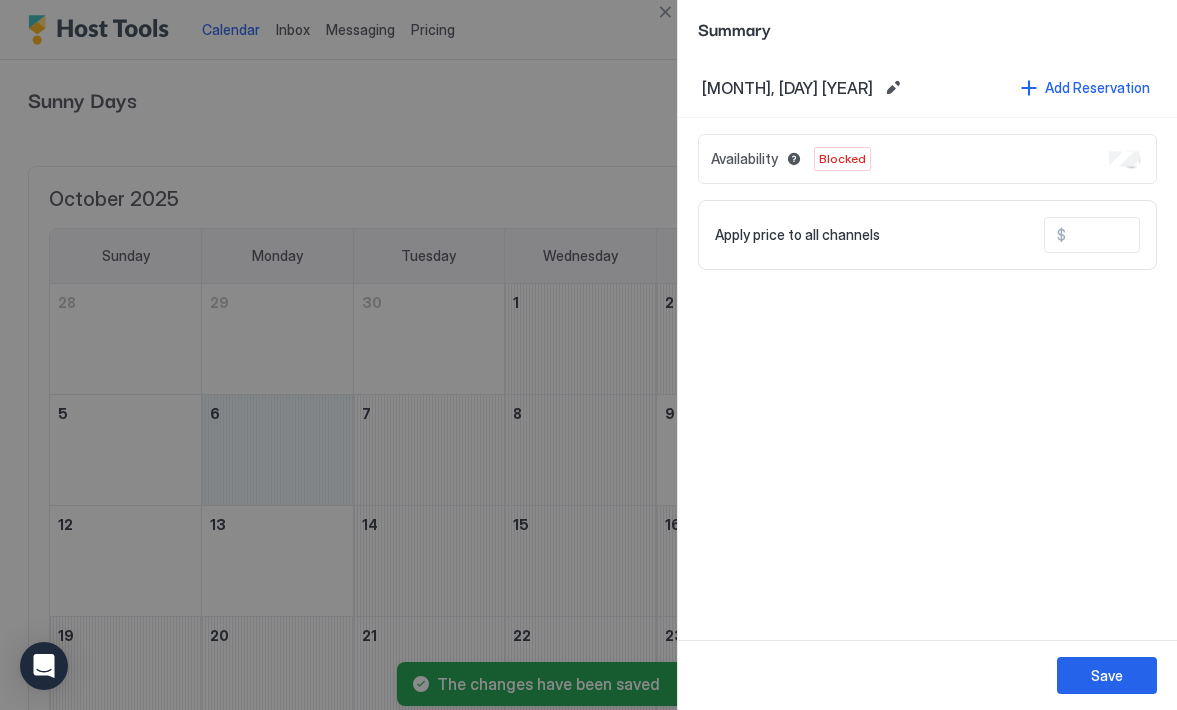 click on "Availability Blocked" at bounding box center [927, 159] 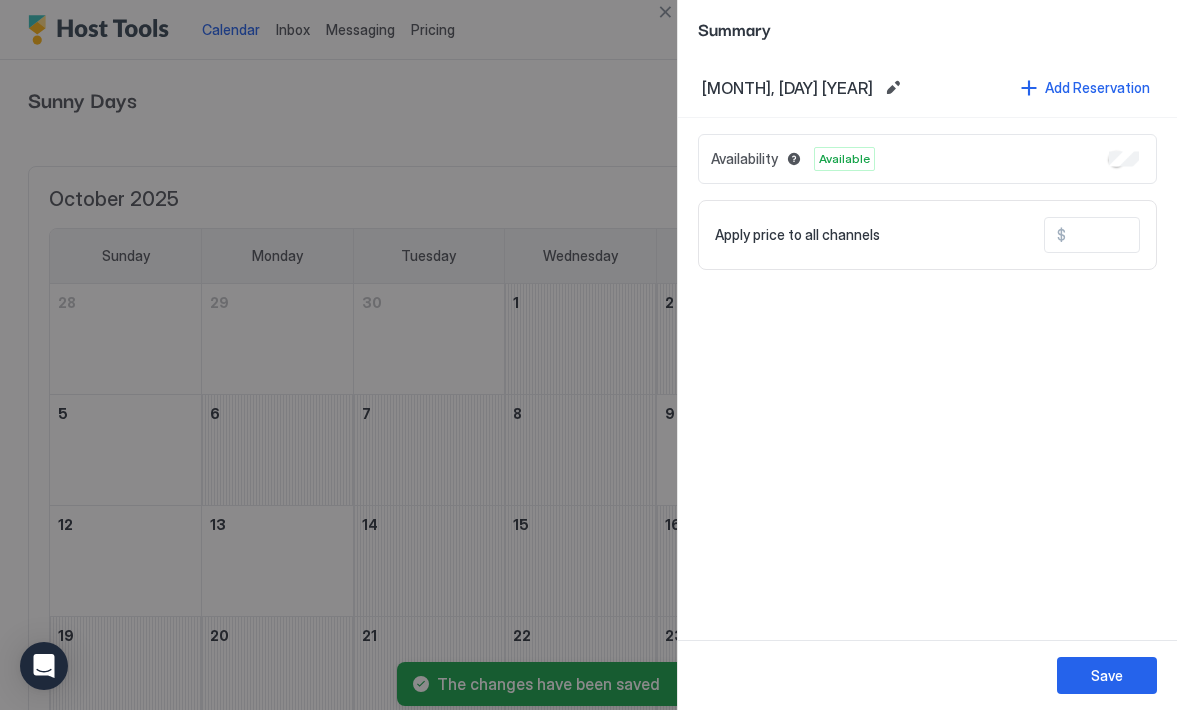 click at bounding box center [1146, 235] 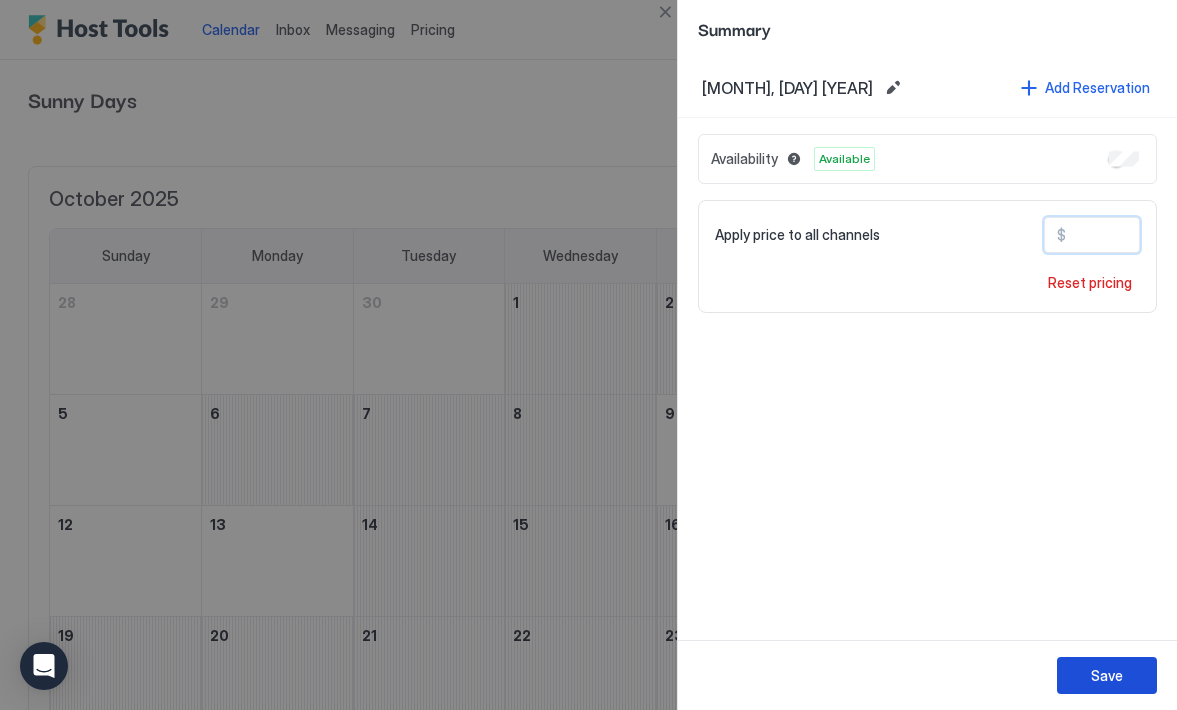 type on "***" 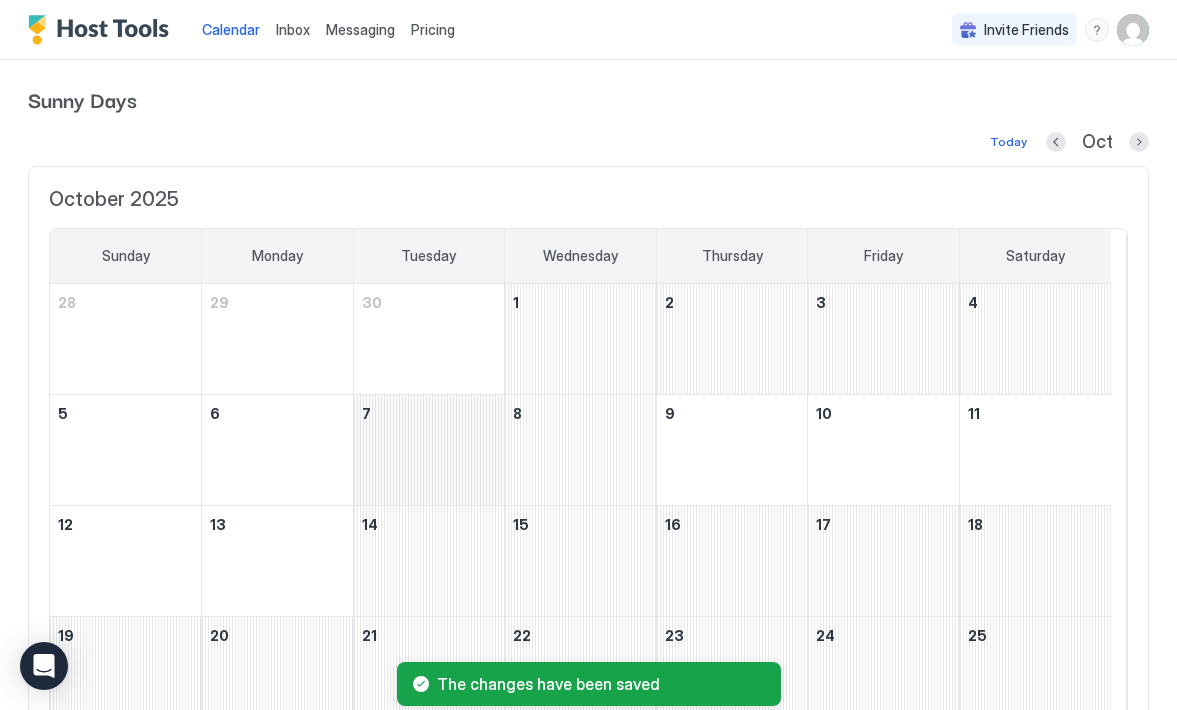 click at bounding box center (429, 450) 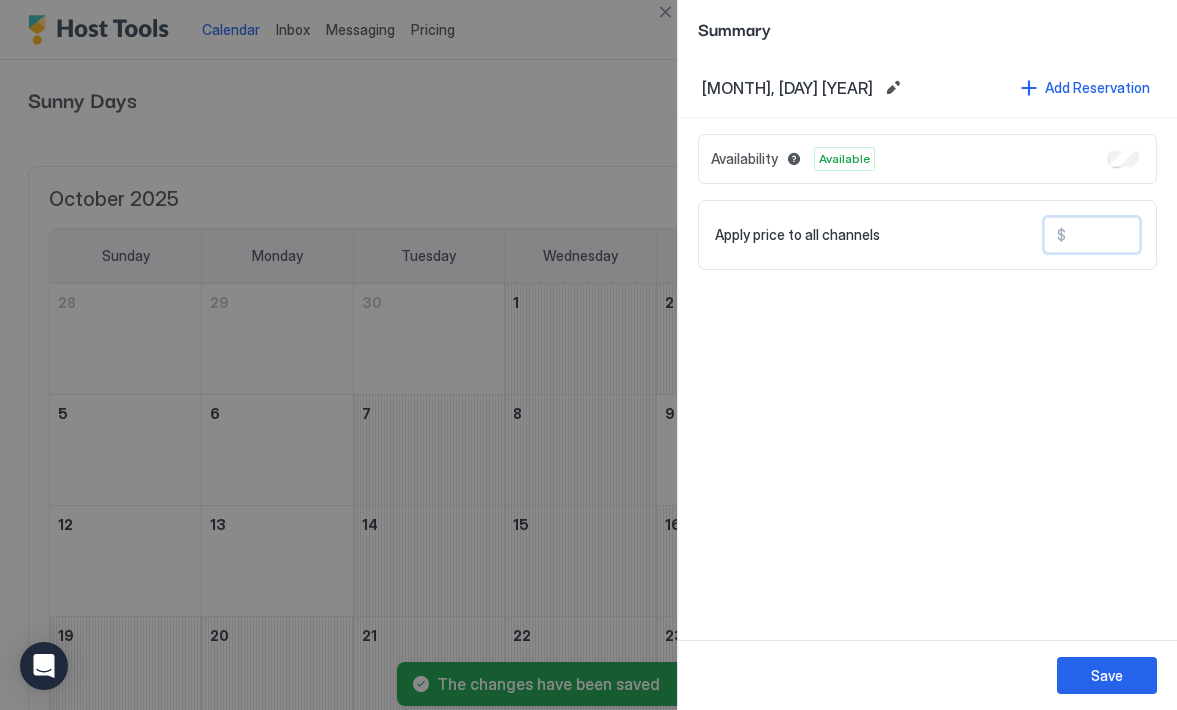 click at bounding box center [1146, 235] 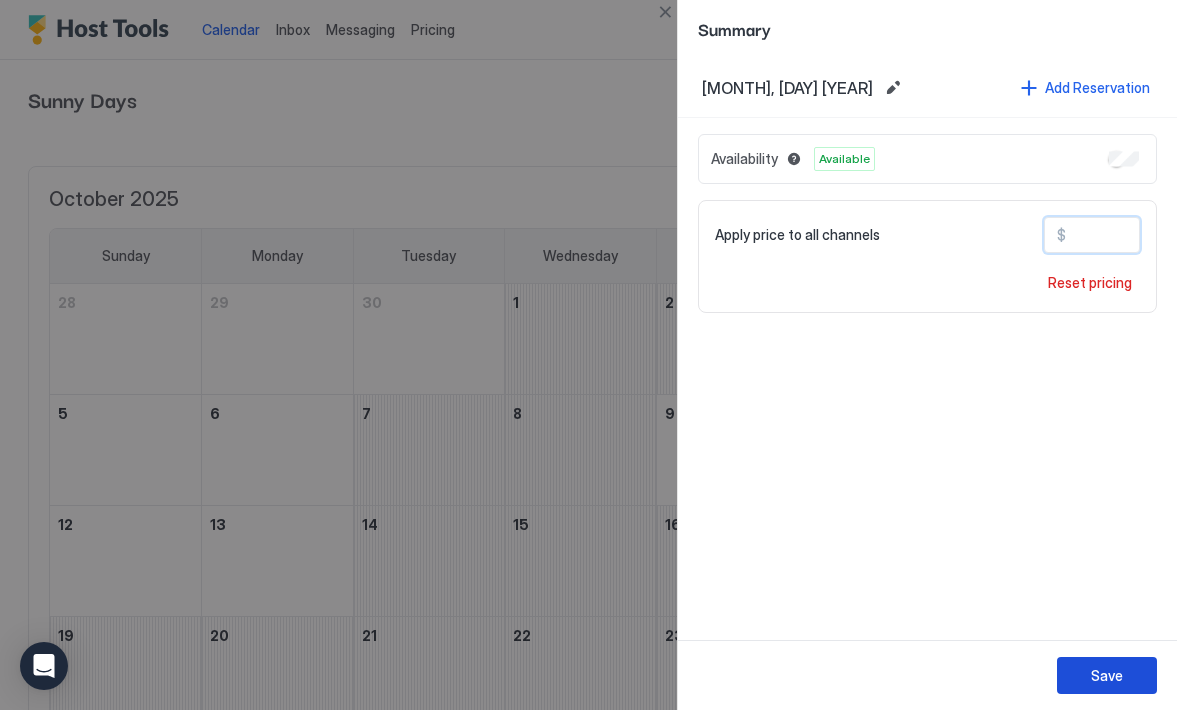 type on "***" 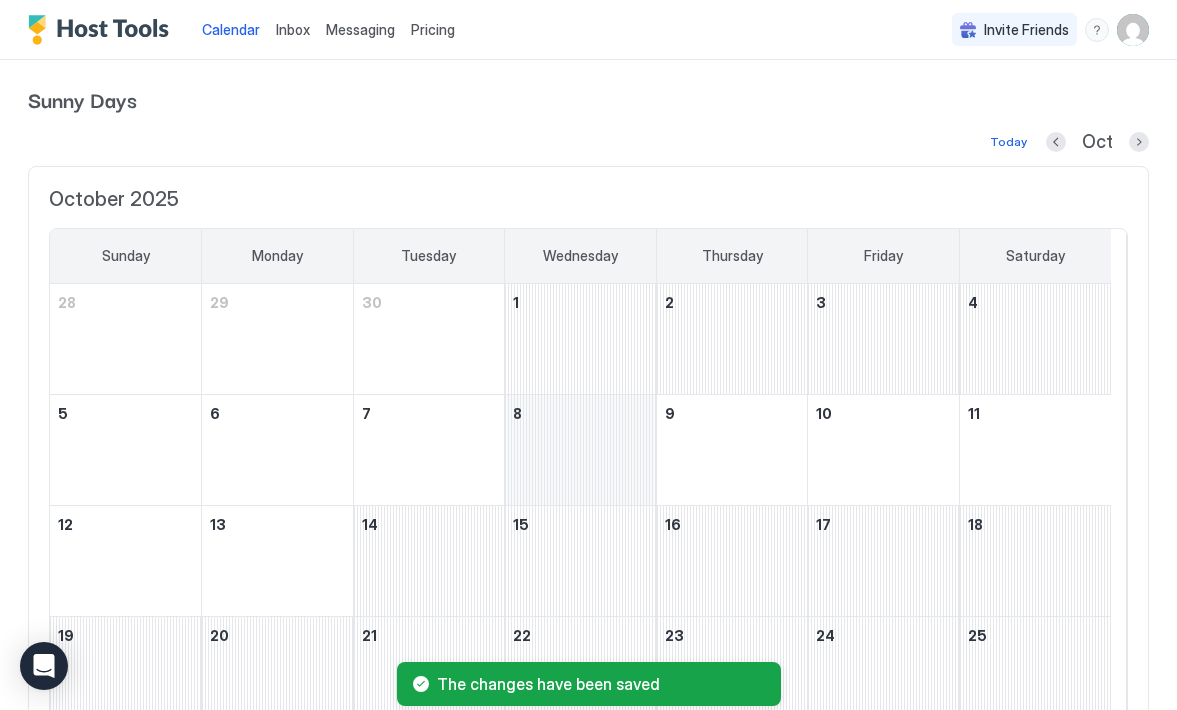 click at bounding box center (580, 450) 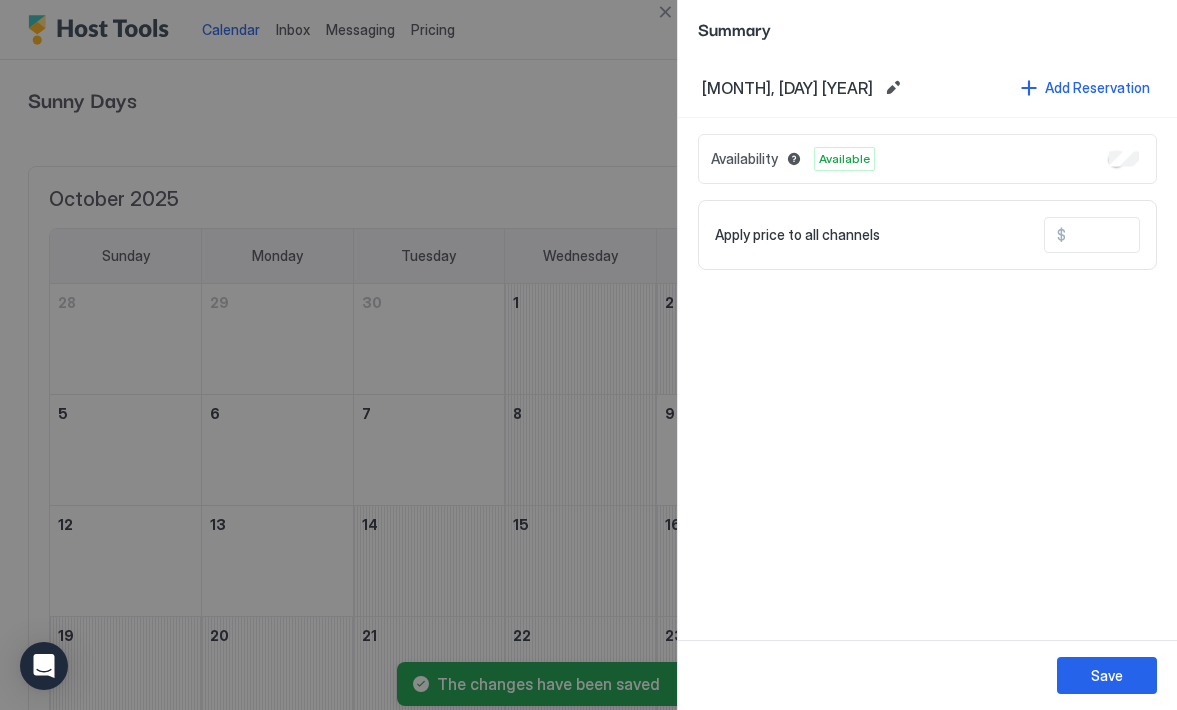 click at bounding box center (1146, 235) 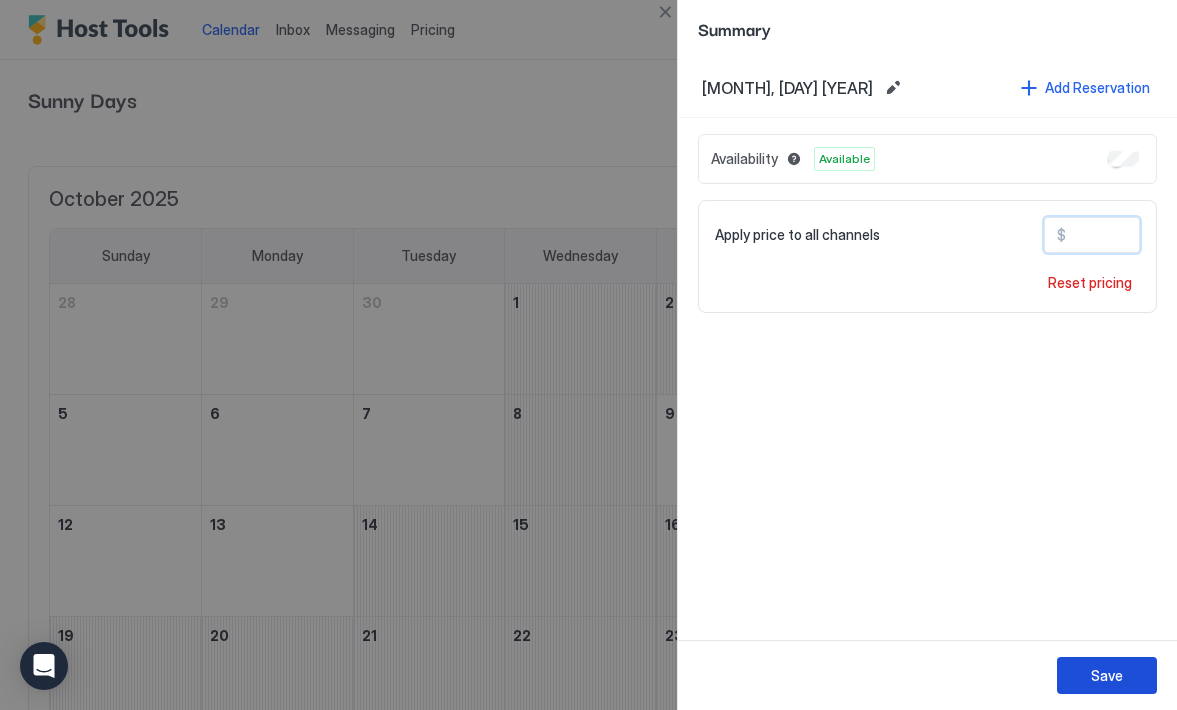 type on "***" 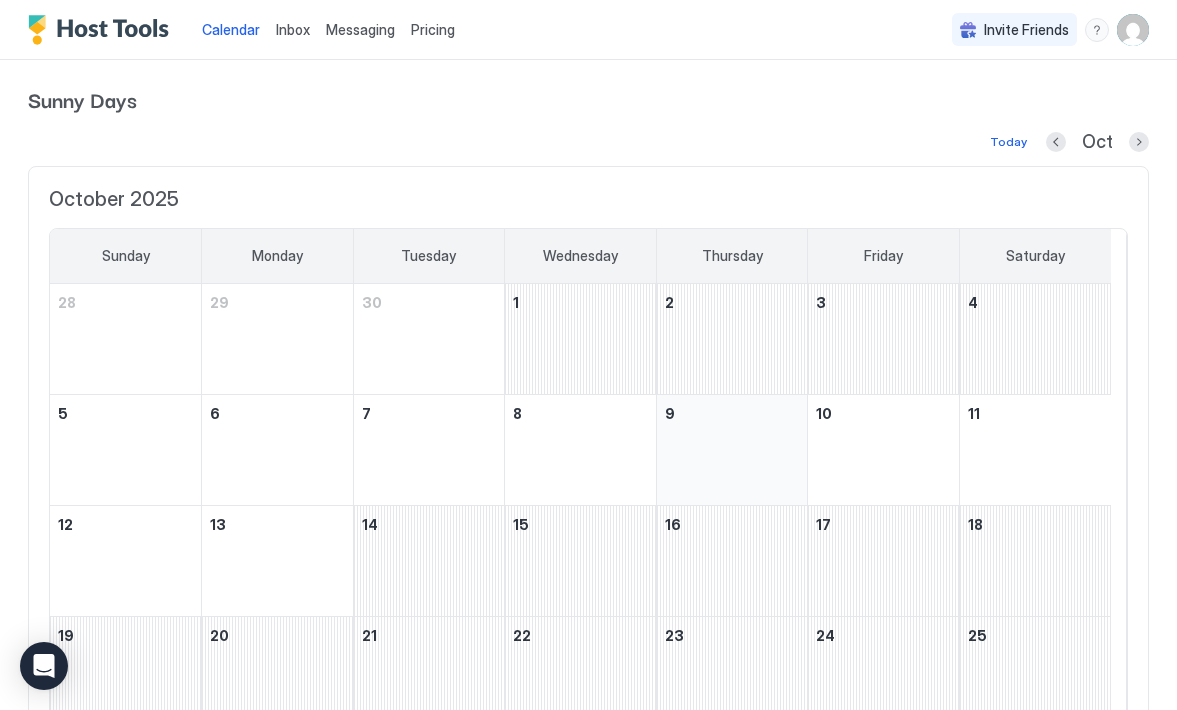 click at bounding box center [732, 450] 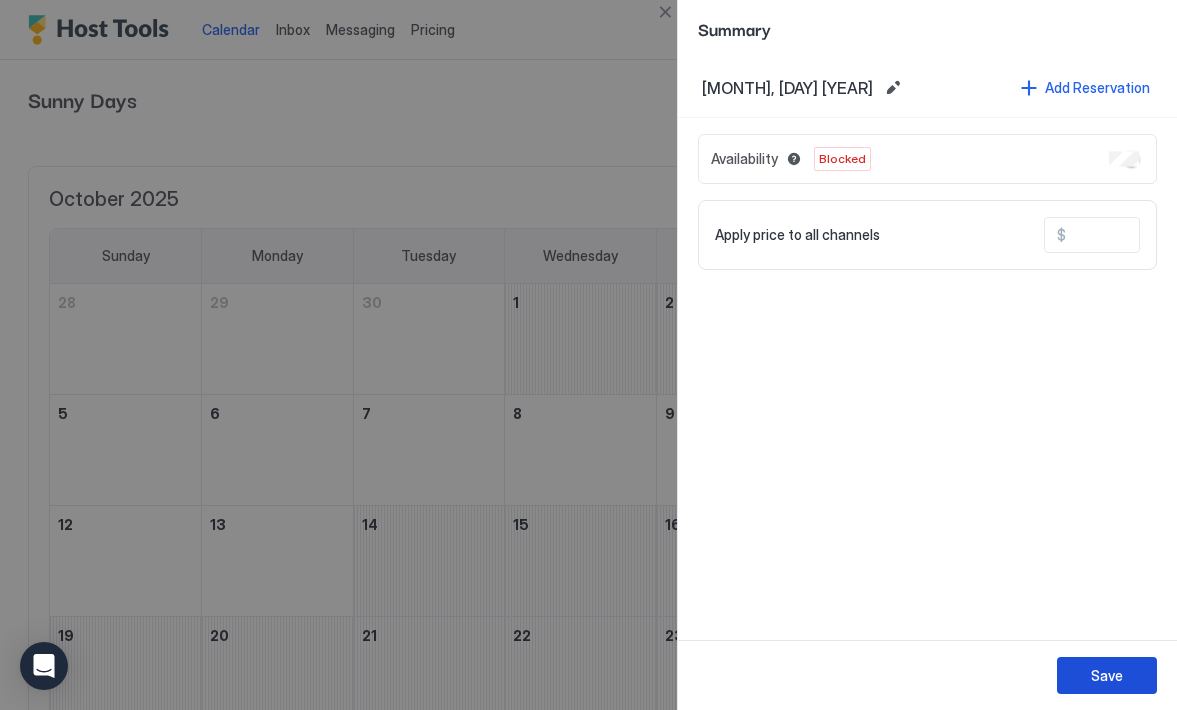 click on "Save" at bounding box center (1107, 675) 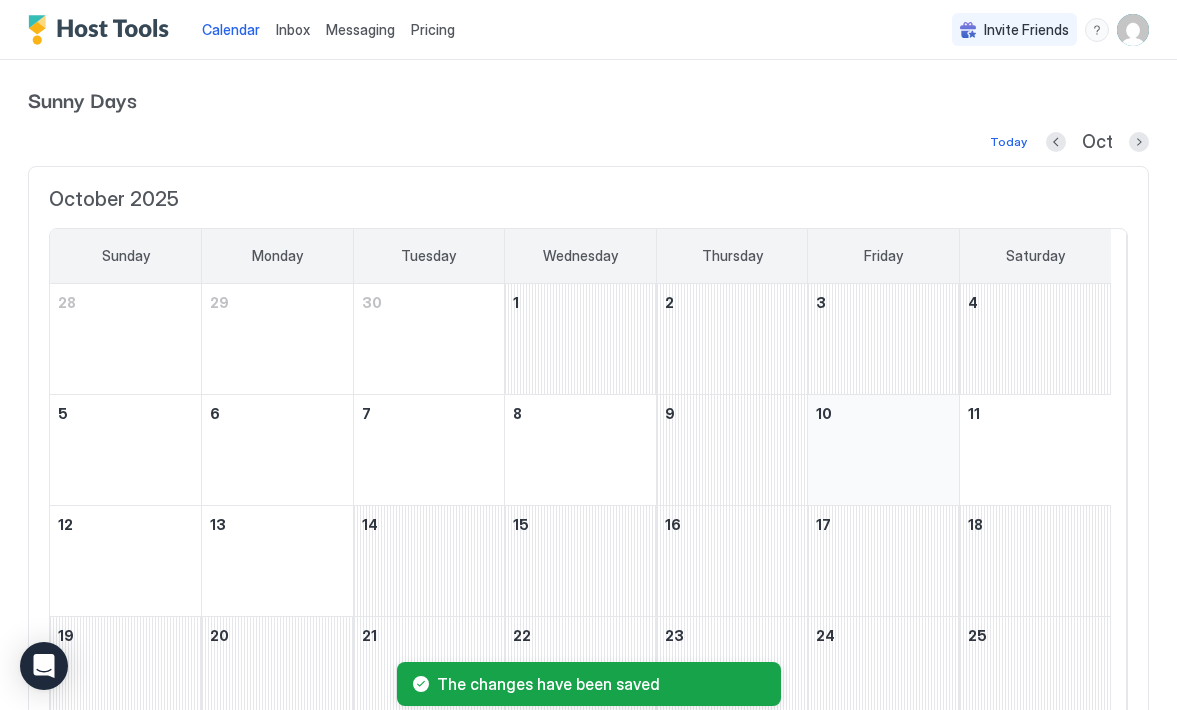 click at bounding box center (883, 450) 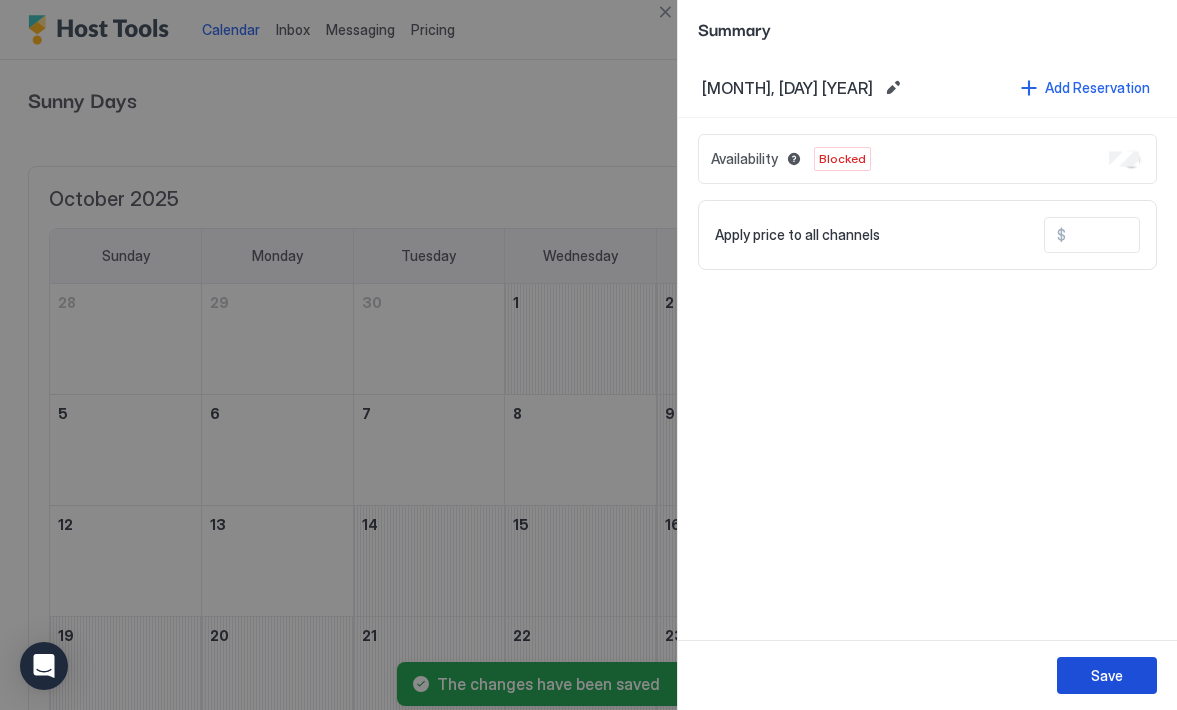 click on "Save" at bounding box center (1107, 675) 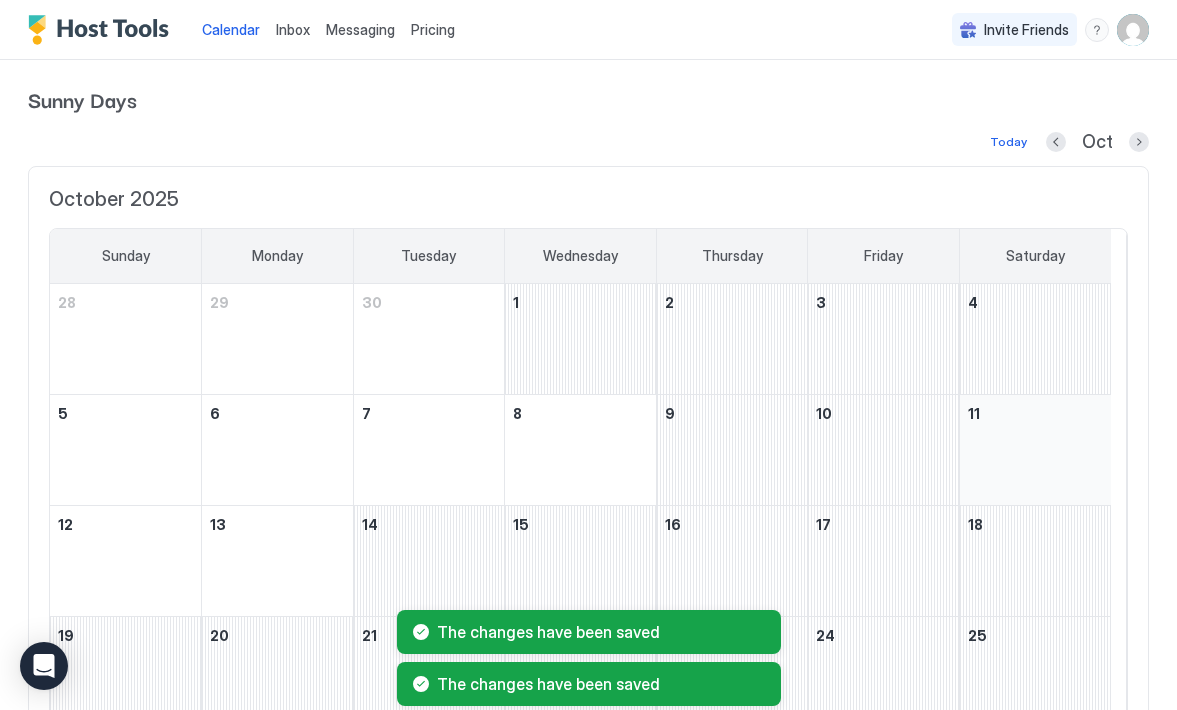 click at bounding box center [1035, 450] 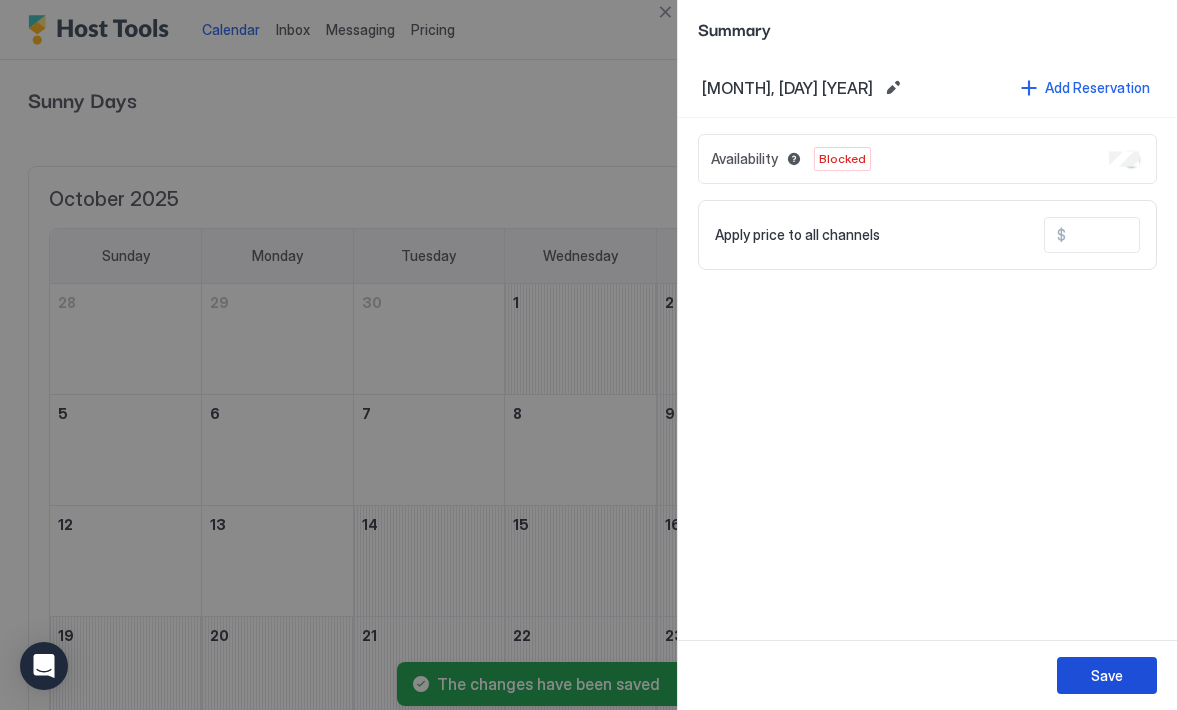 click on "Save" at bounding box center (1107, 675) 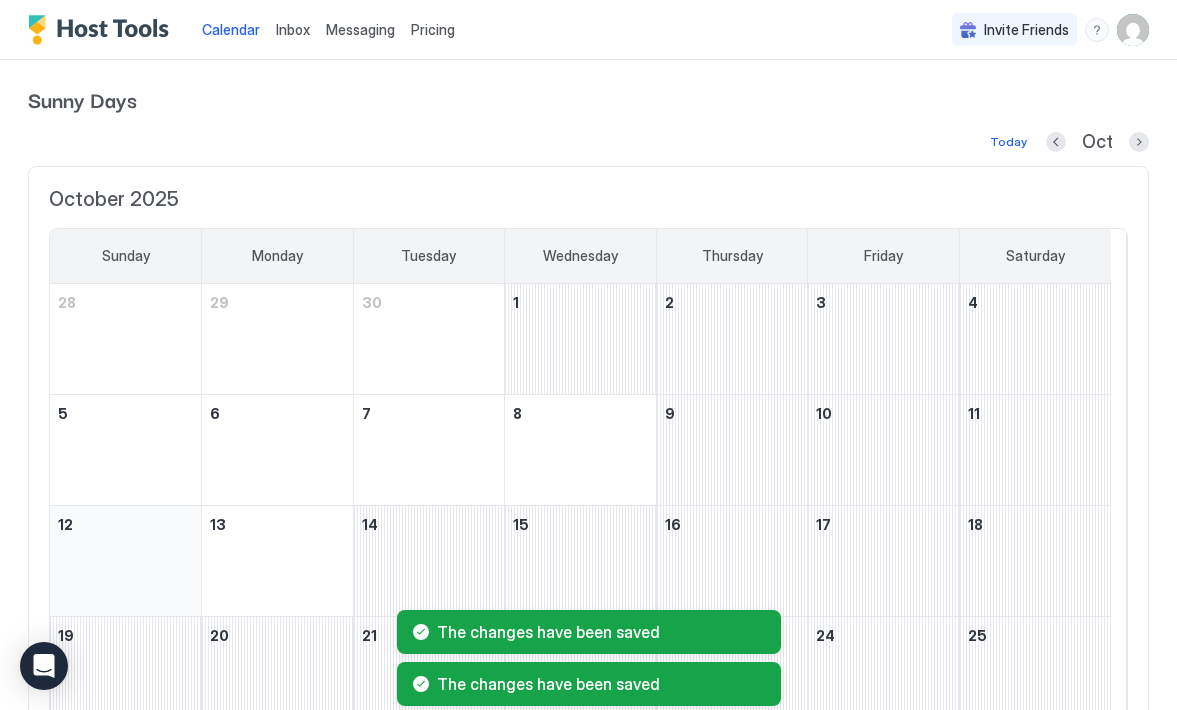 click at bounding box center [125, 561] 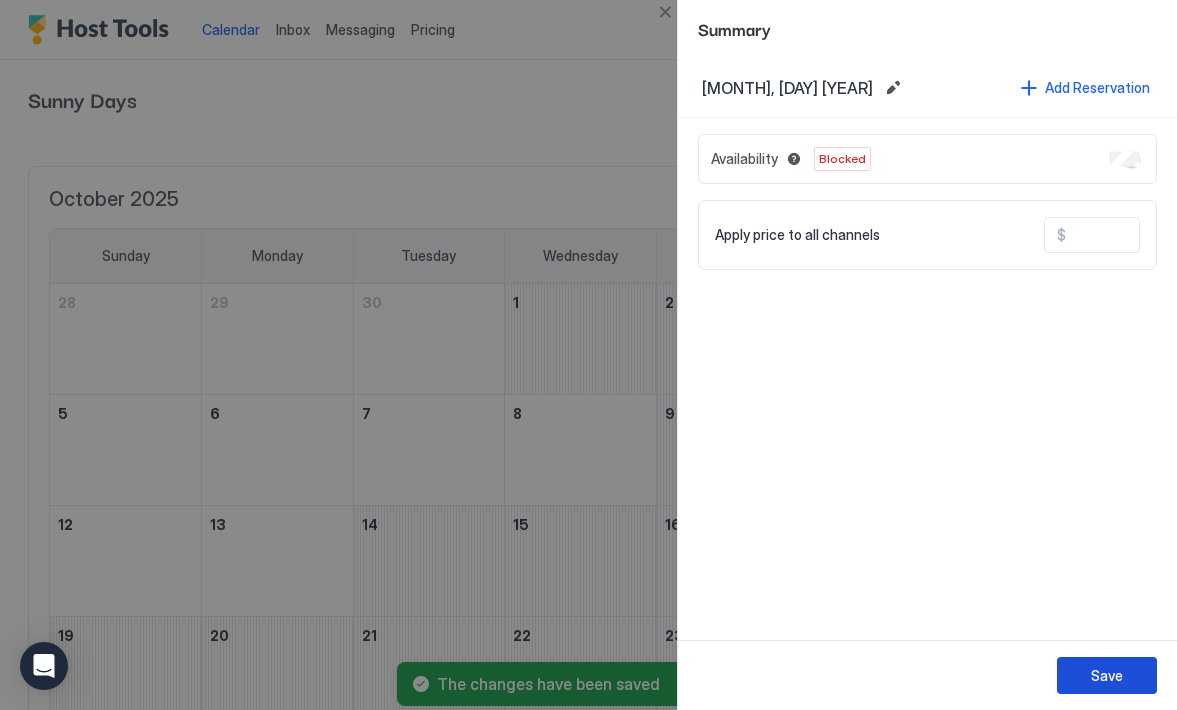 click on "Save" at bounding box center [1107, 675] 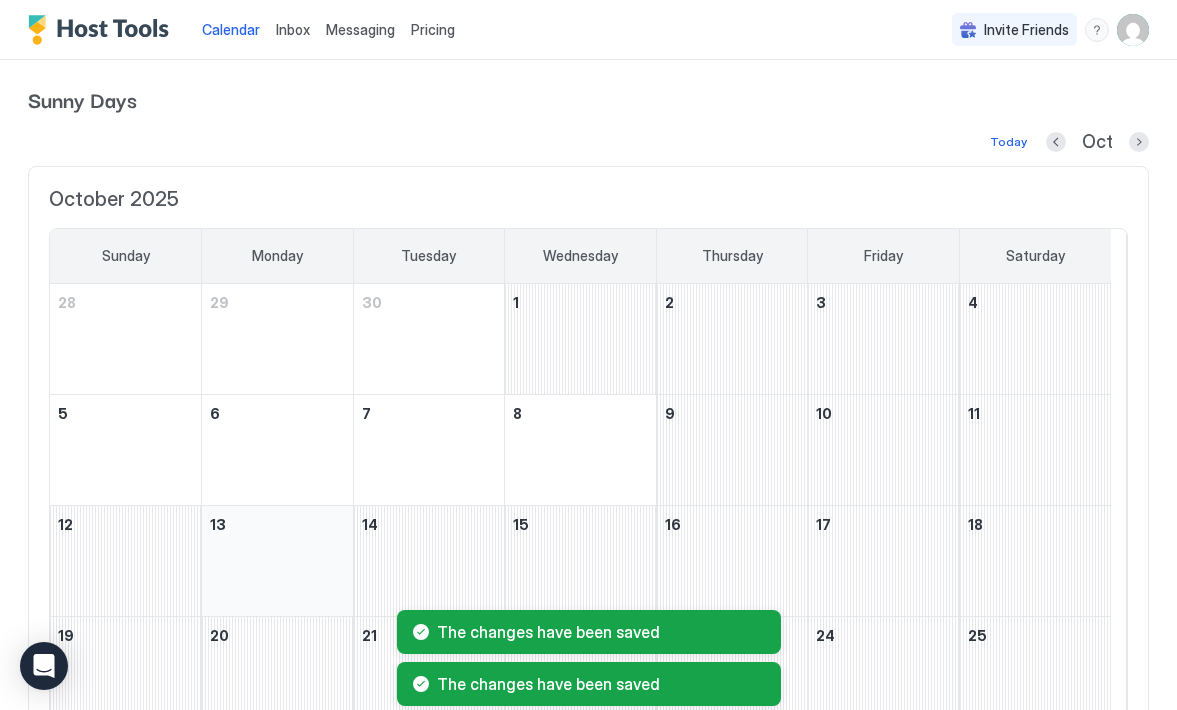 click at bounding box center [277, 561] 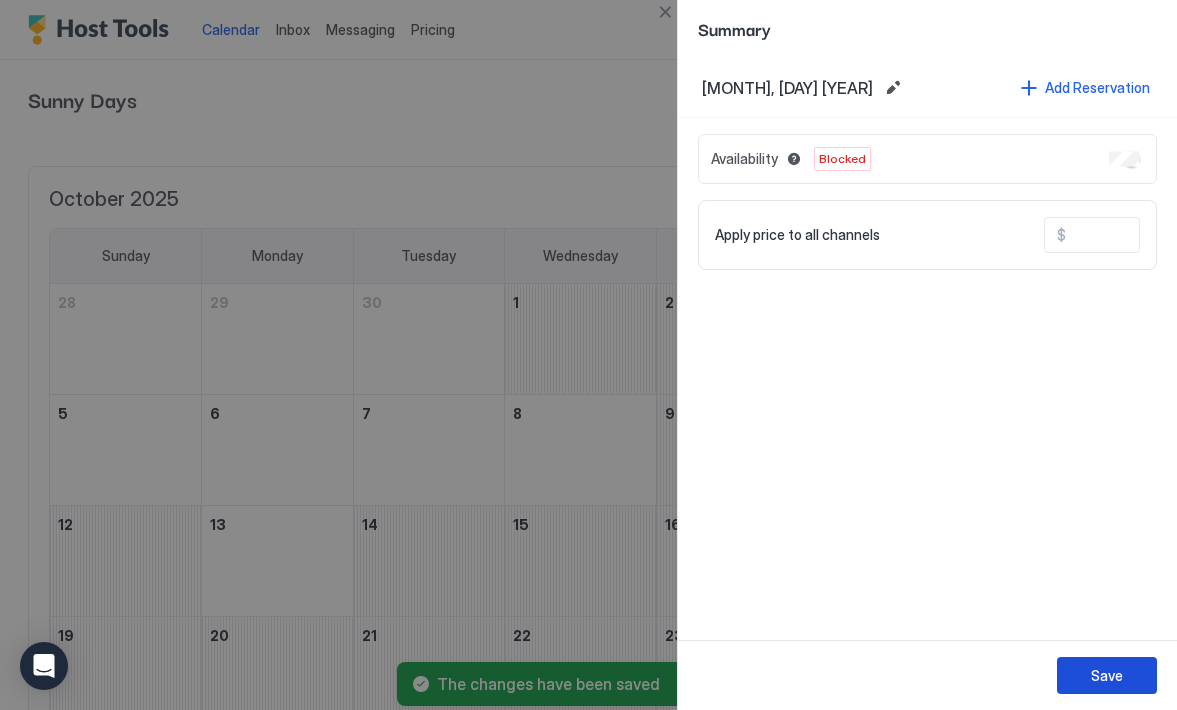 click on "Save" at bounding box center (1107, 675) 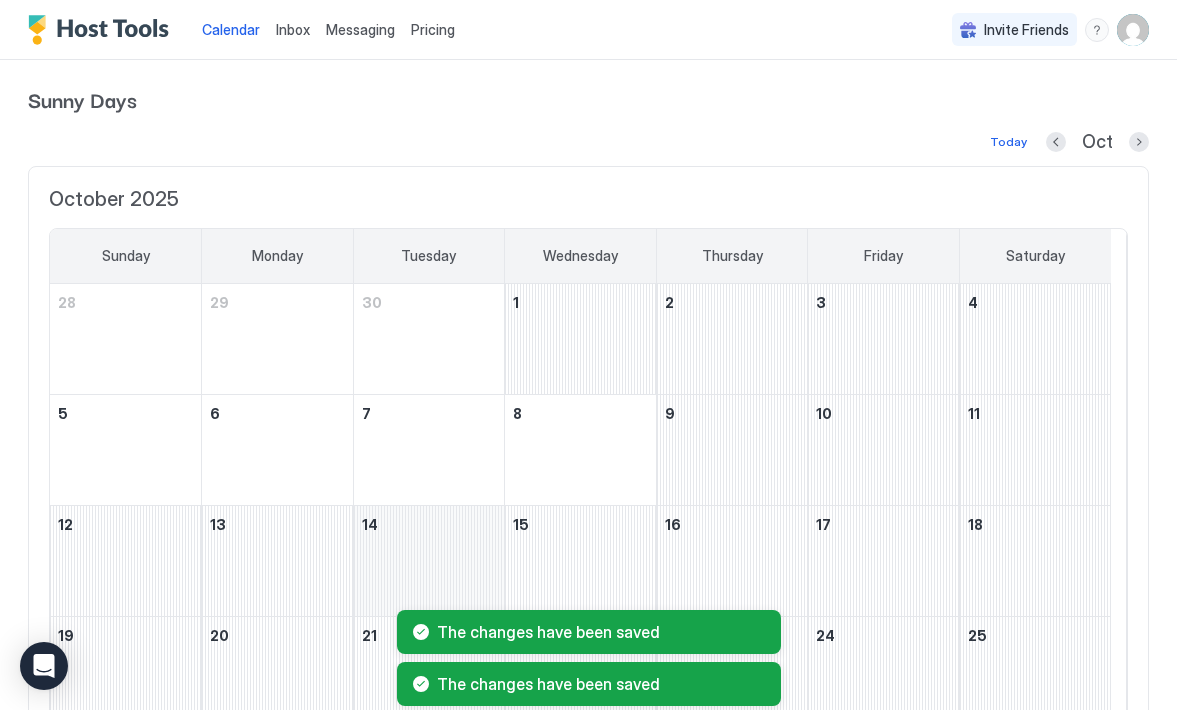 click at bounding box center (429, 561) 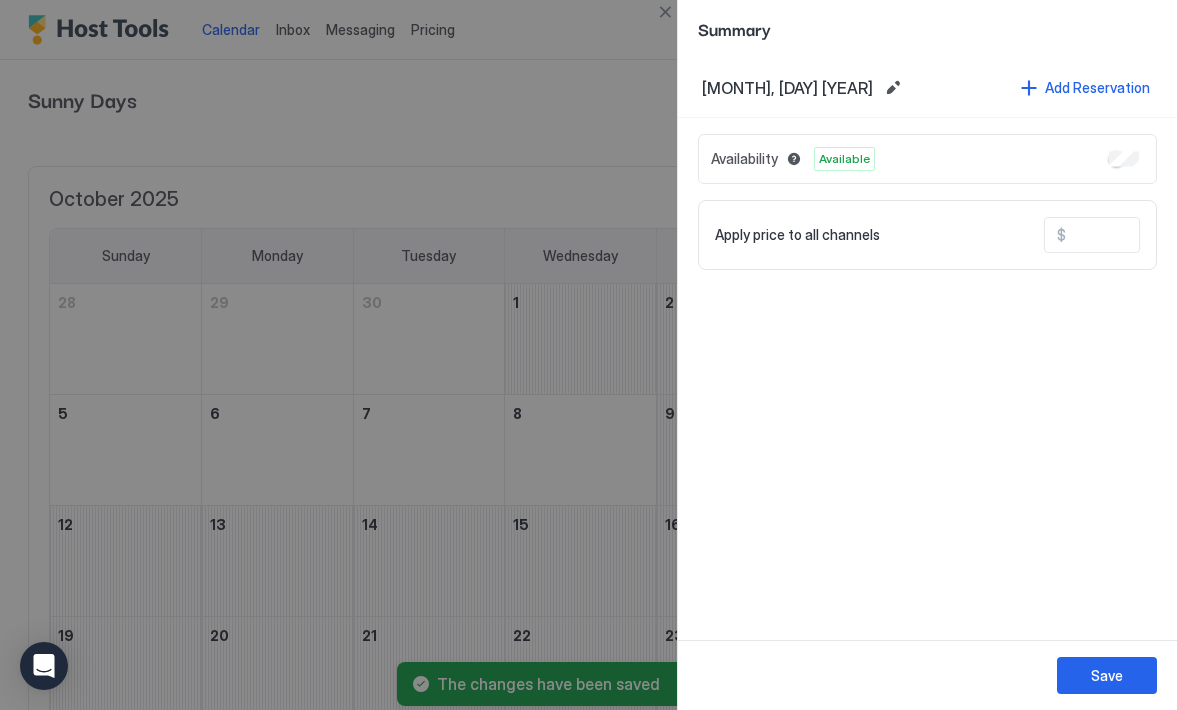 click at bounding box center [1146, 235] 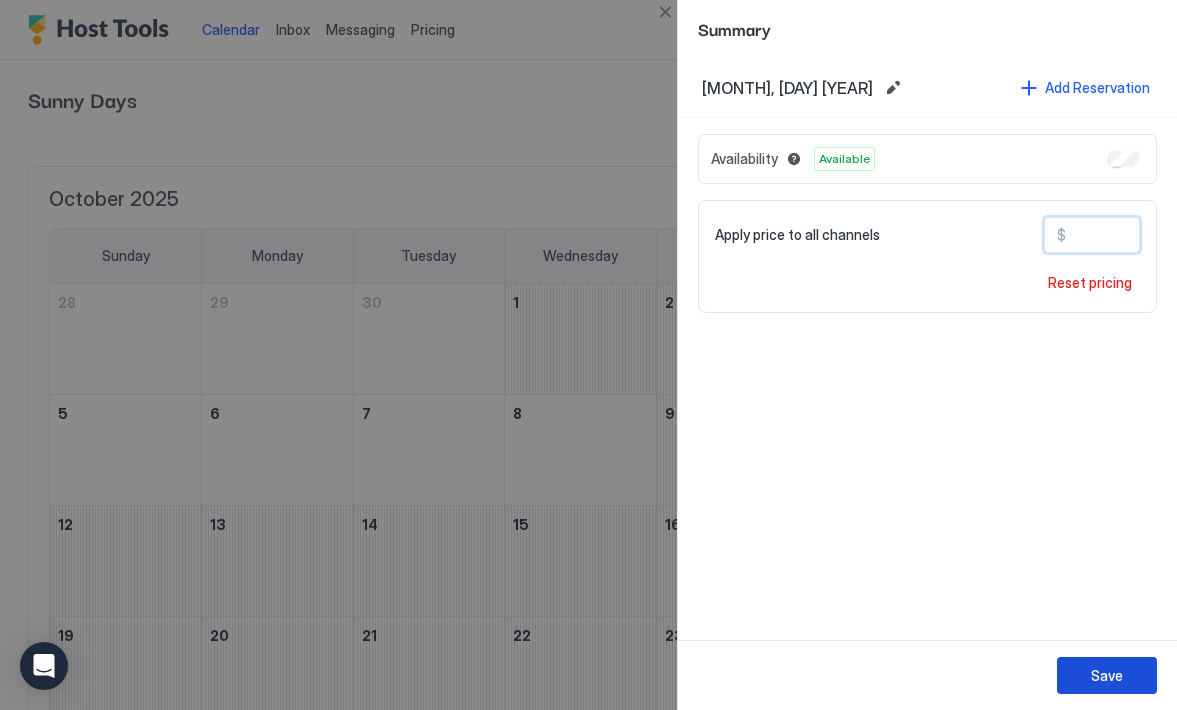 type on "***" 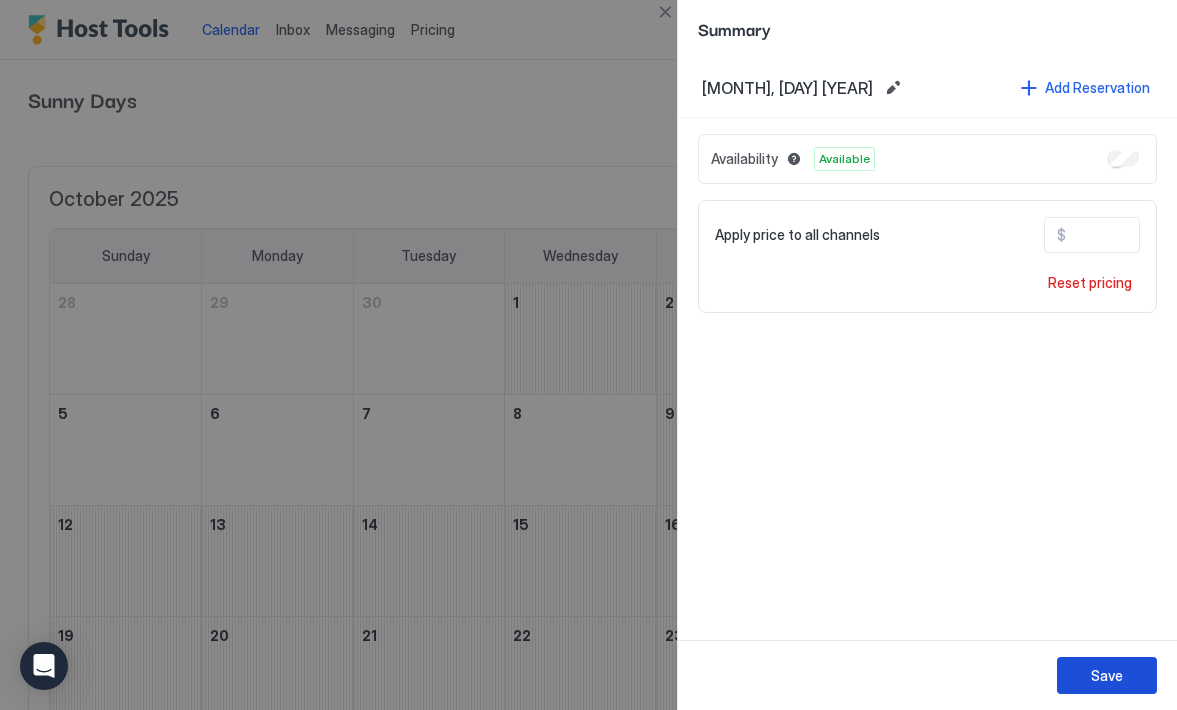 click on "Save" at bounding box center (1107, 675) 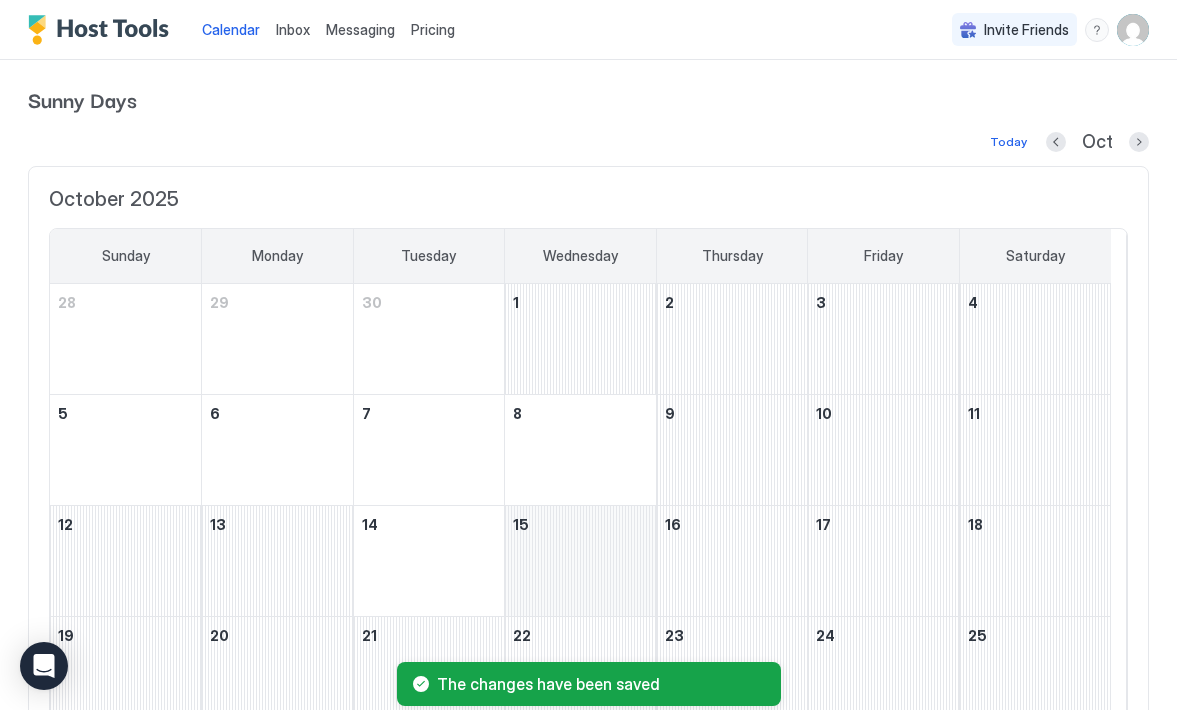 click at bounding box center (580, 561) 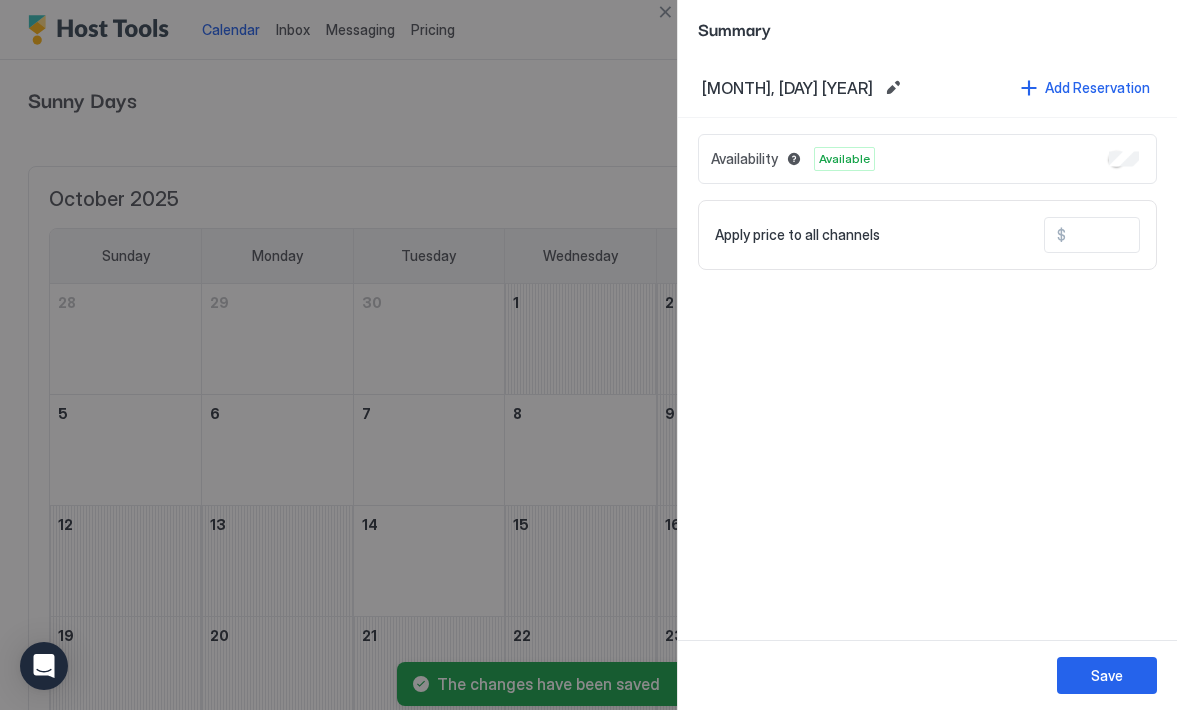 click at bounding box center (1146, 235) 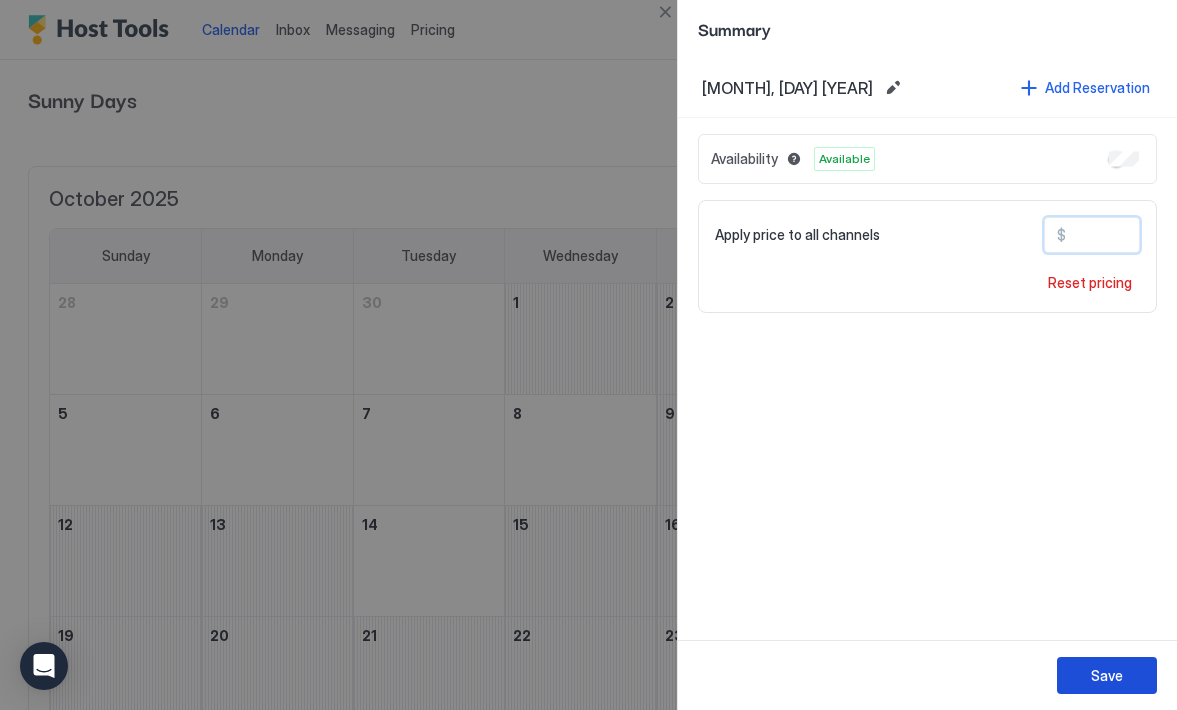 type on "***" 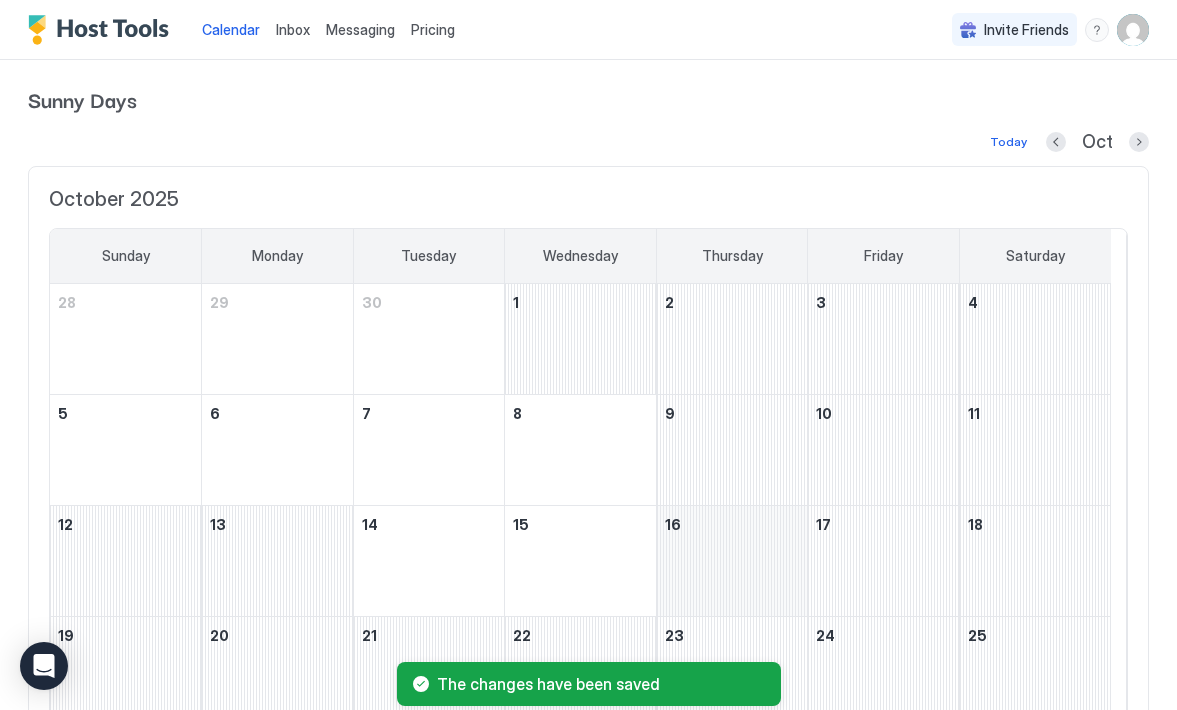 click at bounding box center [732, 561] 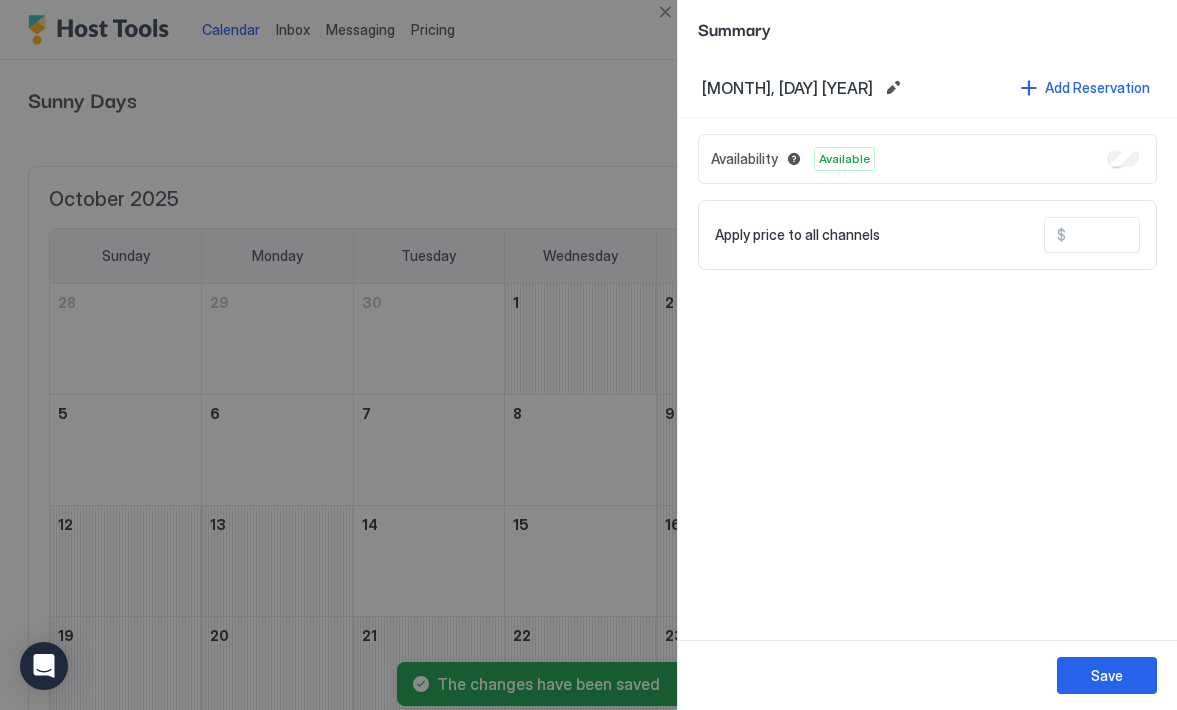 click at bounding box center [1146, 235] 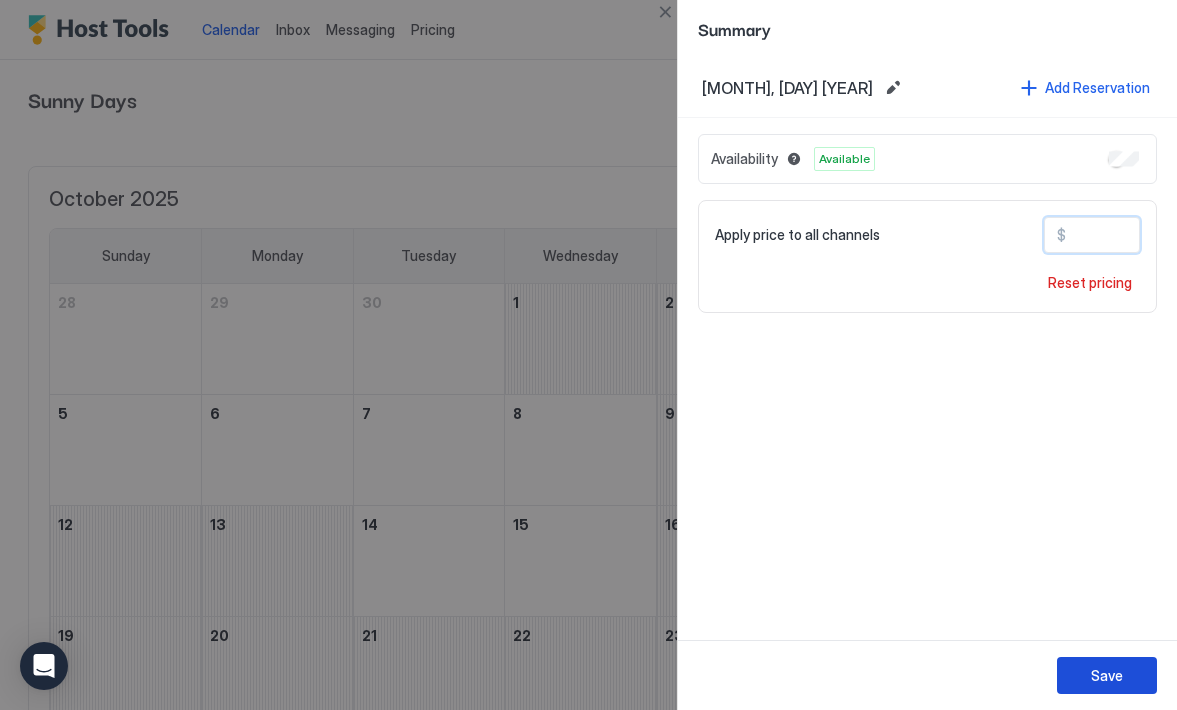 type on "***" 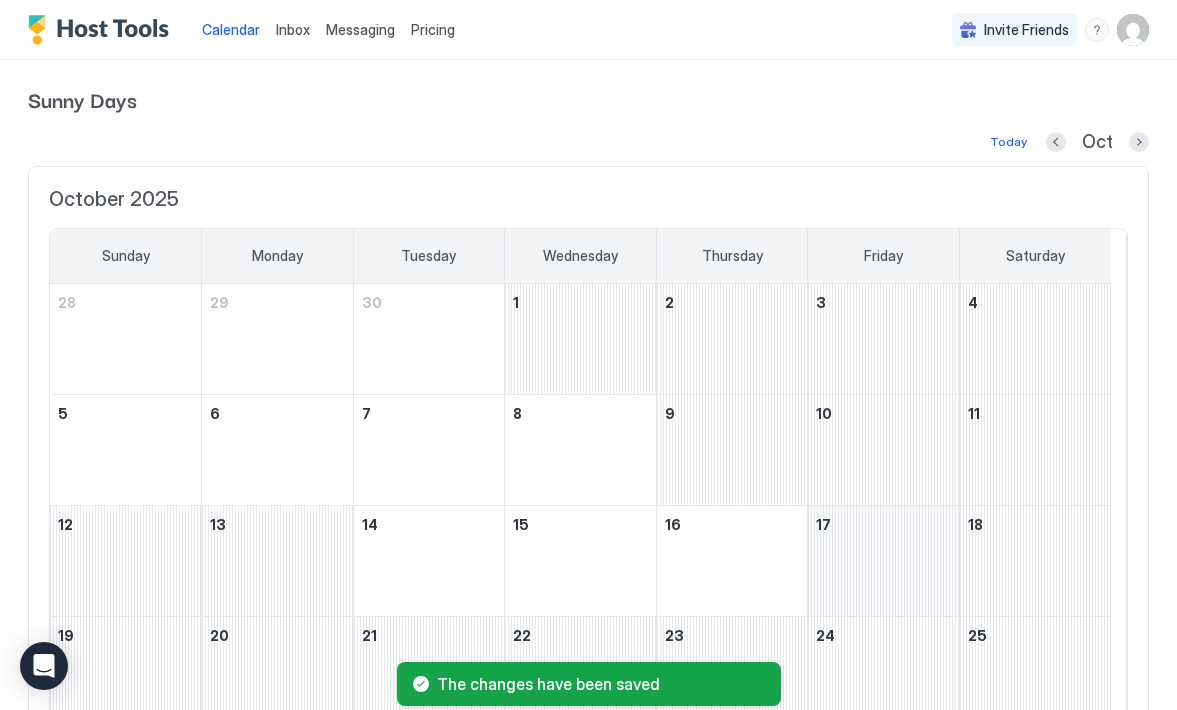 click at bounding box center (883, 561) 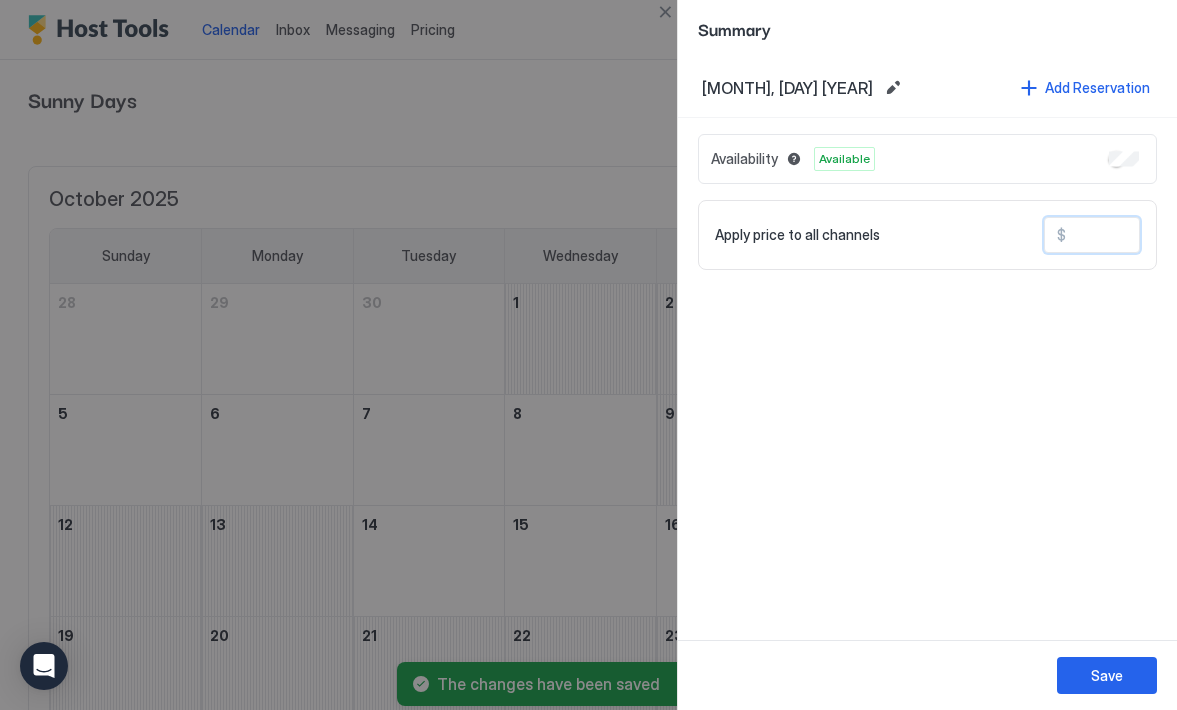 click at bounding box center (1146, 235) 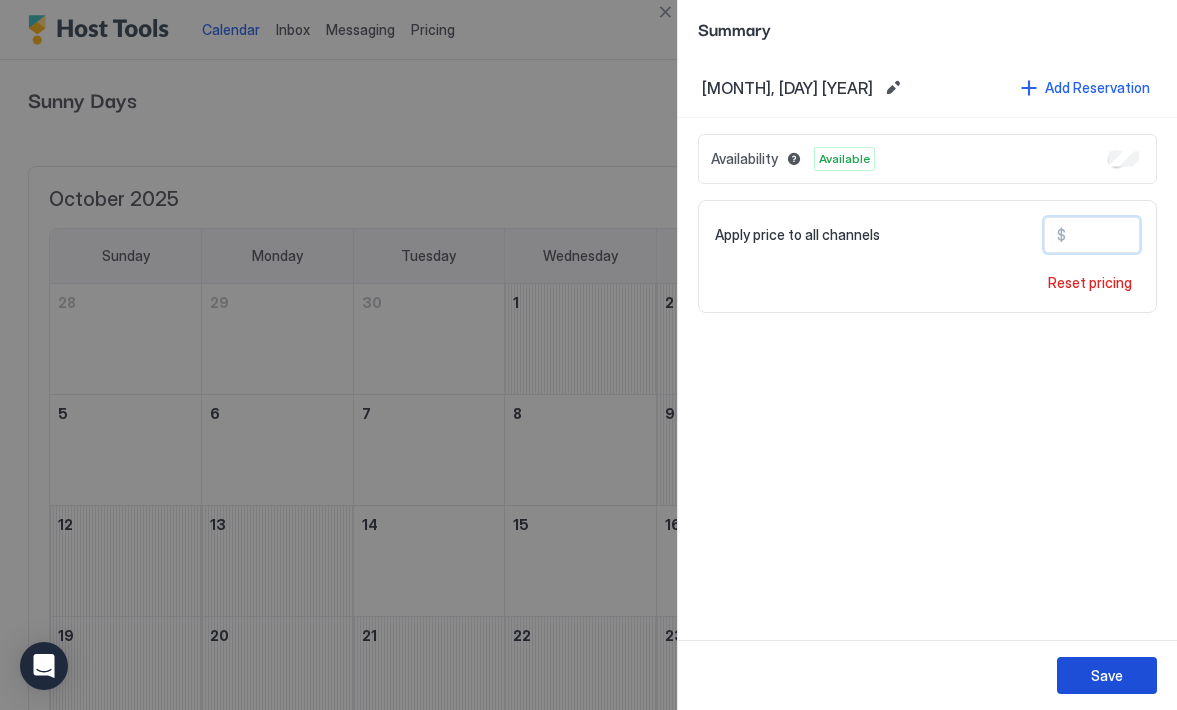 type on "***" 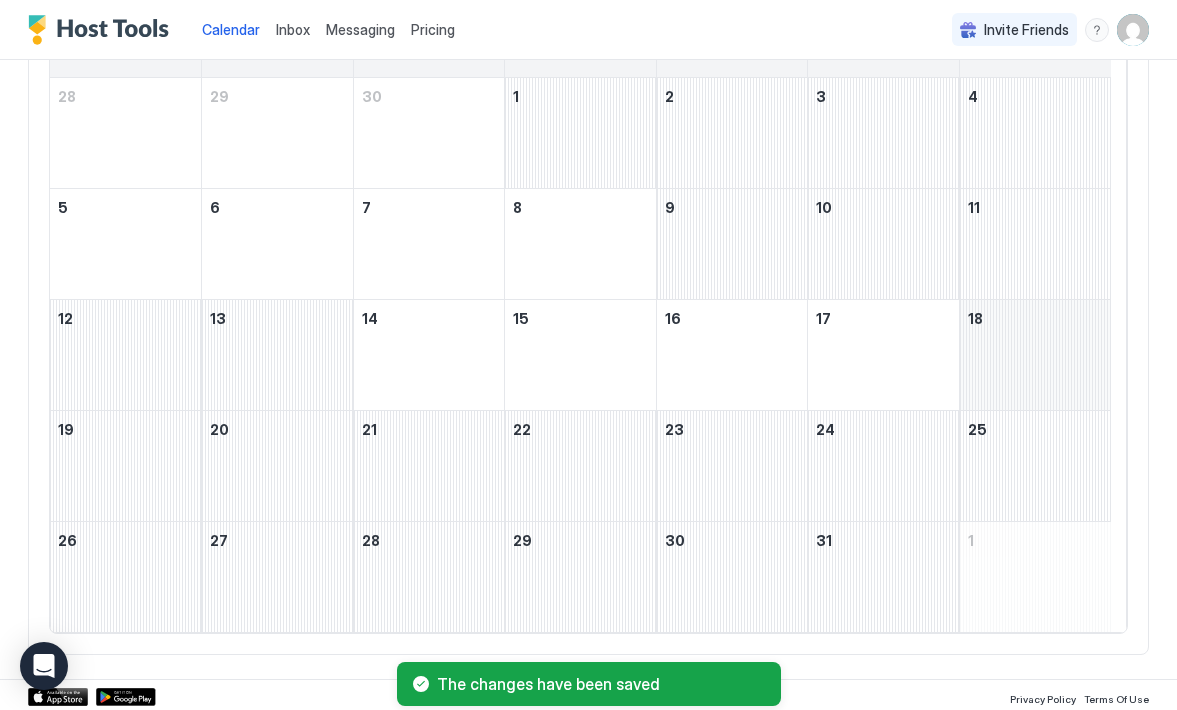 scroll, scrollTop: 210, scrollLeft: 0, axis: vertical 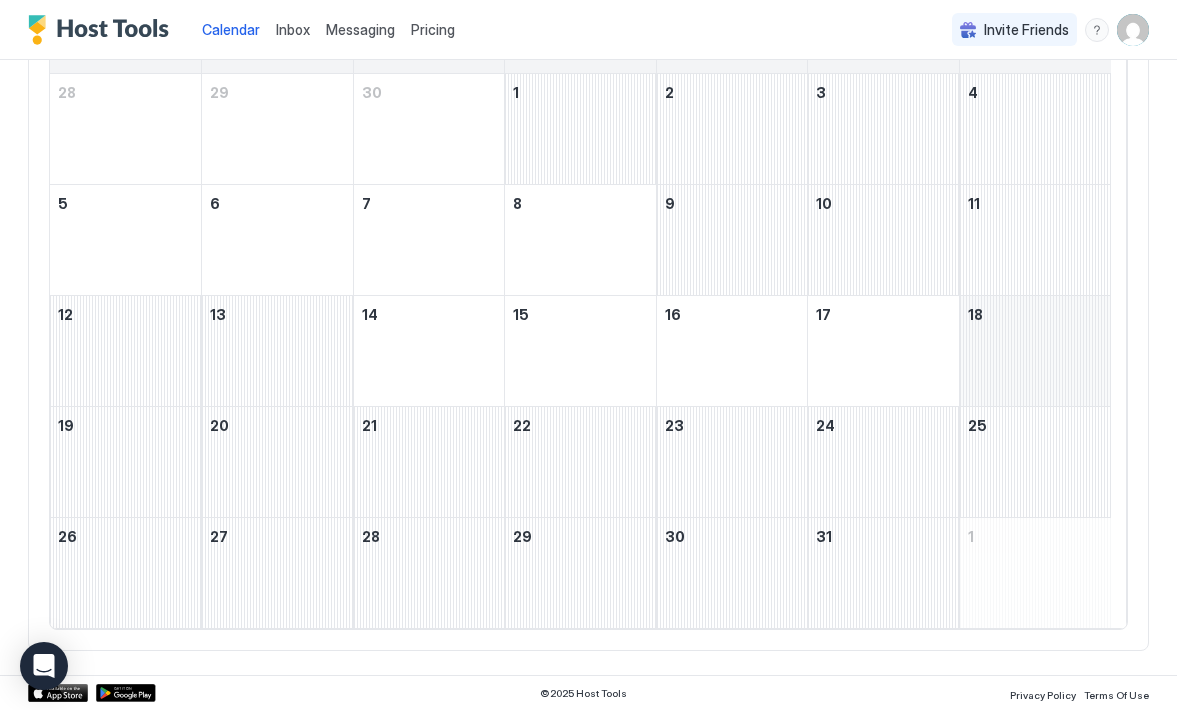 click at bounding box center (1035, 351) 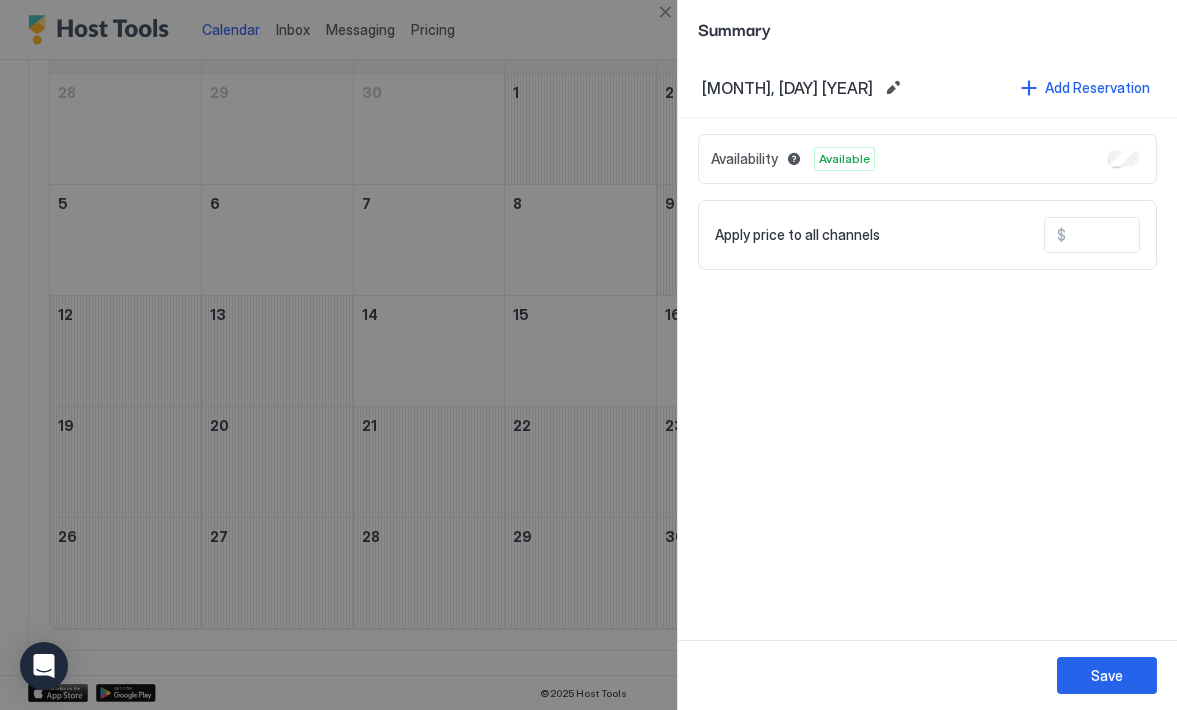 click at bounding box center (1146, 235) 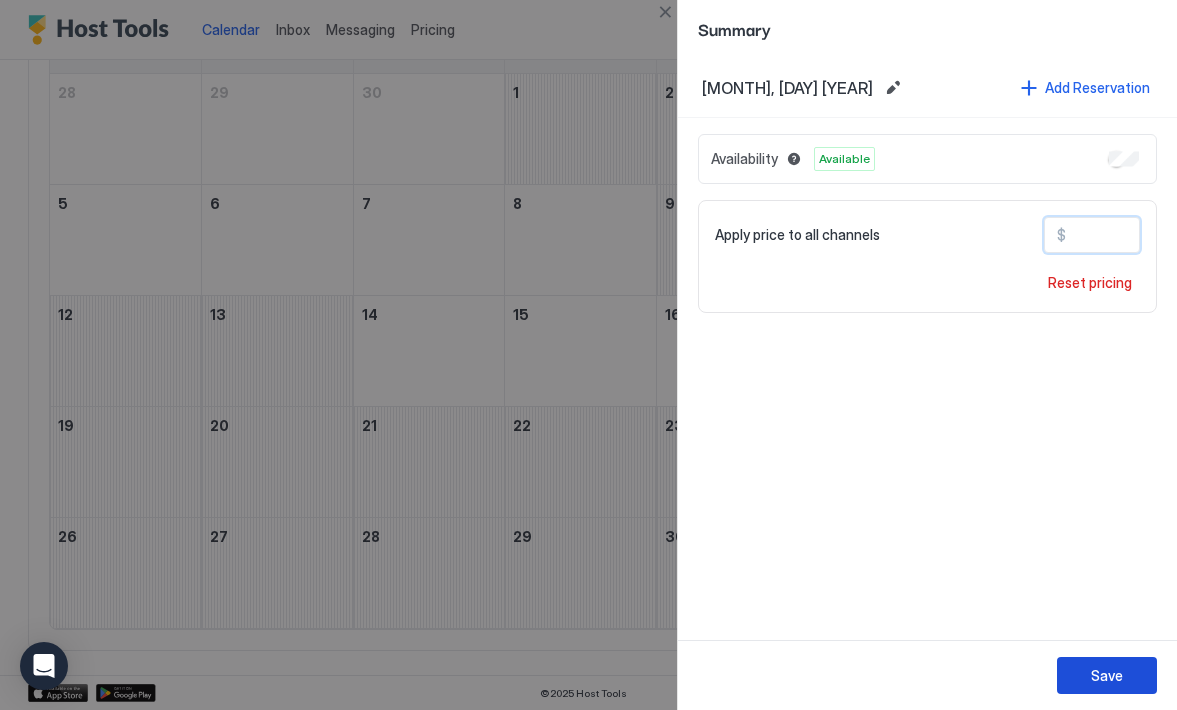 type on "***" 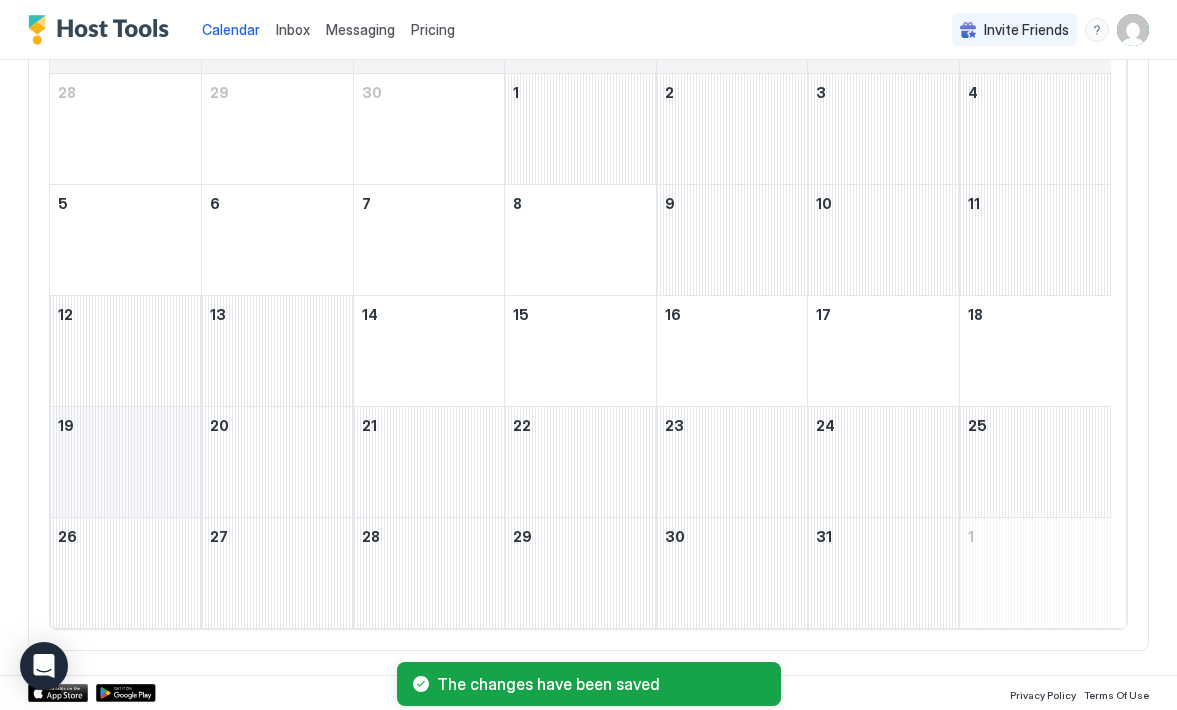 click at bounding box center (125, 462) 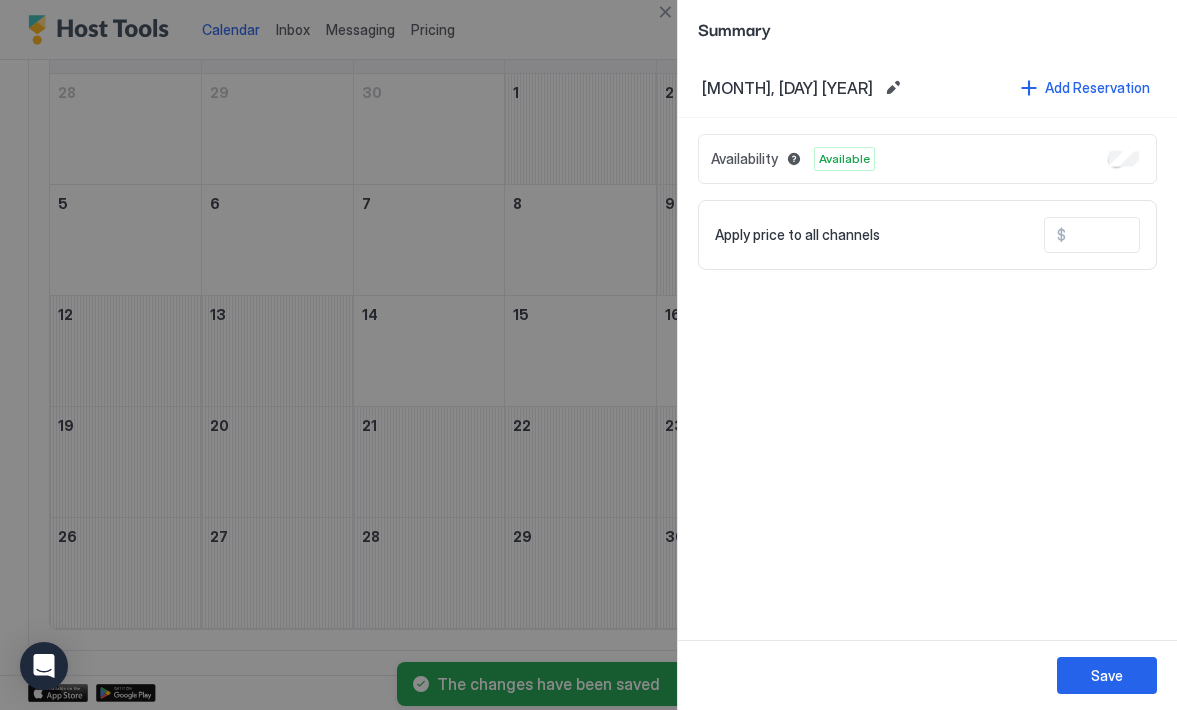 click at bounding box center (1146, 235) 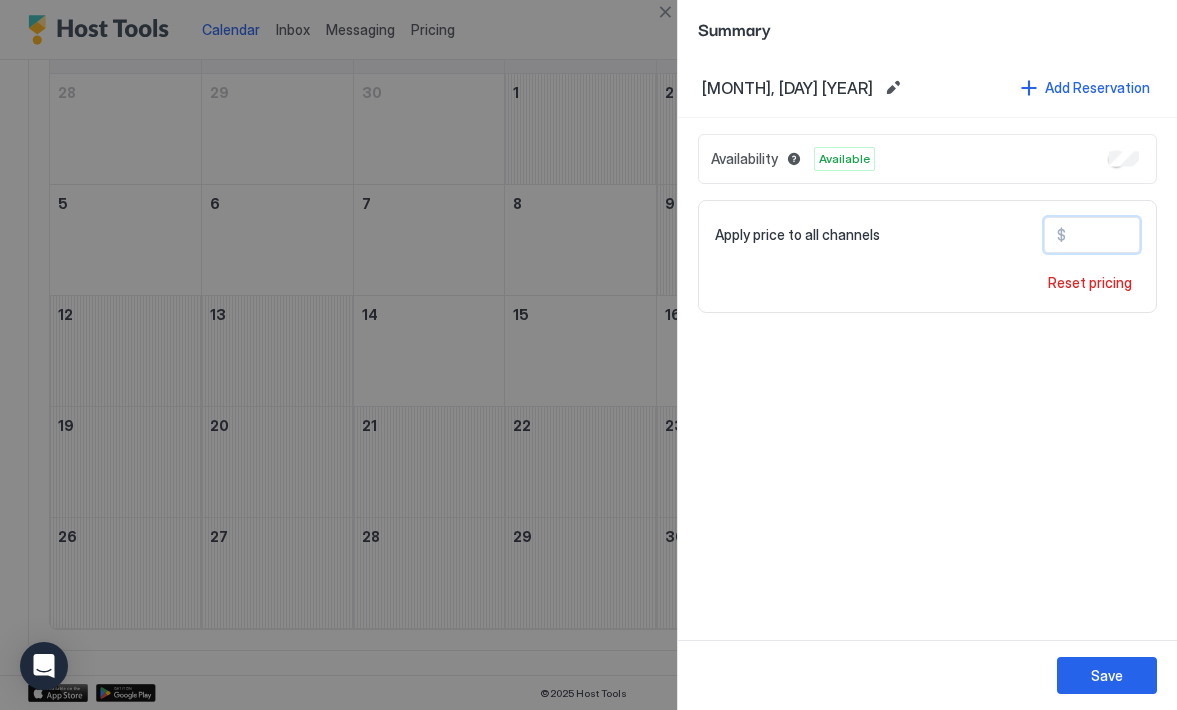 type on "***" 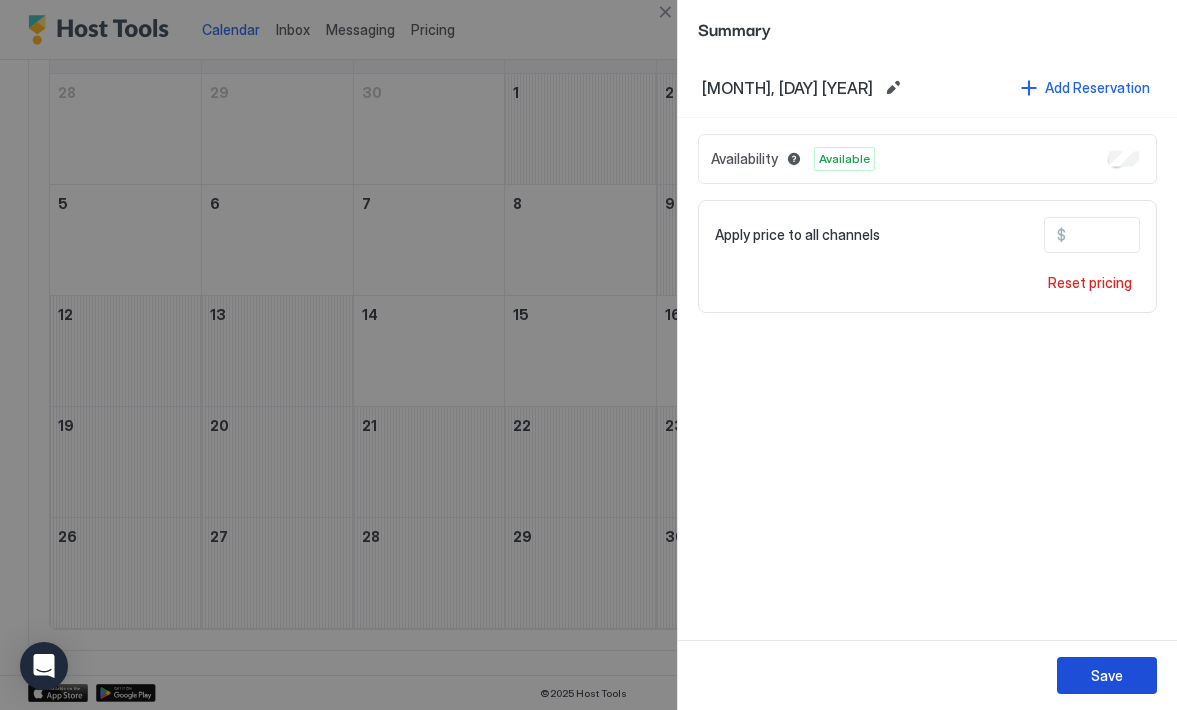 click on "Save" at bounding box center (1107, 675) 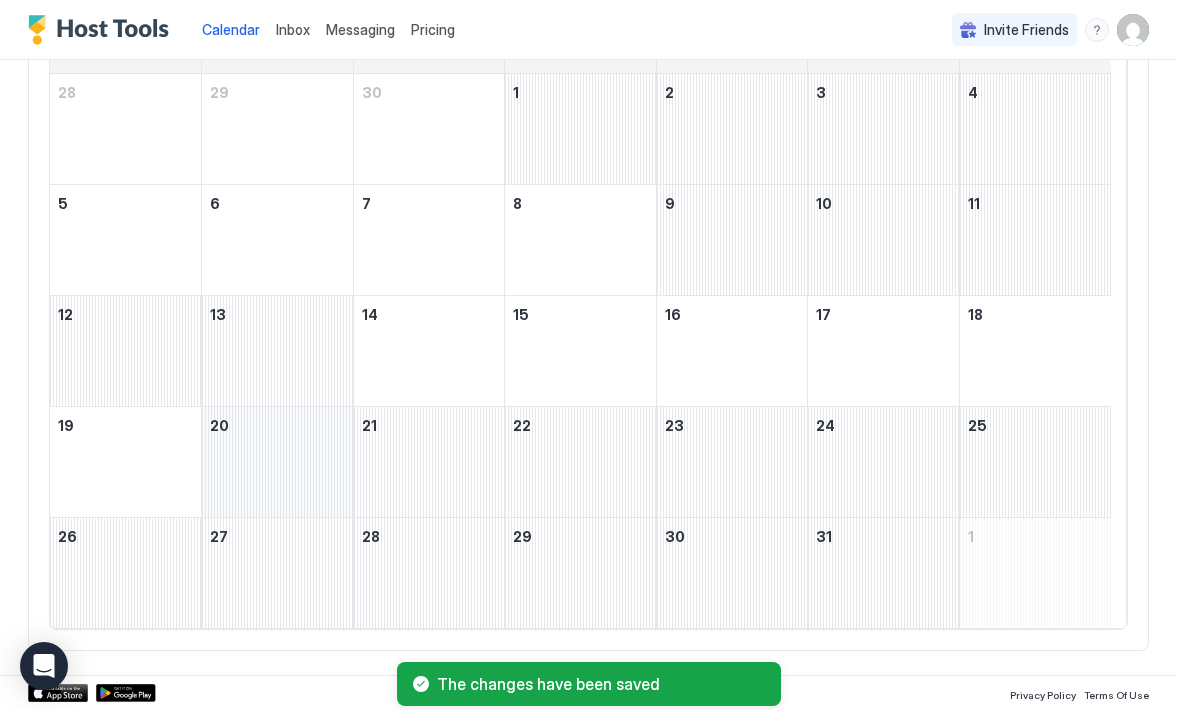 click at bounding box center (277, 462) 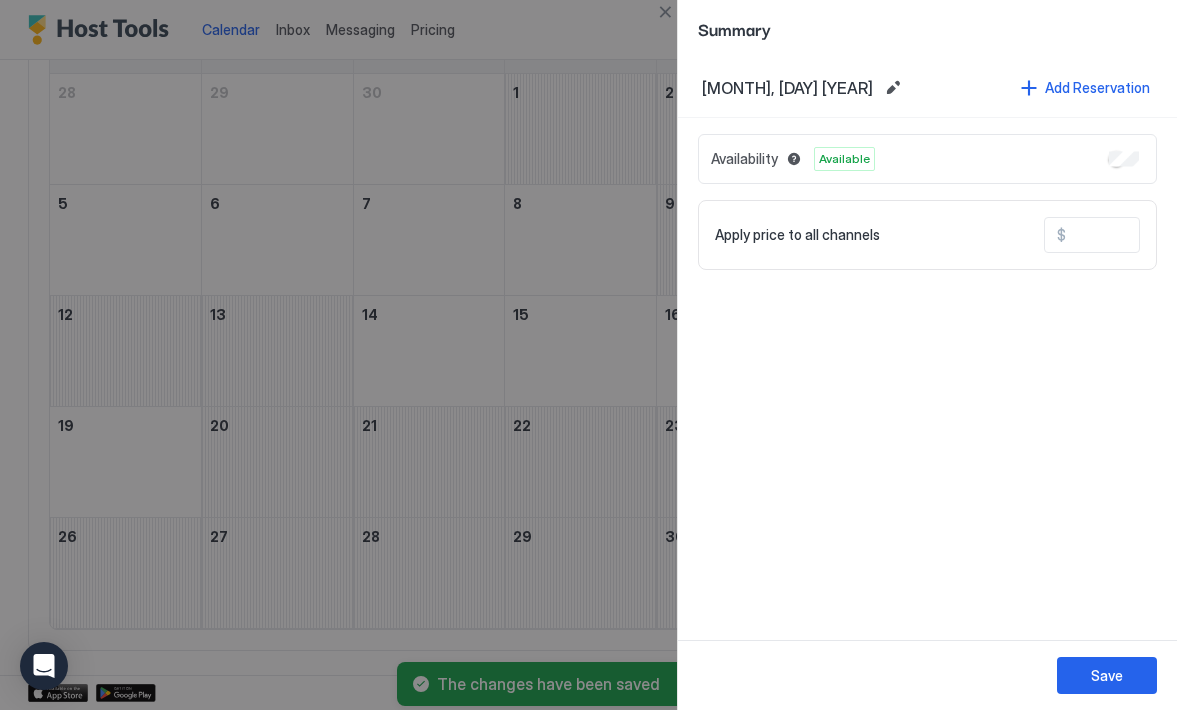 click at bounding box center (1146, 235) 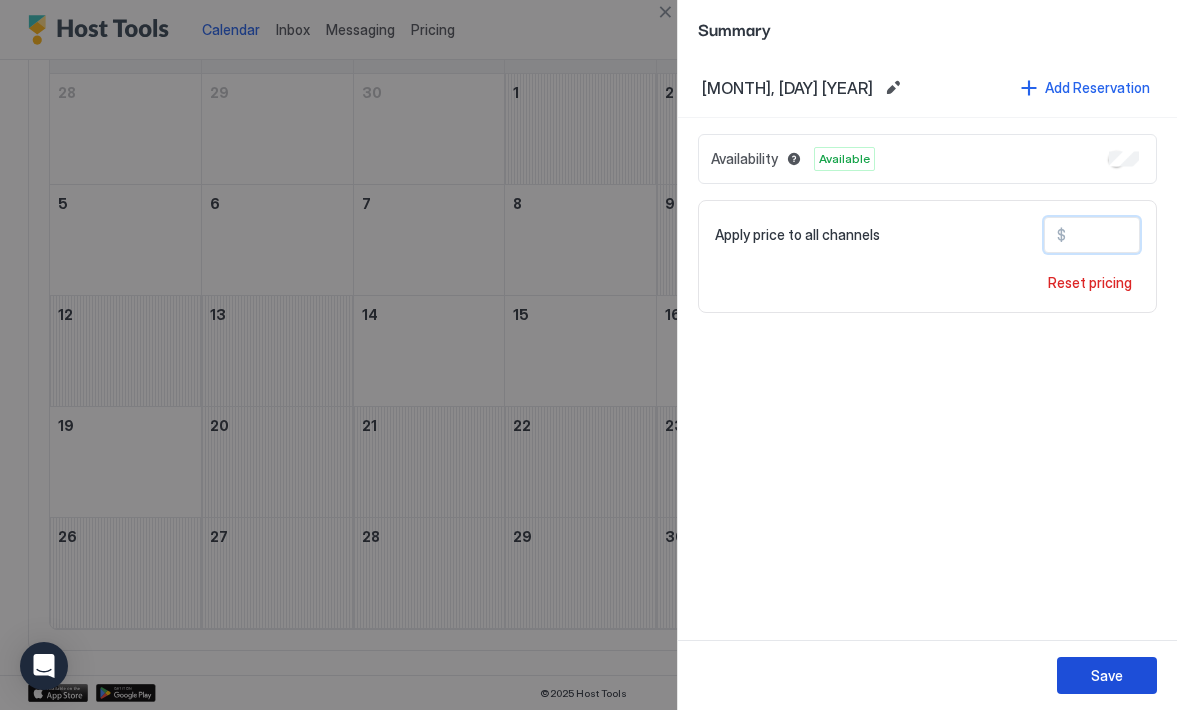type on "***" 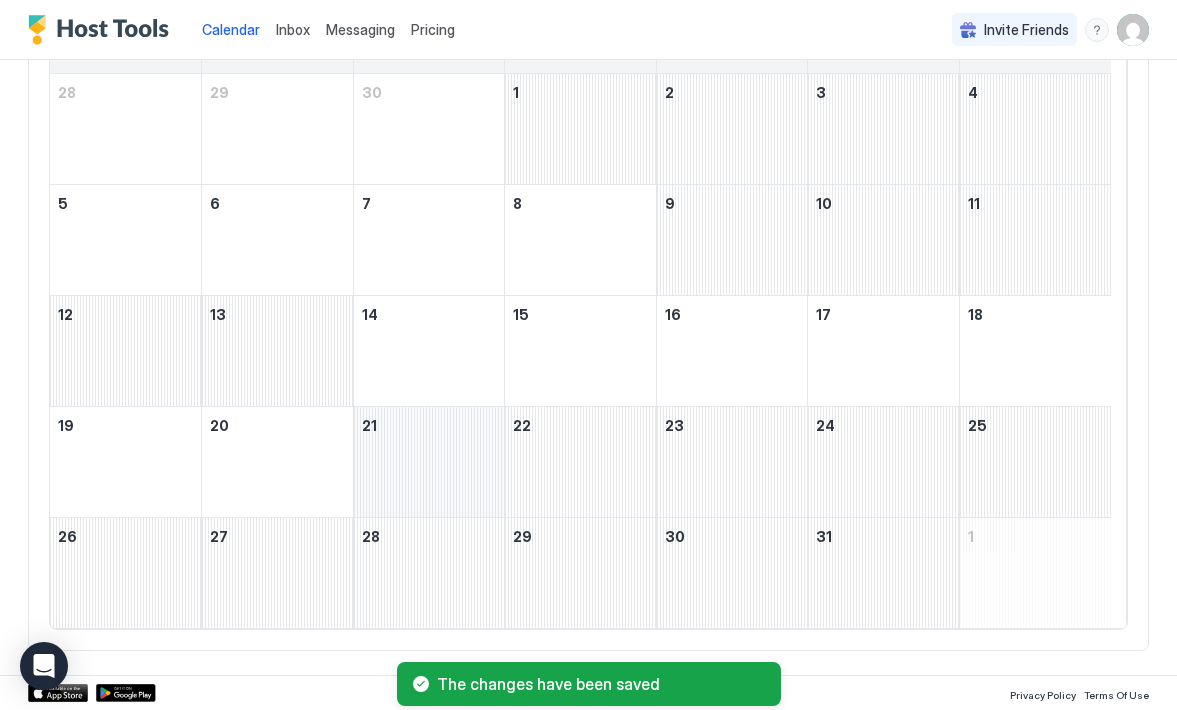 click at bounding box center (429, 462) 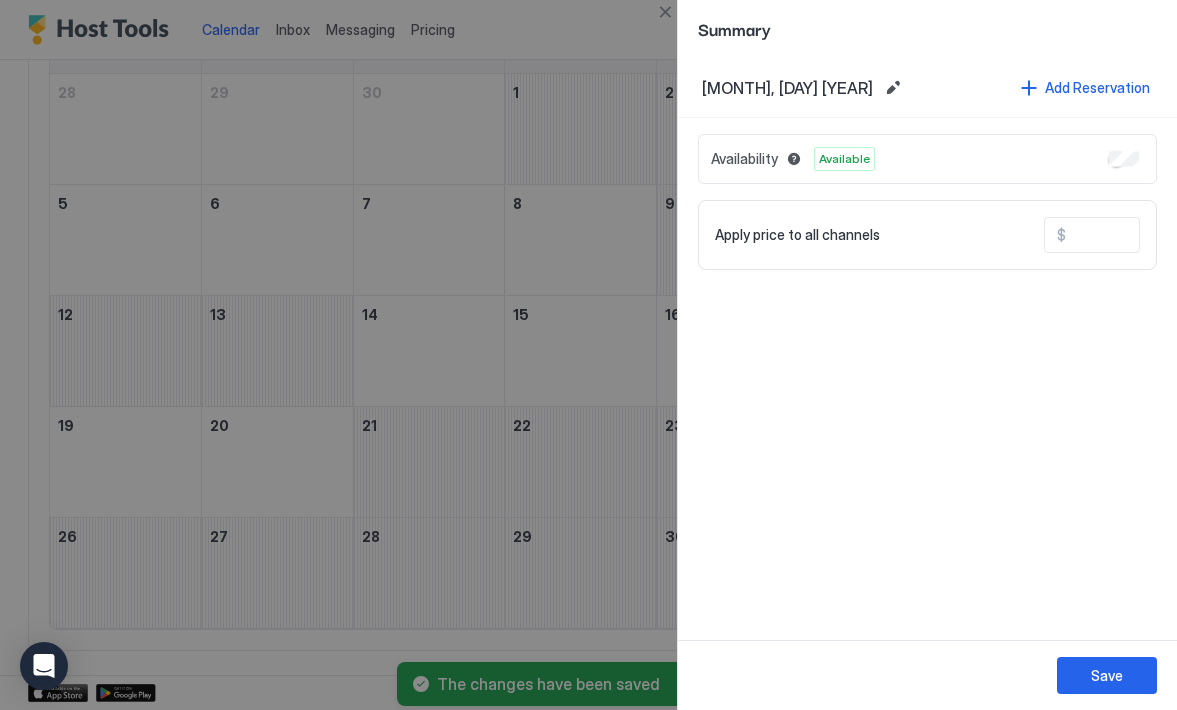 click at bounding box center (1146, 235) 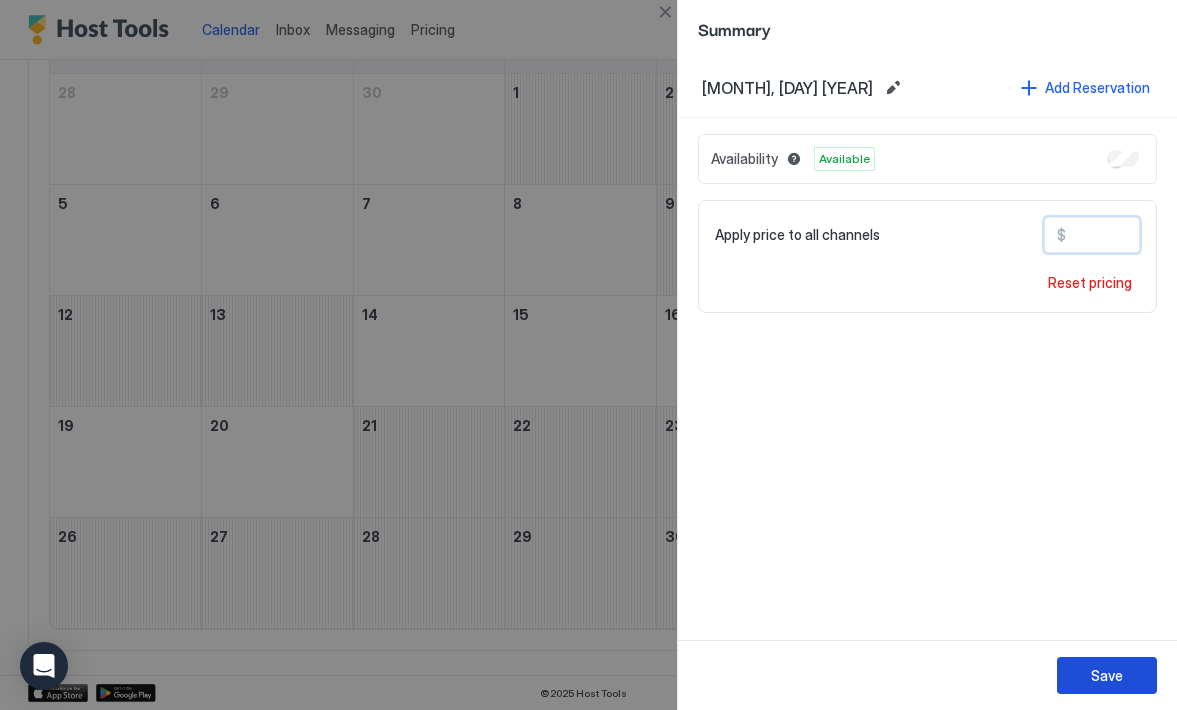 type on "***" 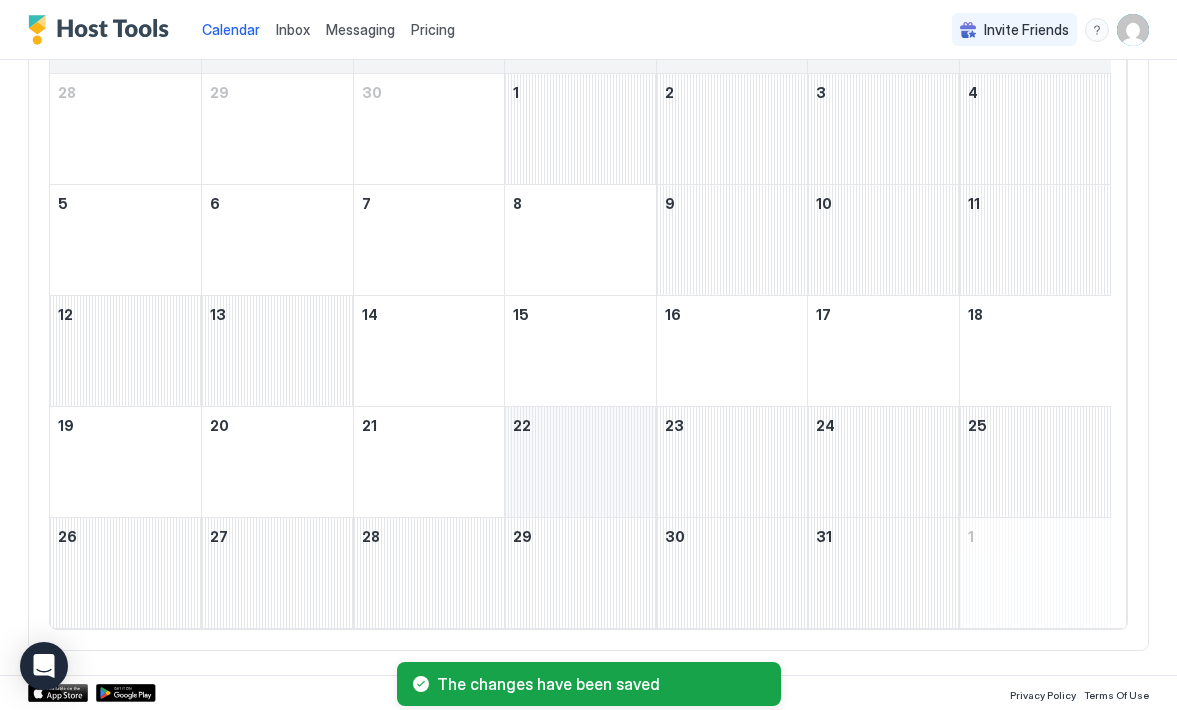 click at bounding box center (580, 462) 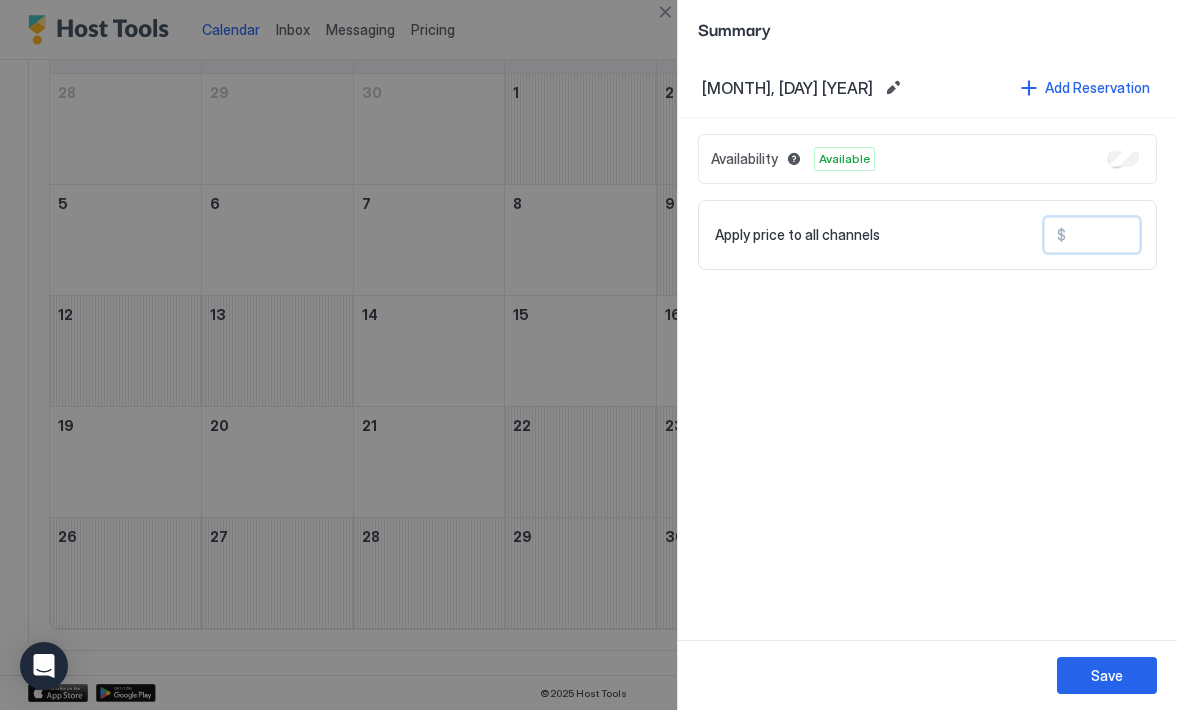 click at bounding box center (1146, 235) 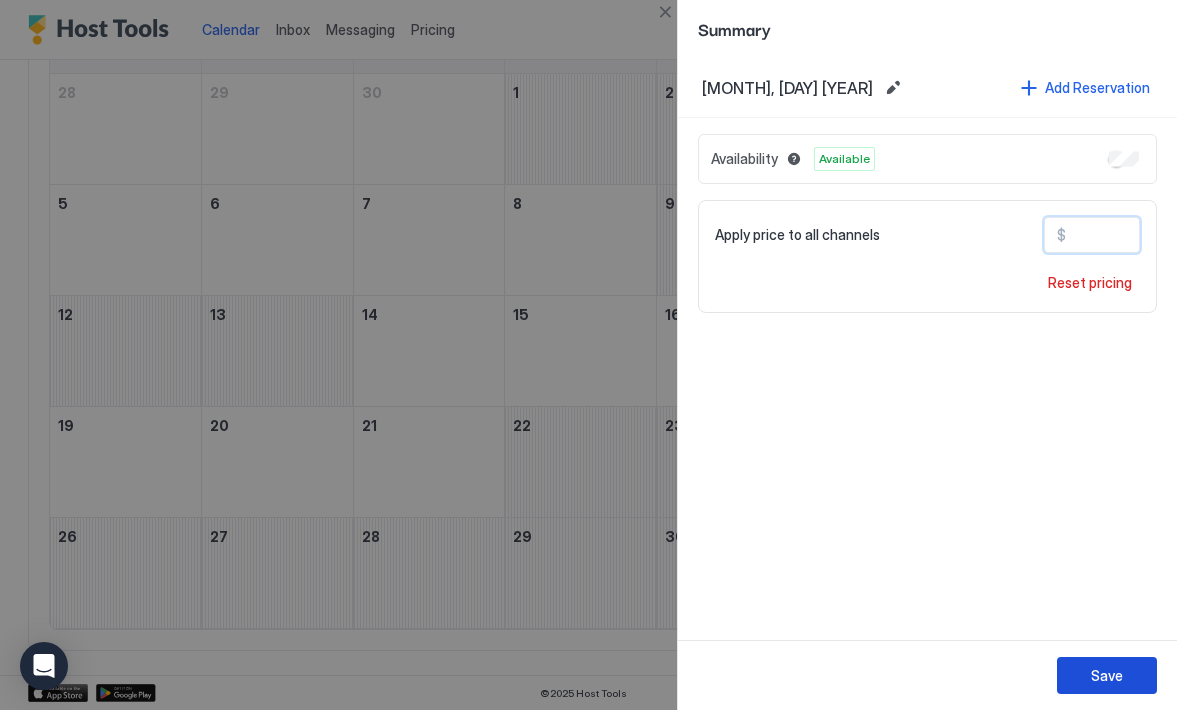 type on "***" 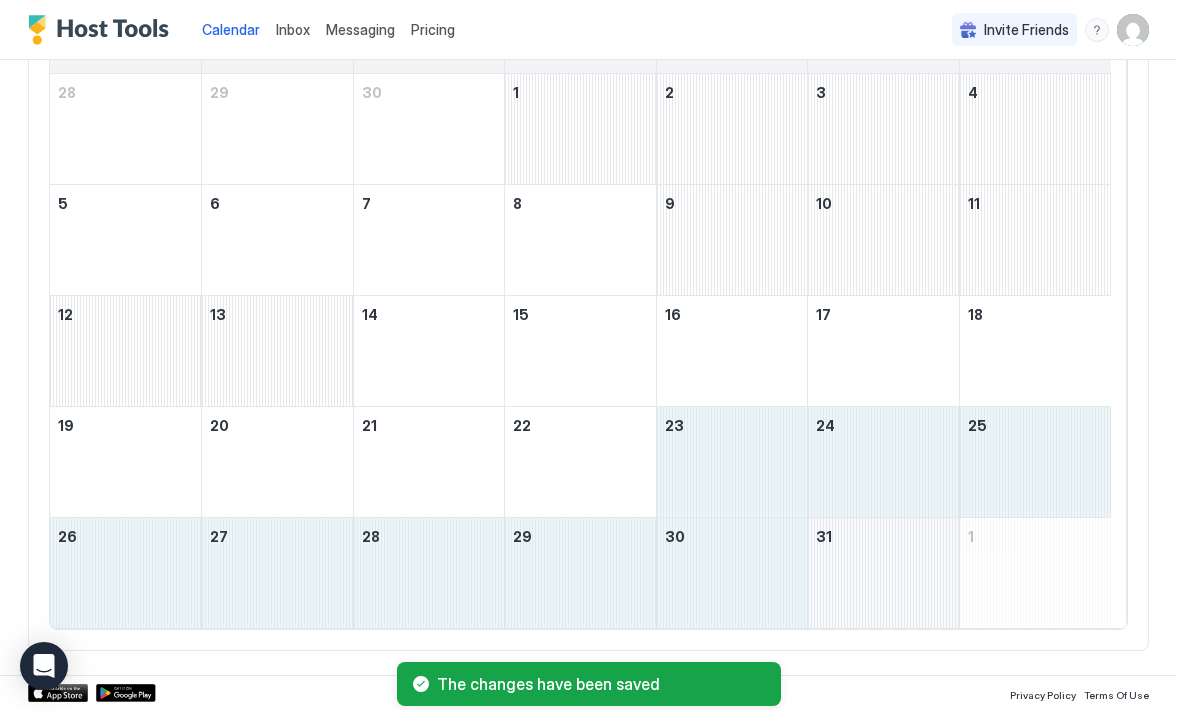 drag, startPoint x: 737, startPoint y: 486, endPoint x: 832, endPoint y: 549, distance: 113.99123 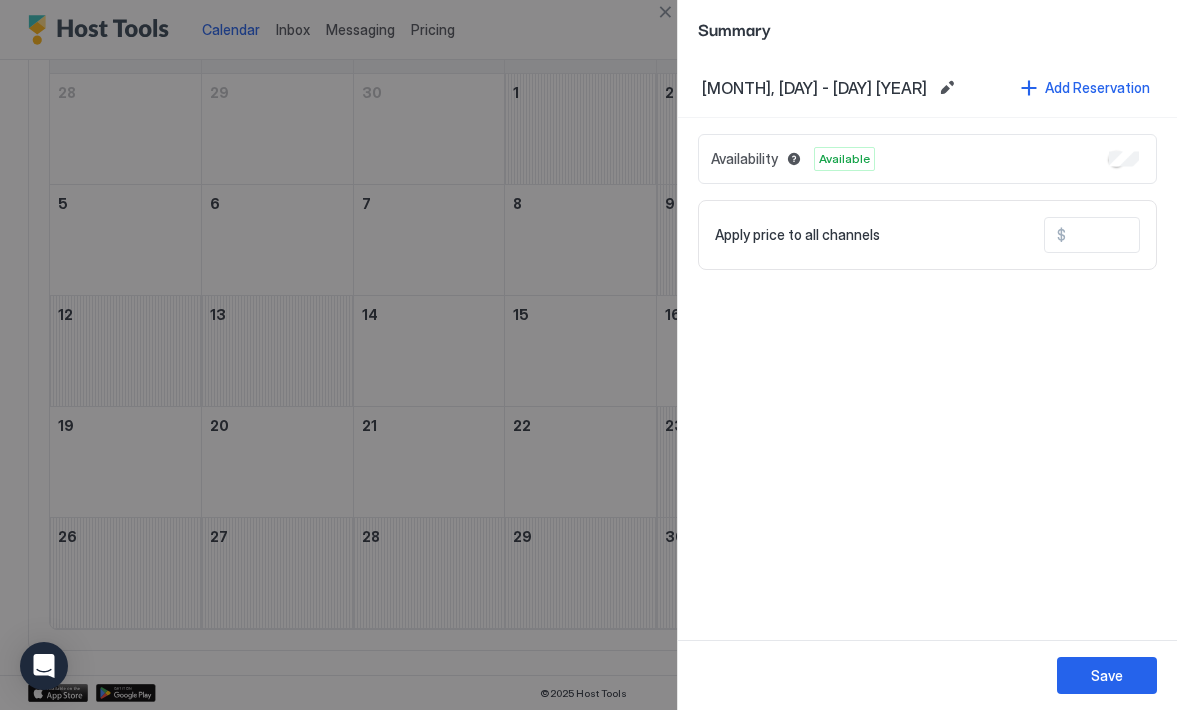 click at bounding box center [1146, 235] 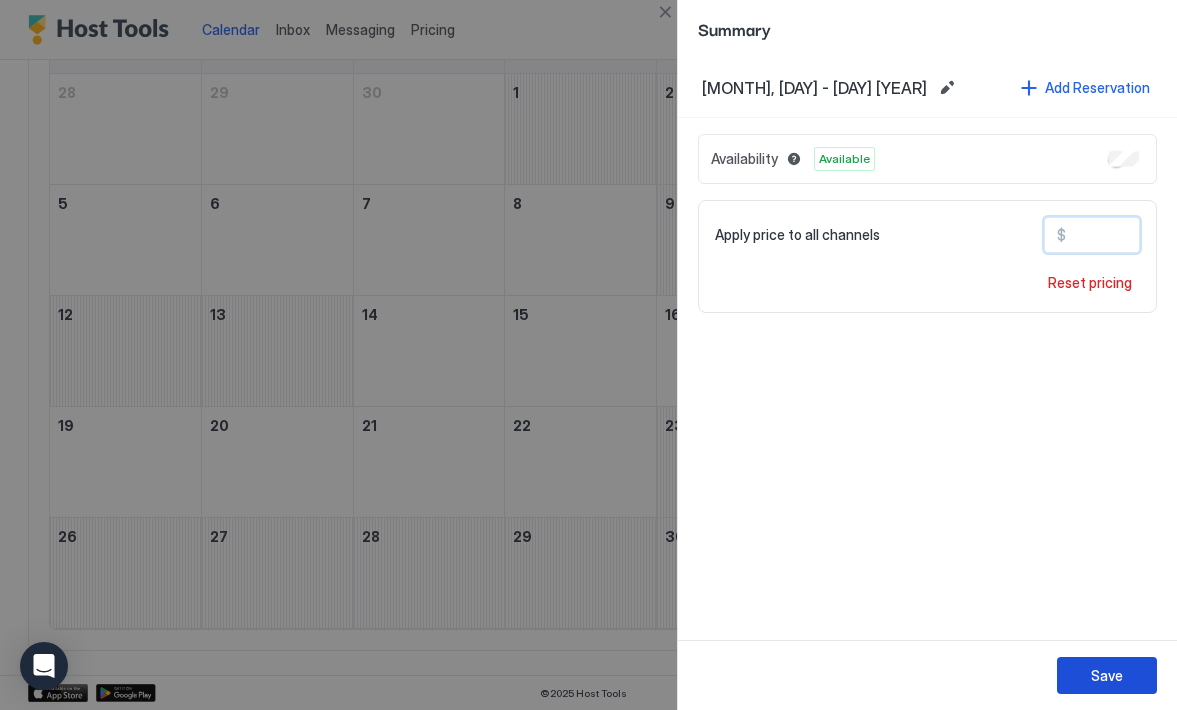 type on "***" 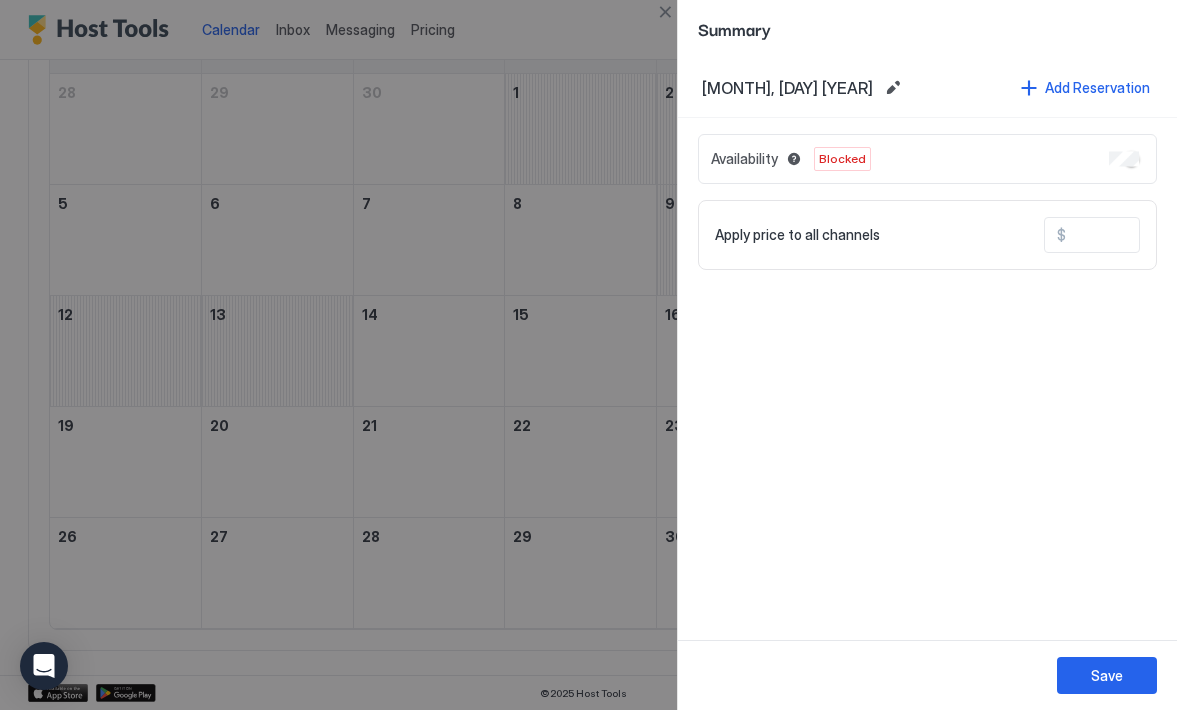 click at bounding box center (588, 355) 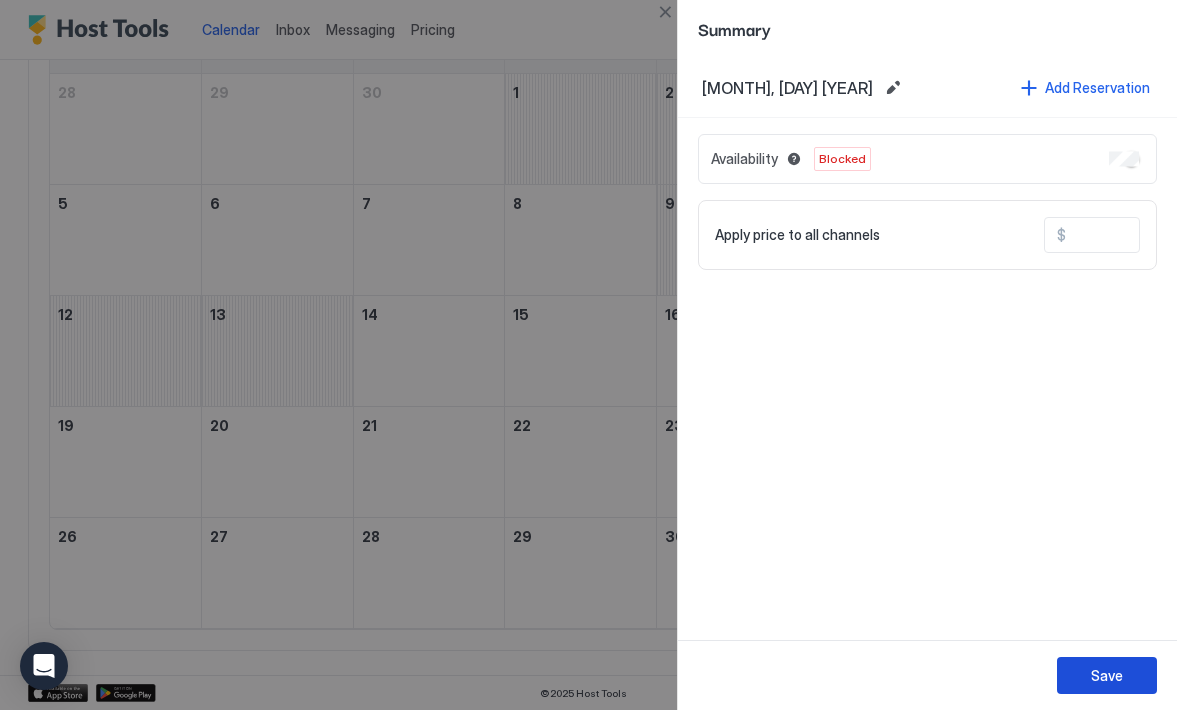 click on "Save" at bounding box center [1107, 675] 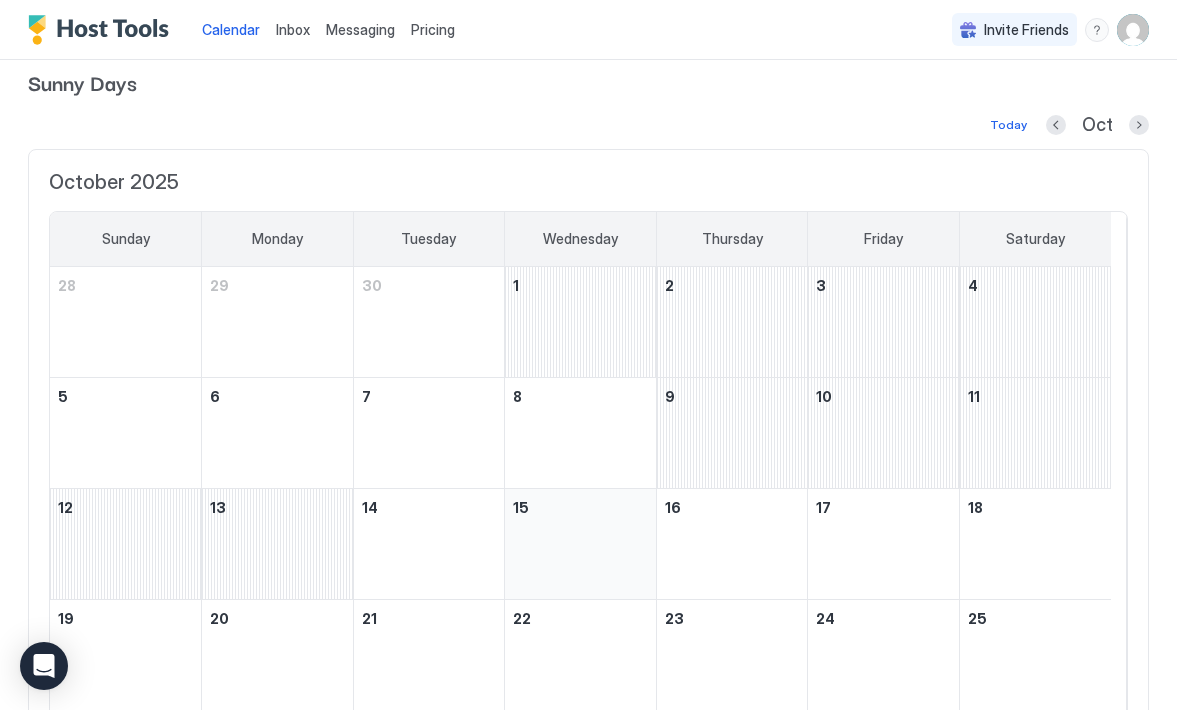 scroll, scrollTop: 14, scrollLeft: 0, axis: vertical 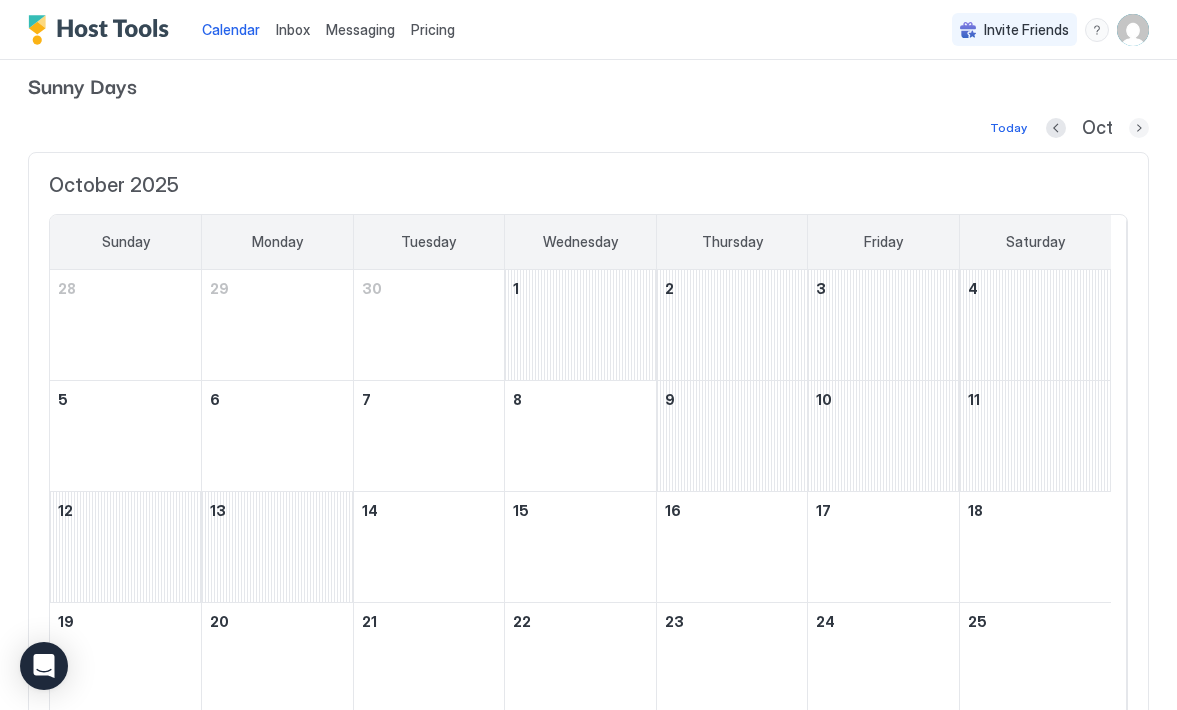 click at bounding box center (1139, 128) 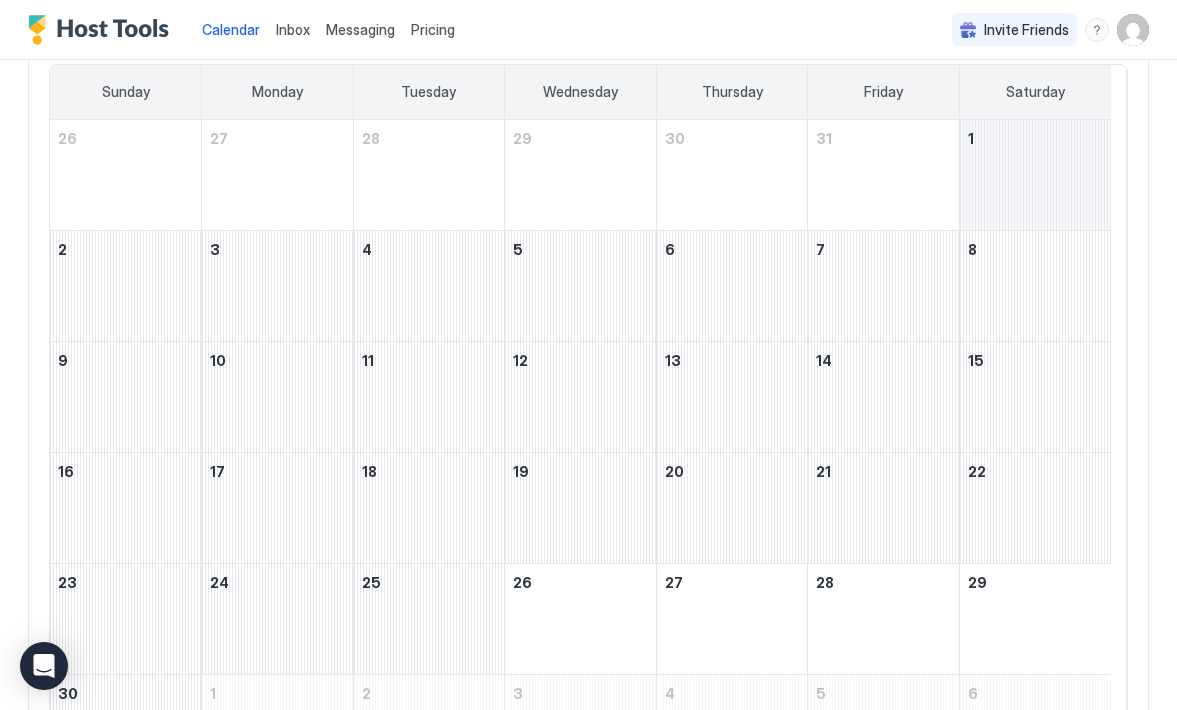 scroll, scrollTop: 172, scrollLeft: 0, axis: vertical 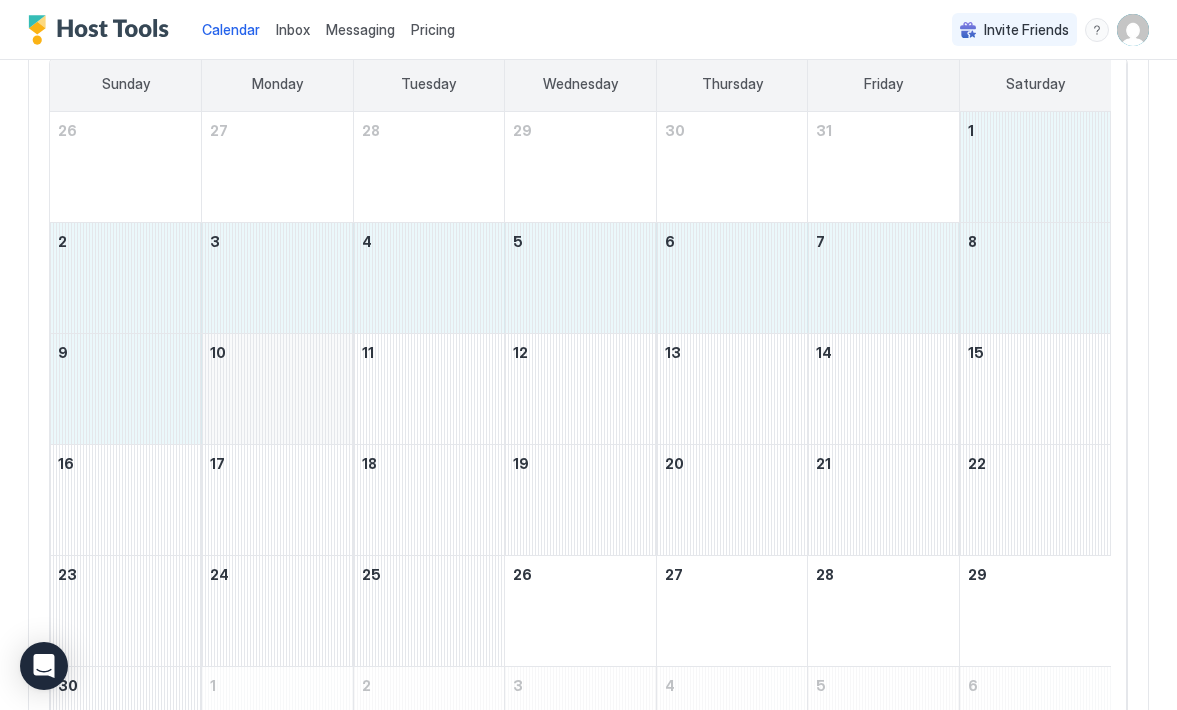 drag, startPoint x: 1020, startPoint y: 173, endPoint x: 288, endPoint y: 365, distance: 756.76154 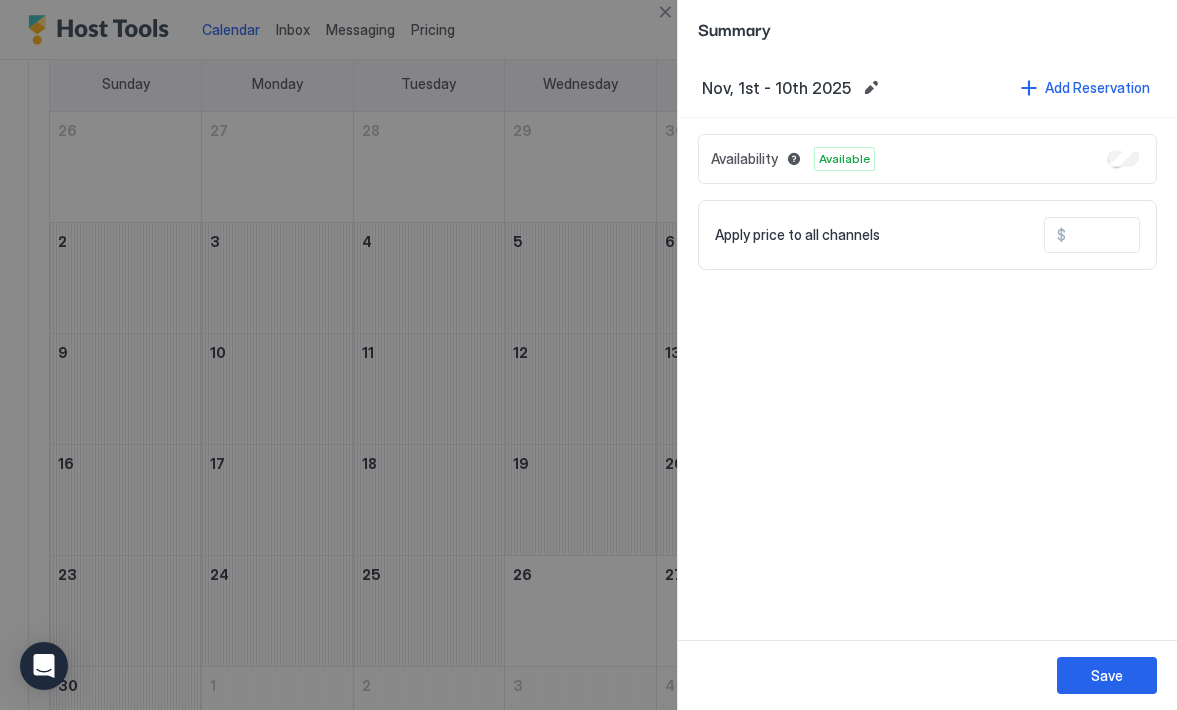 click at bounding box center (1146, 235) 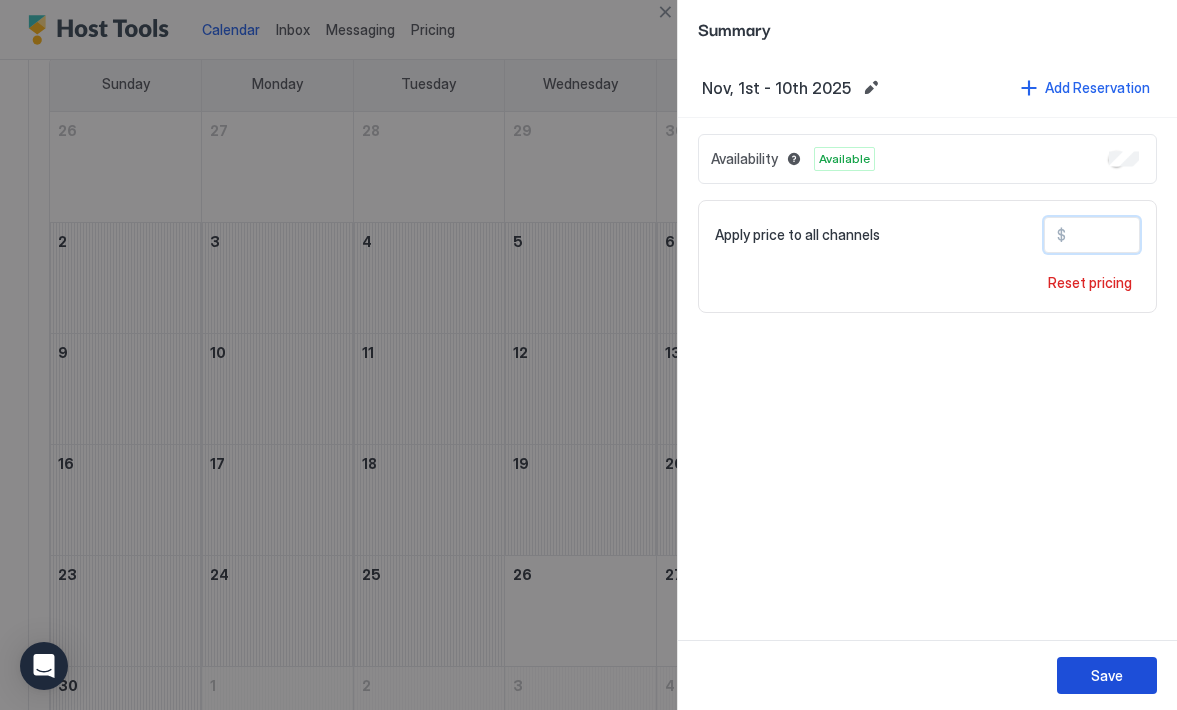 type on "***" 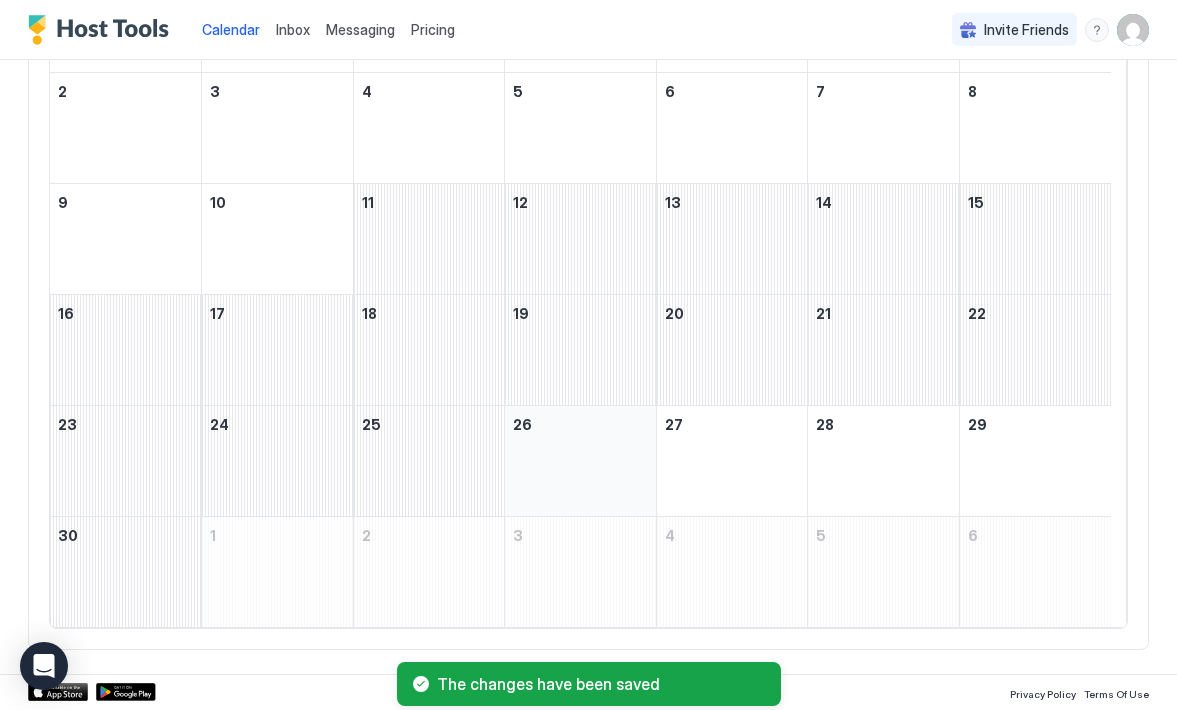 scroll, scrollTop: 321, scrollLeft: 0, axis: vertical 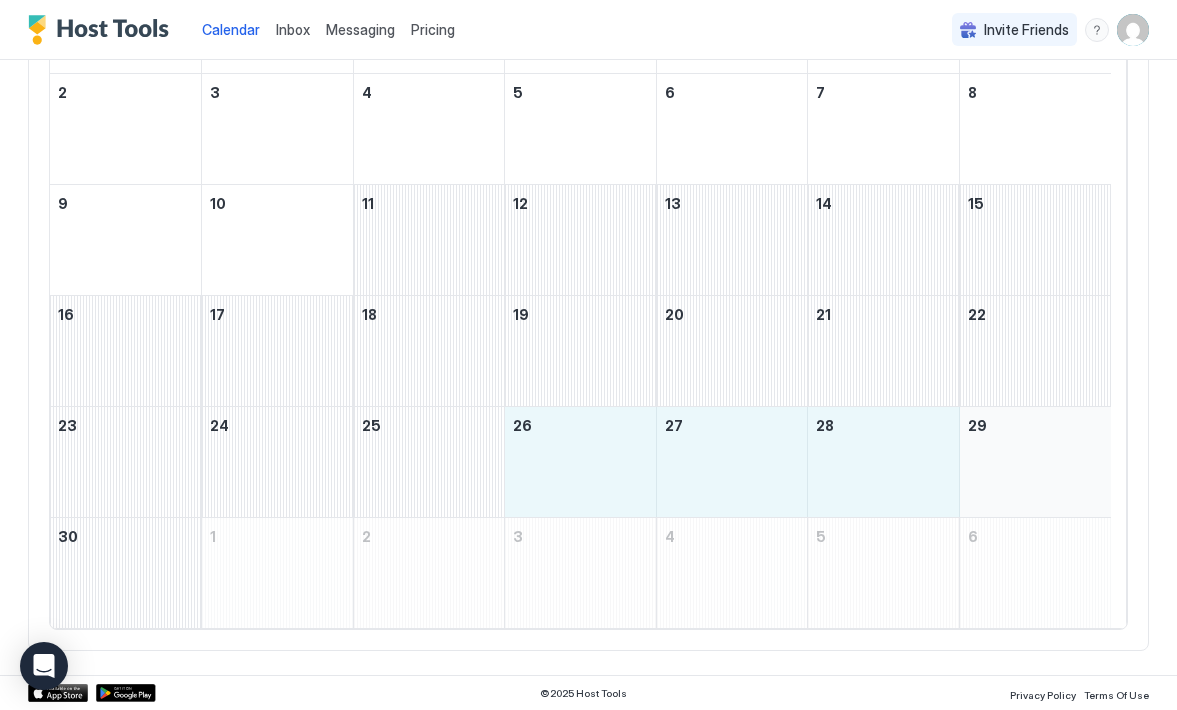 drag, startPoint x: 598, startPoint y: 450, endPoint x: 1005, endPoint y: 434, distance: 407.31436 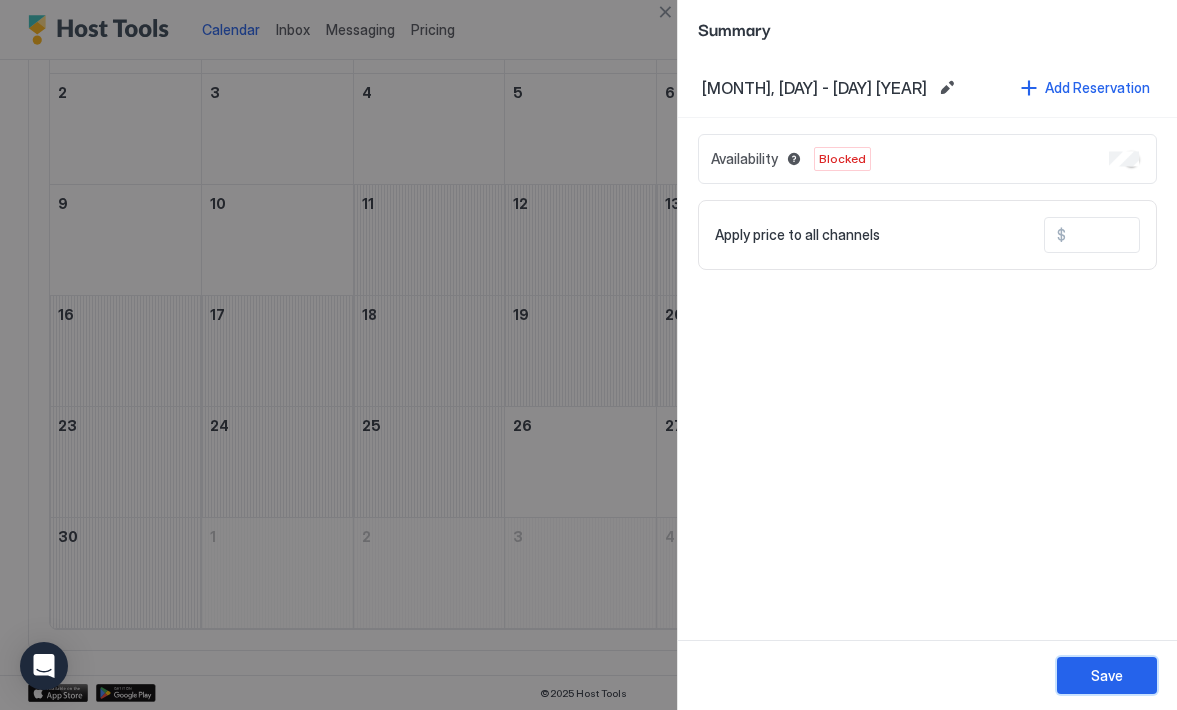 click on "Save" at bounding box center [1107, 675] 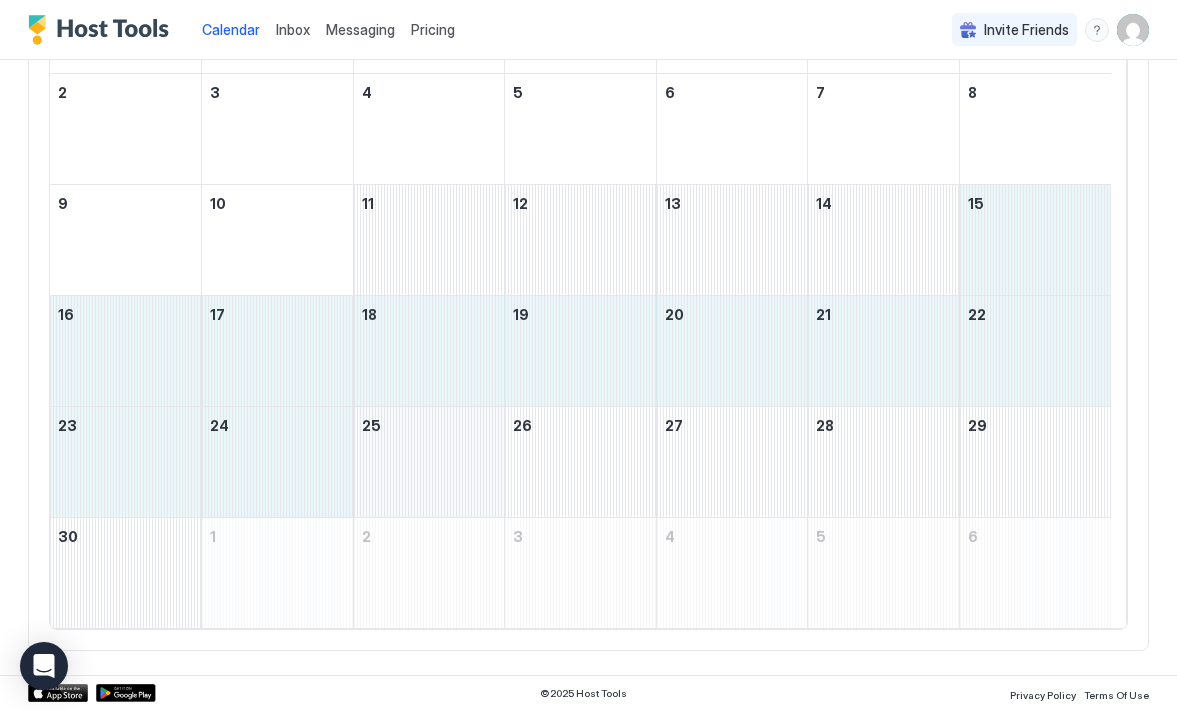drag, startPoint x: 991, startPoint y: 237, endPoint x: 404, endPoint y: 436, distance: 619.8145 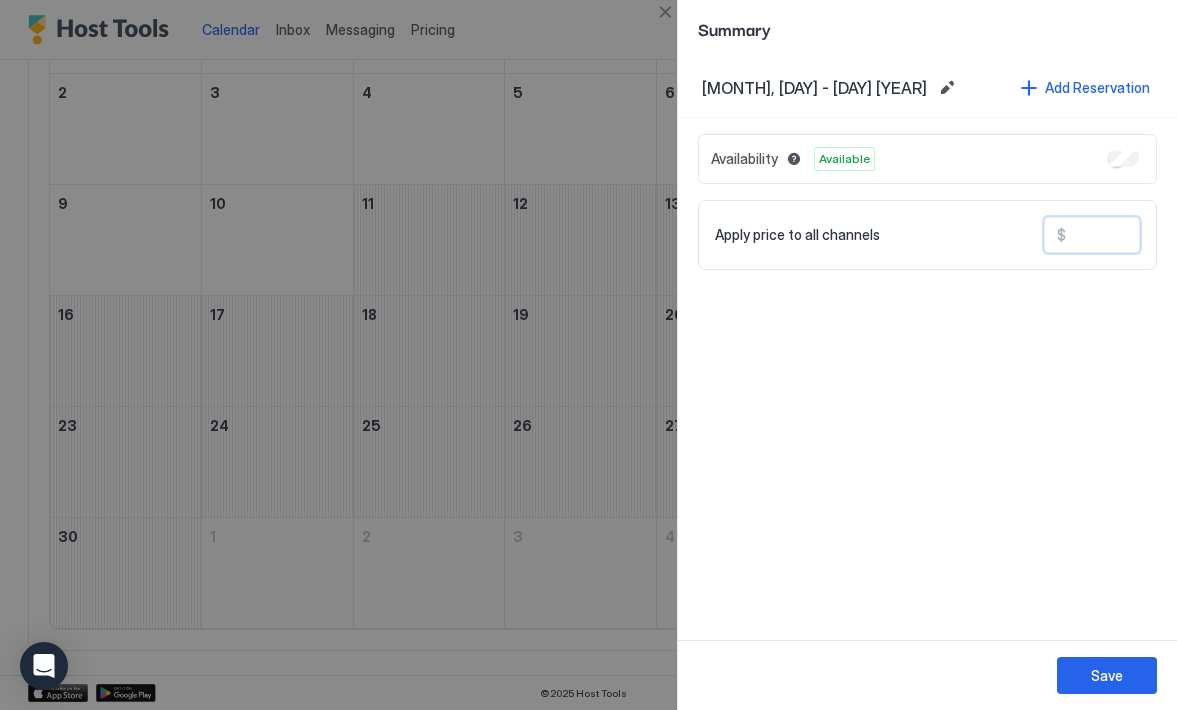 click at bounding box center (1146, 235) 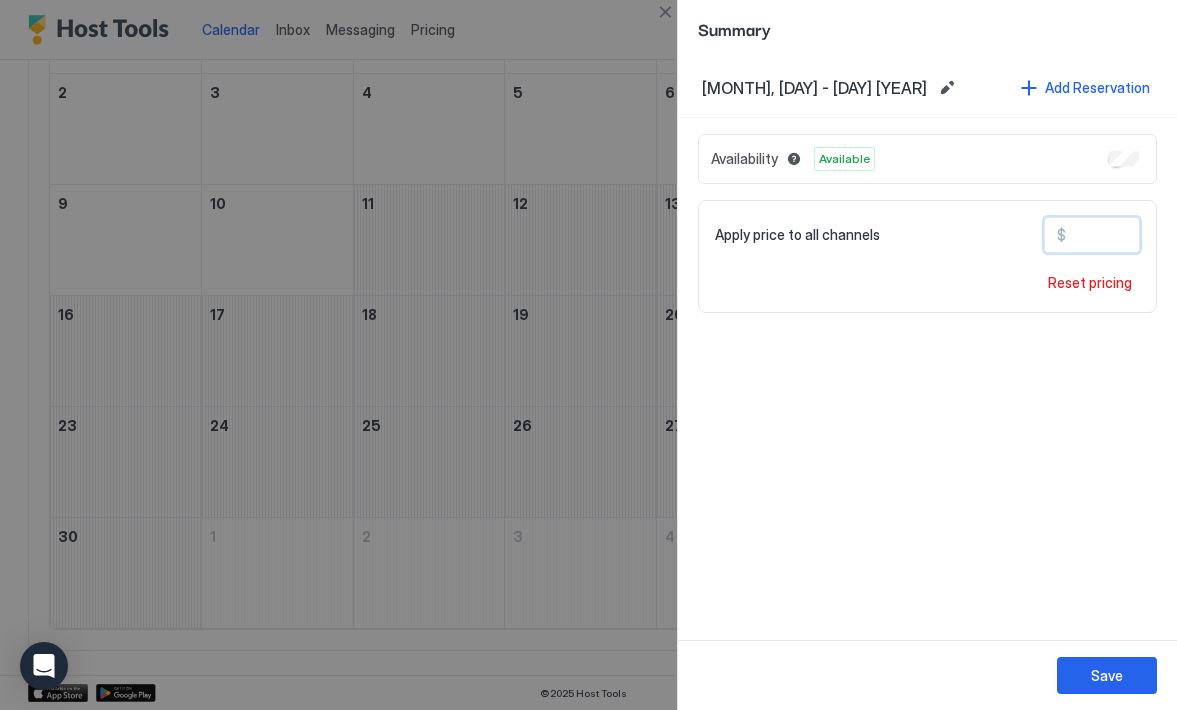 type on "***" 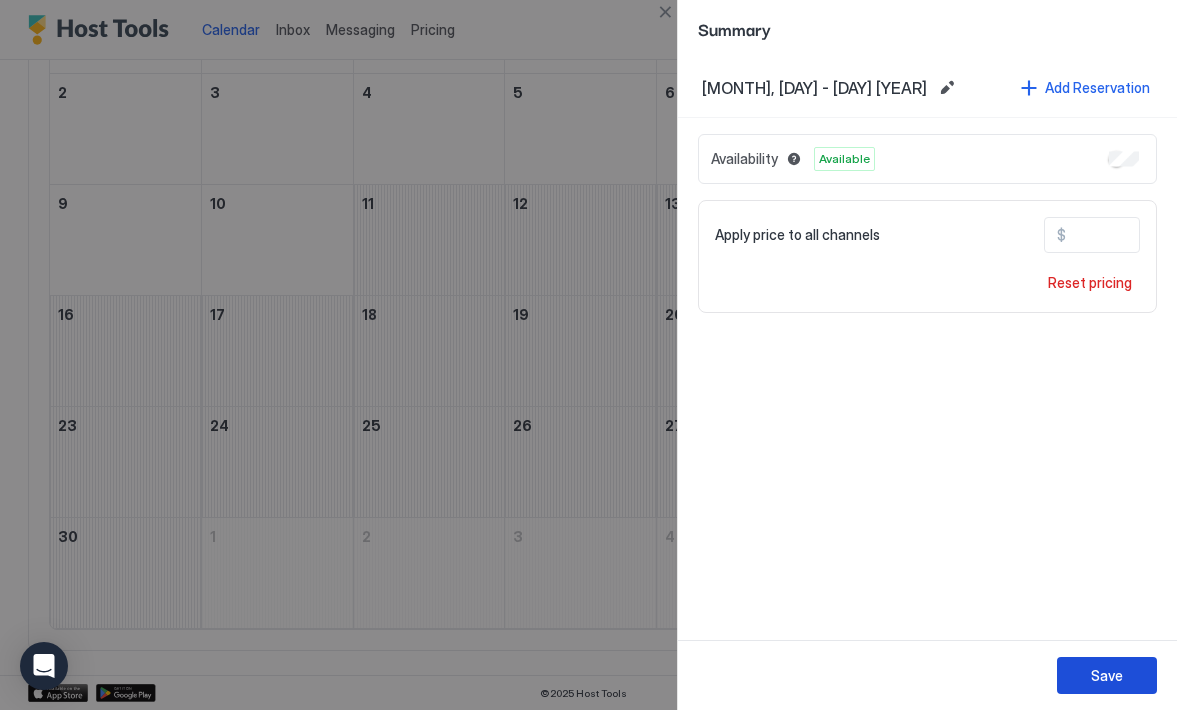 click on "Save" at bounding box center (1107, 675) 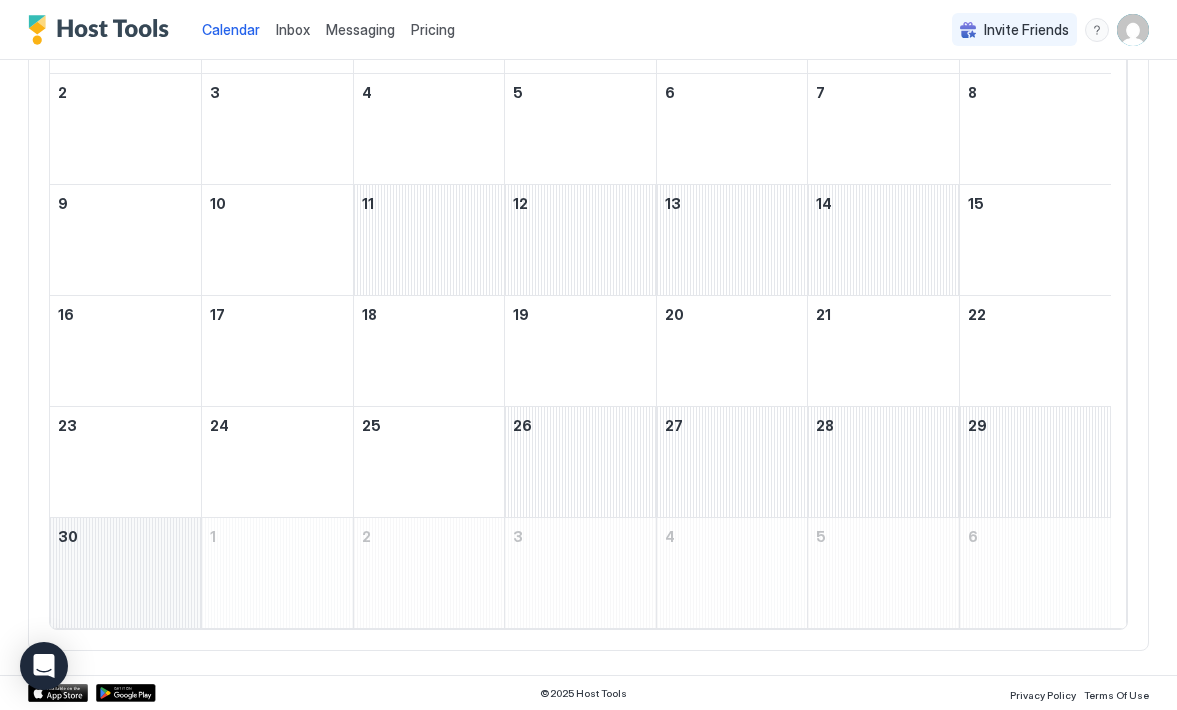click at bounding box center (125, 573) 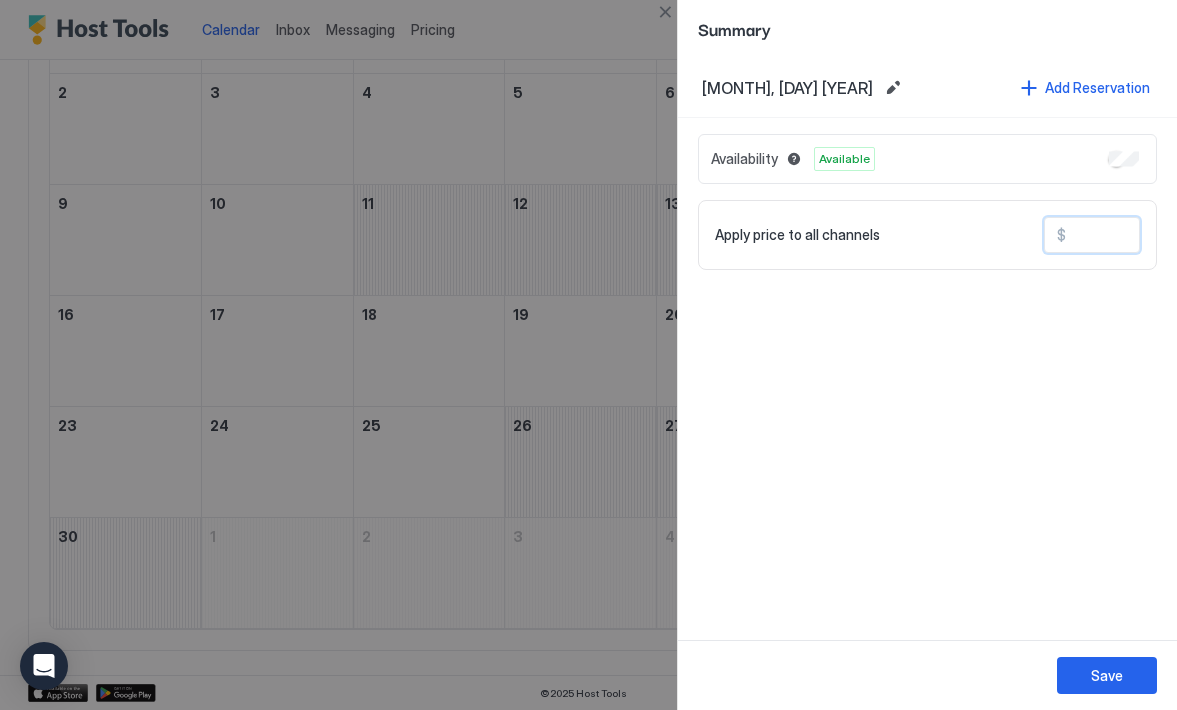 click at bounding box center [1146, 235] 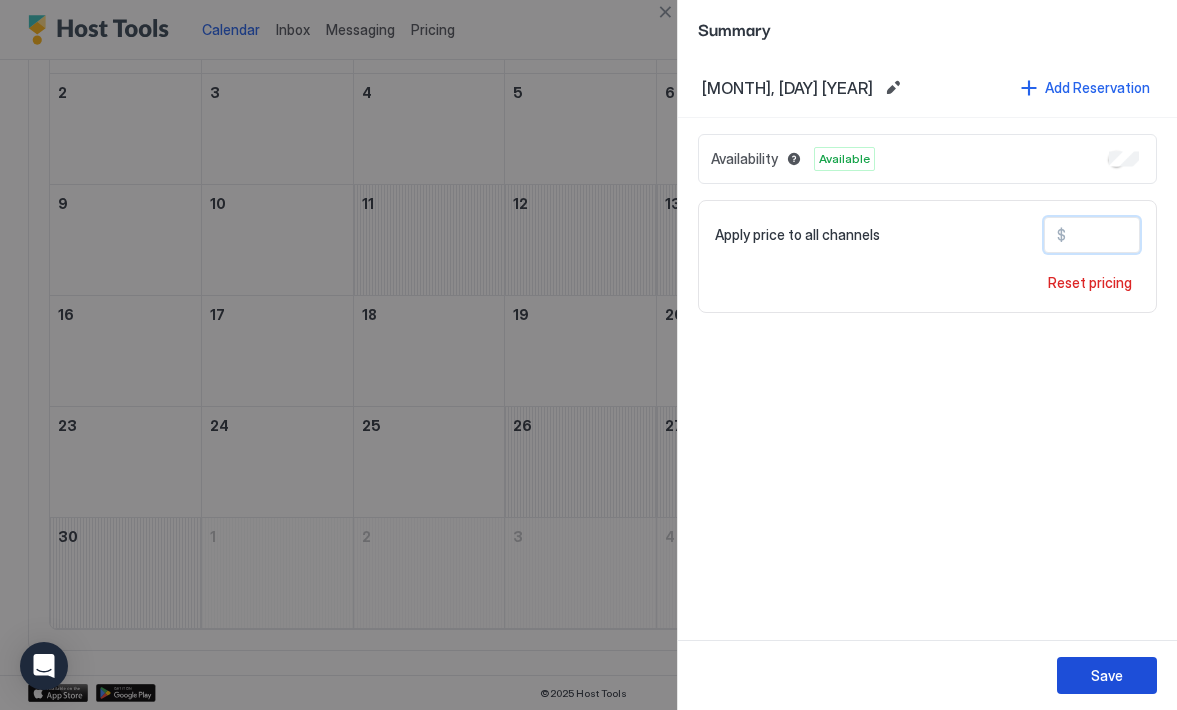 type on "***" 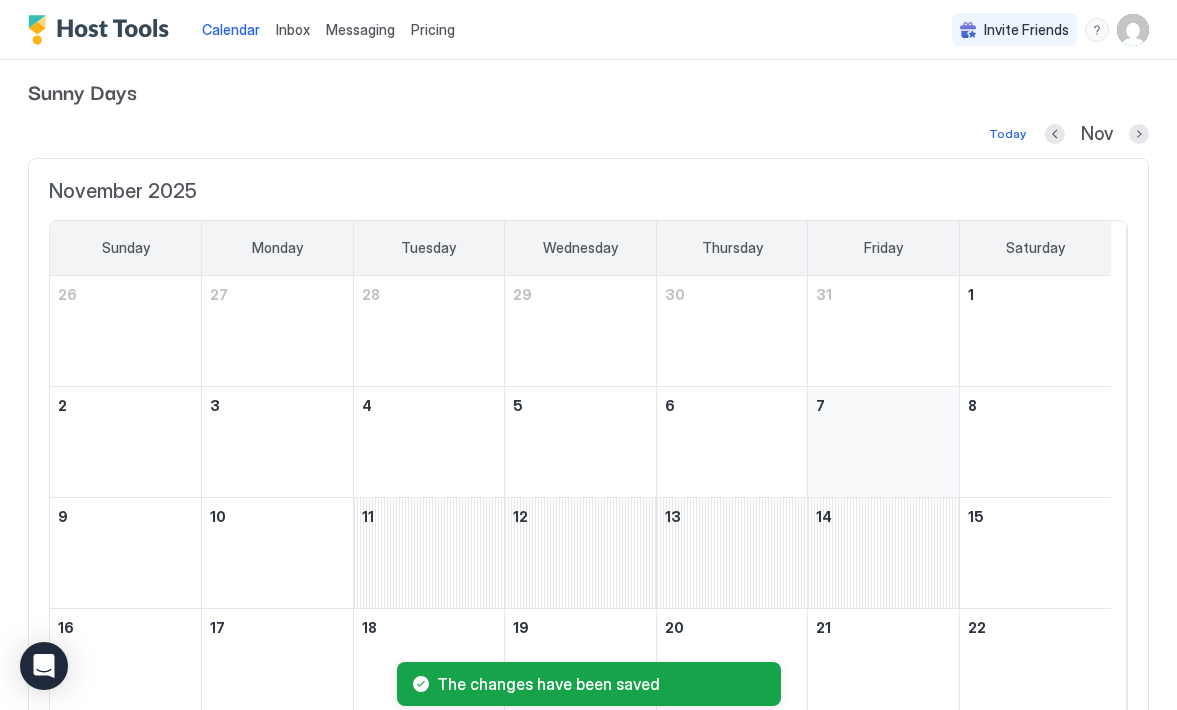scroll, scrollTop: 7, scrollLeft: 0, axis: vertical 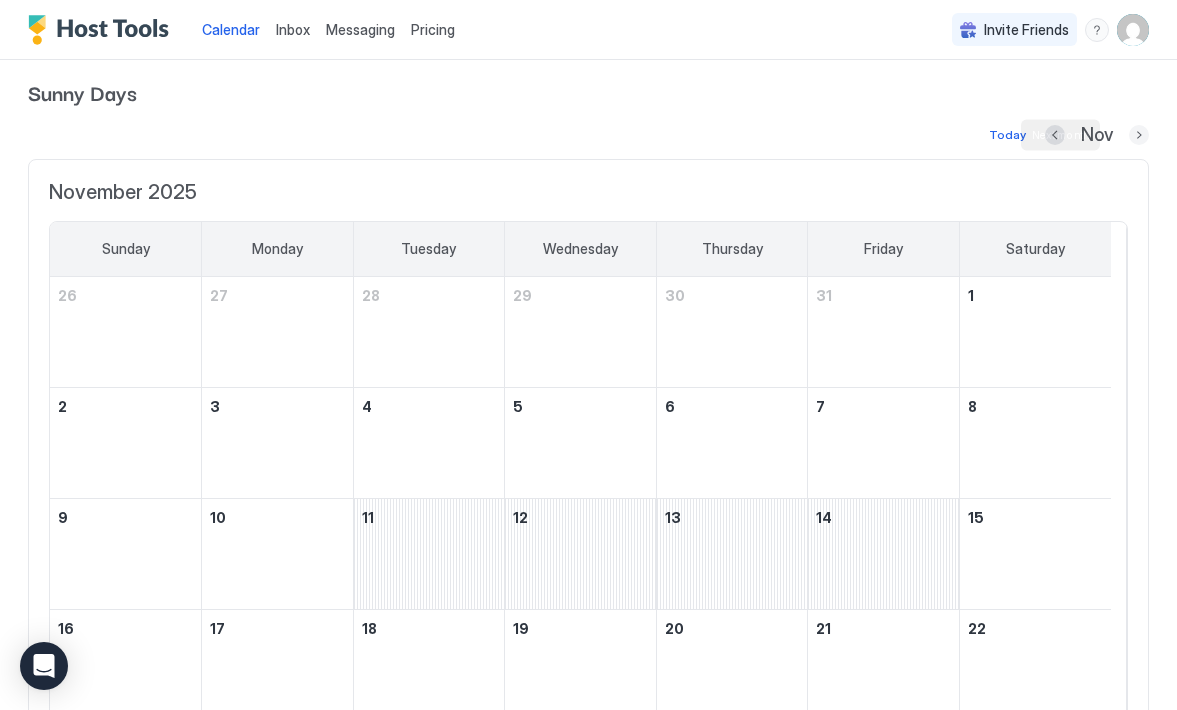 click at bounding box center (1139, 135) 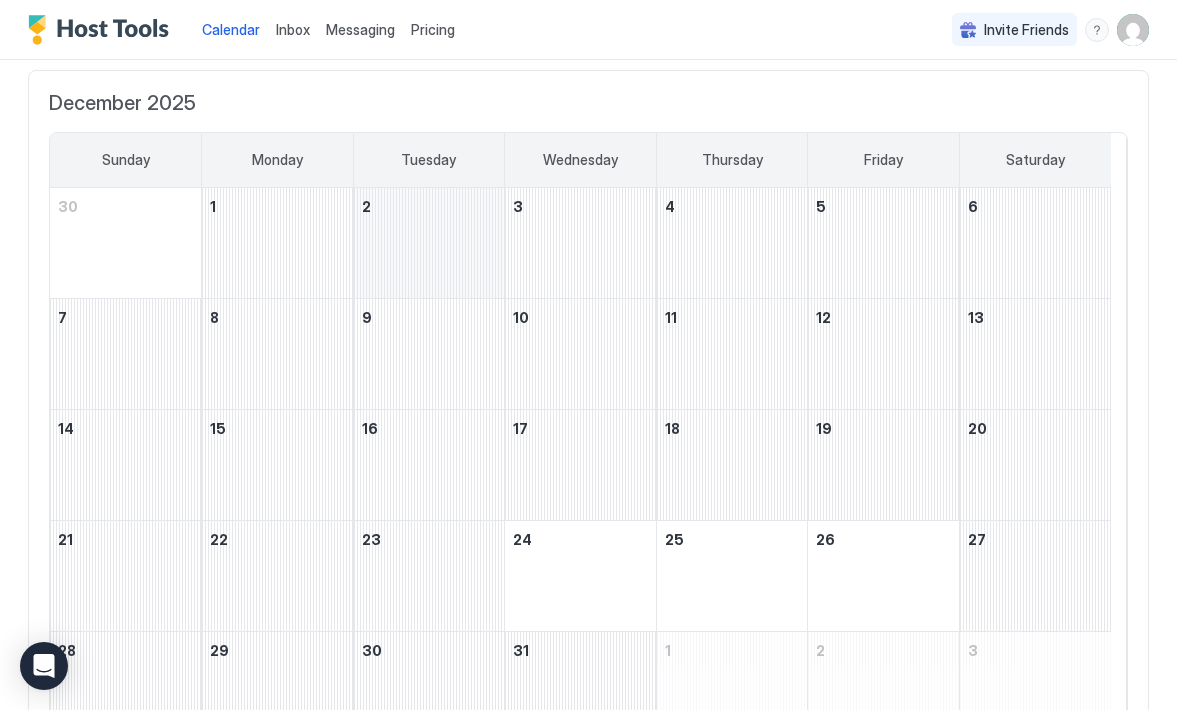 scroll, scrollTop: 101, scrollLeft: 0, axis: vertical 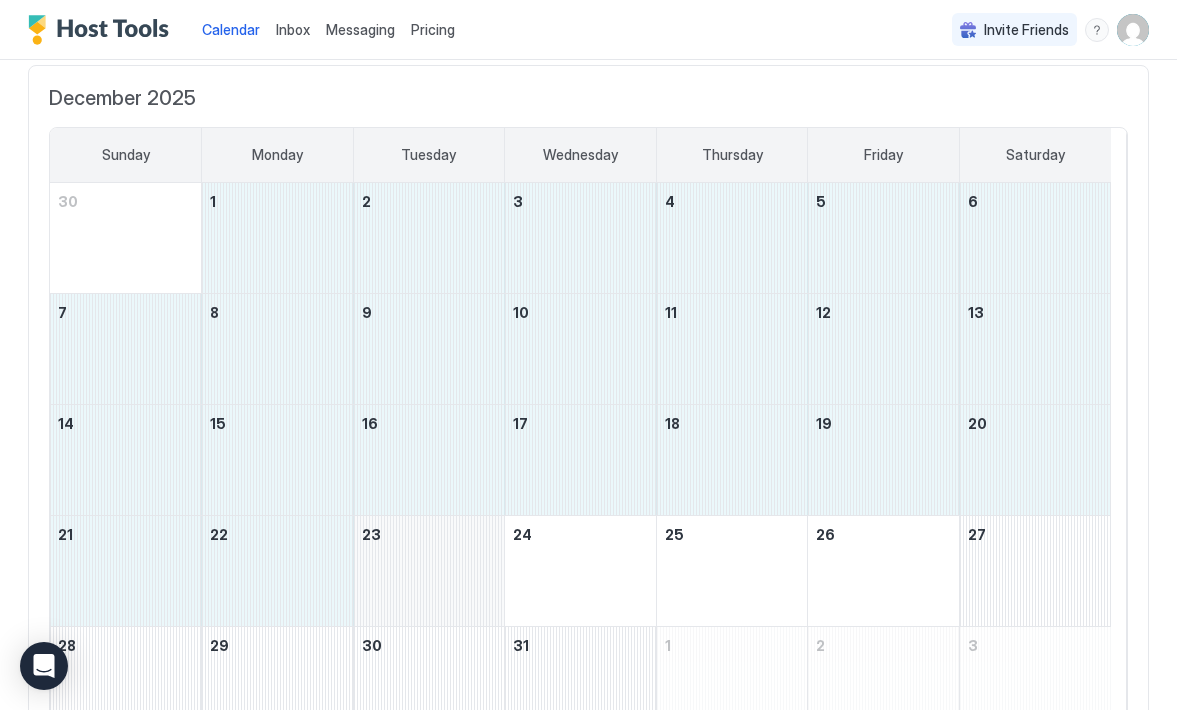 drag, startPoint x: 304, startPoint y: 258, endPoint x: 437, endPoint y: 539, distance: 310.88583 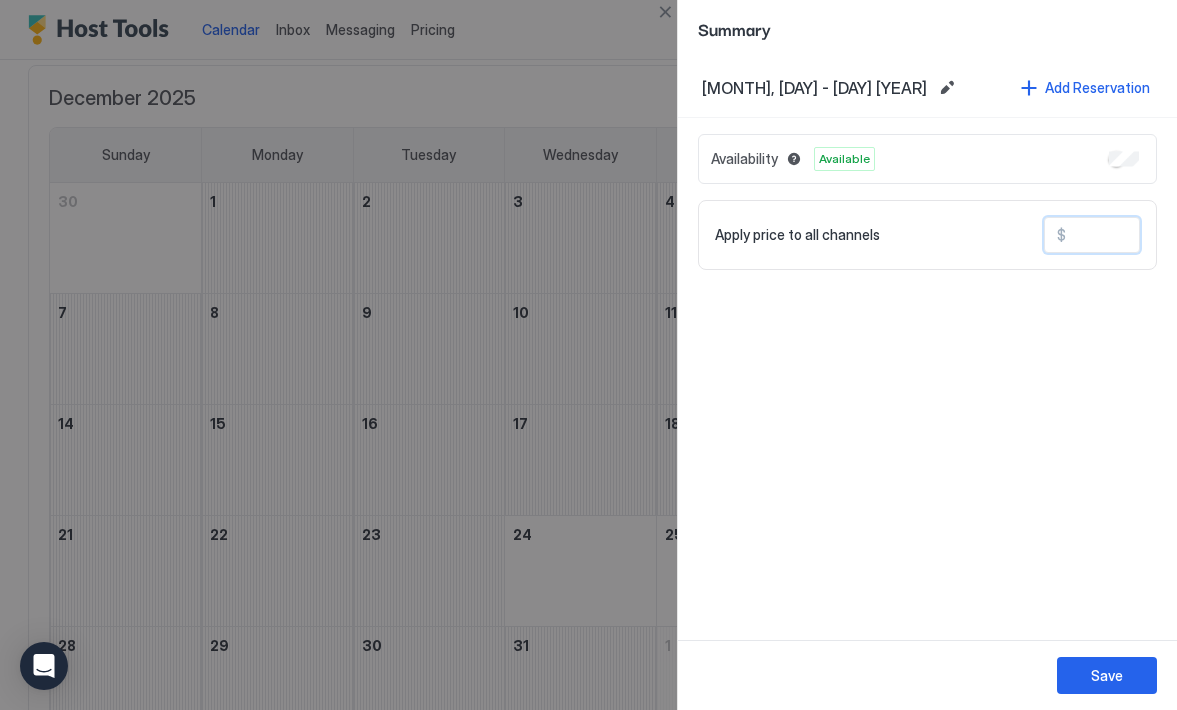 click at bounding box center (1146, 235) 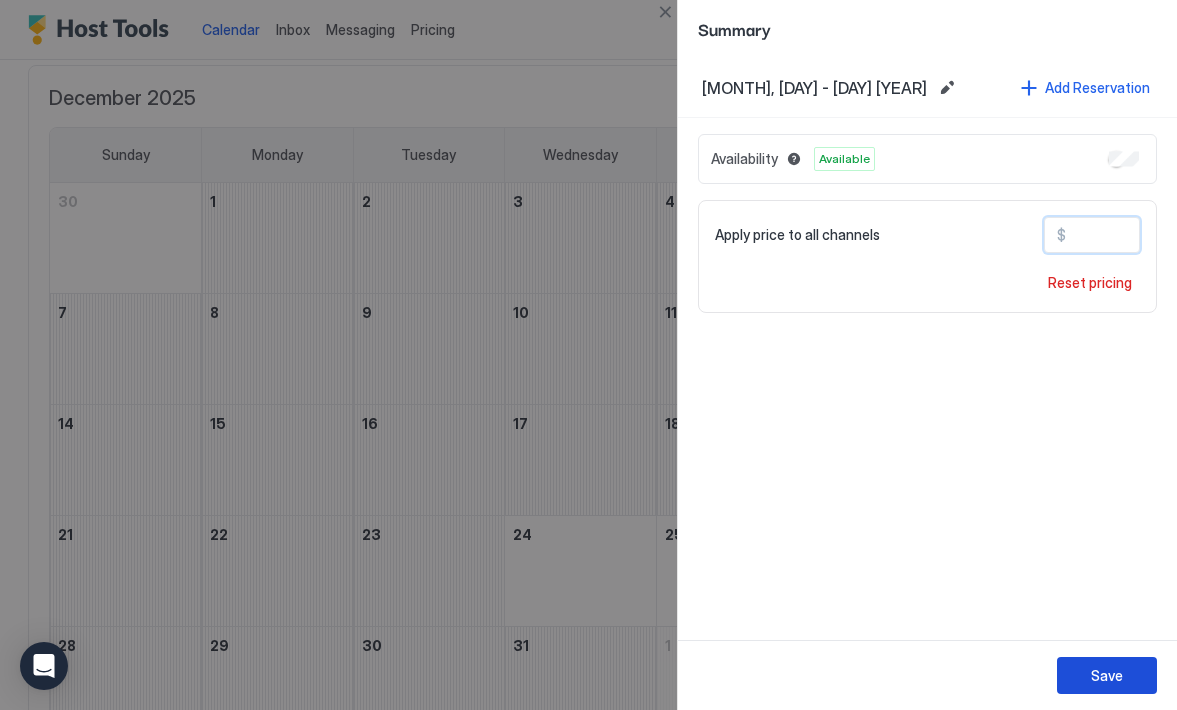 type on "***" 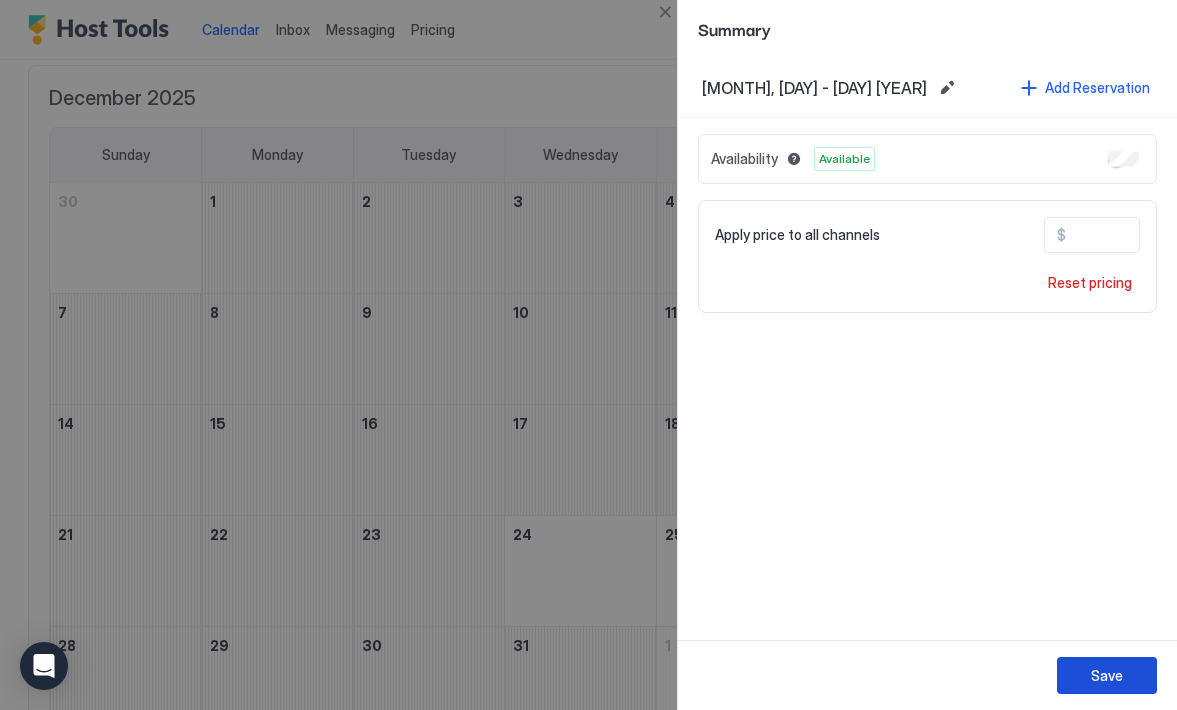click on "Save" at bounding box center [1107, 675] 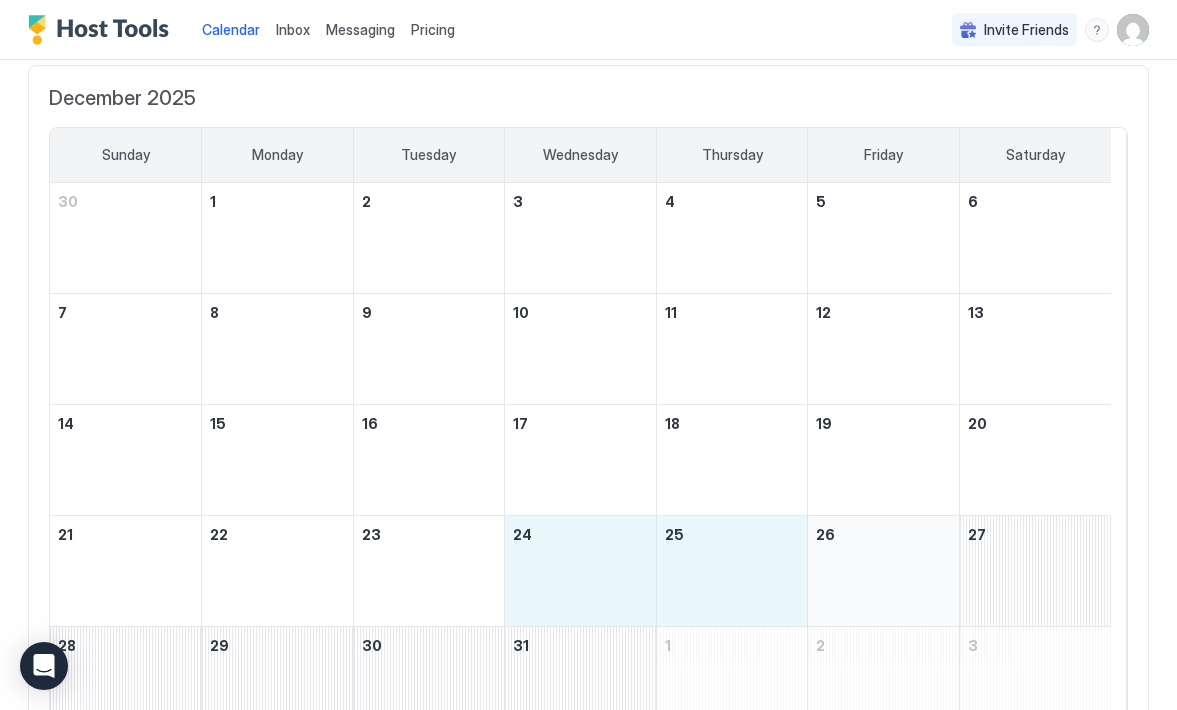 drag, startPoint x: 582, startPoint y: 559, endPoint x: 857, endPoint y: 558, distance: 275.00183 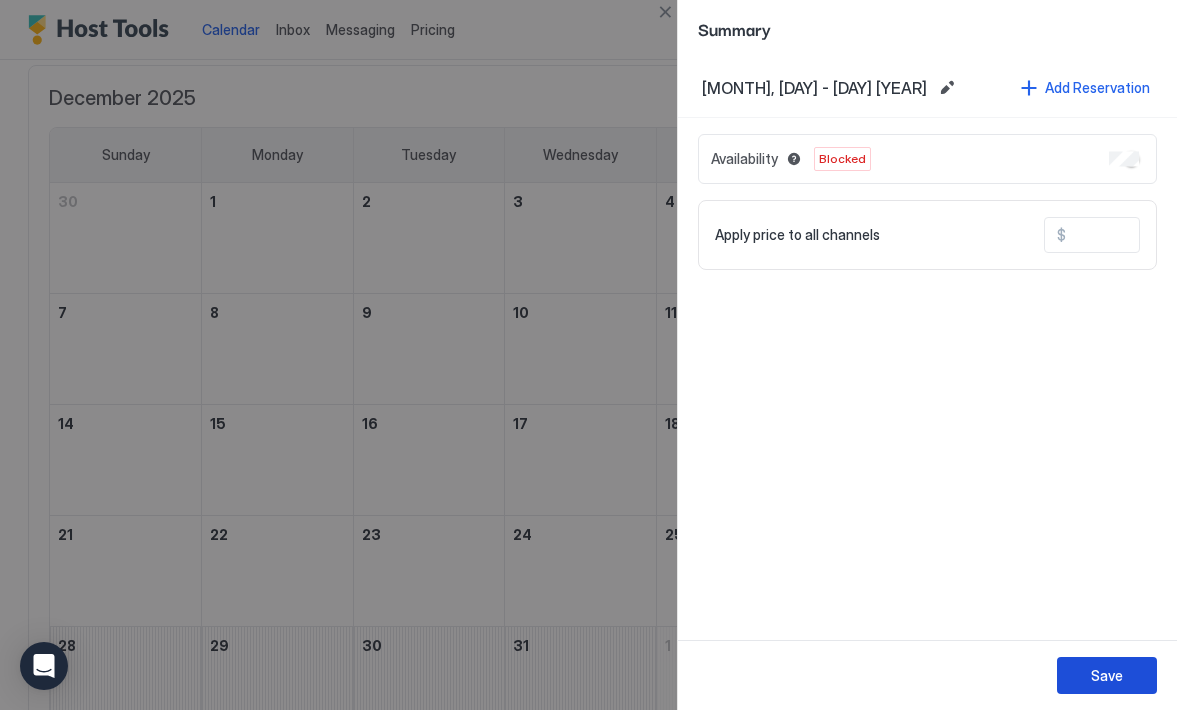 click on "Save" at bounding box center [1107, 675] 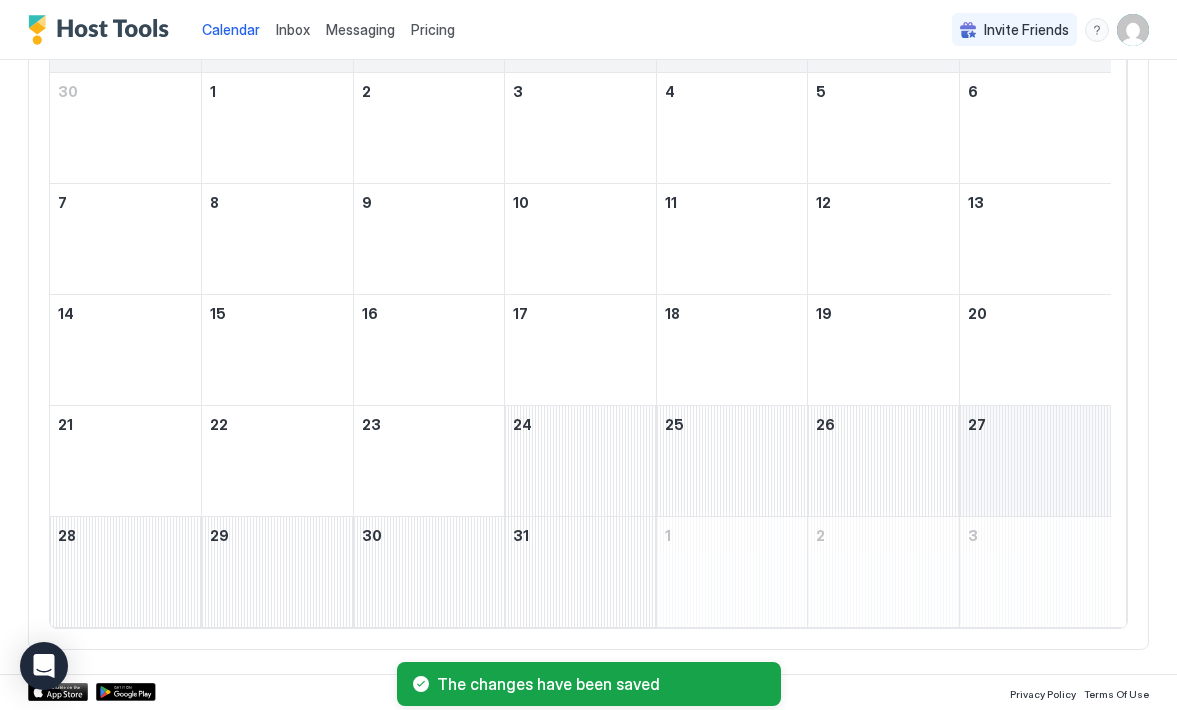 scroll, scrollTop: 210, scrollLeft: 0, axis: vertical 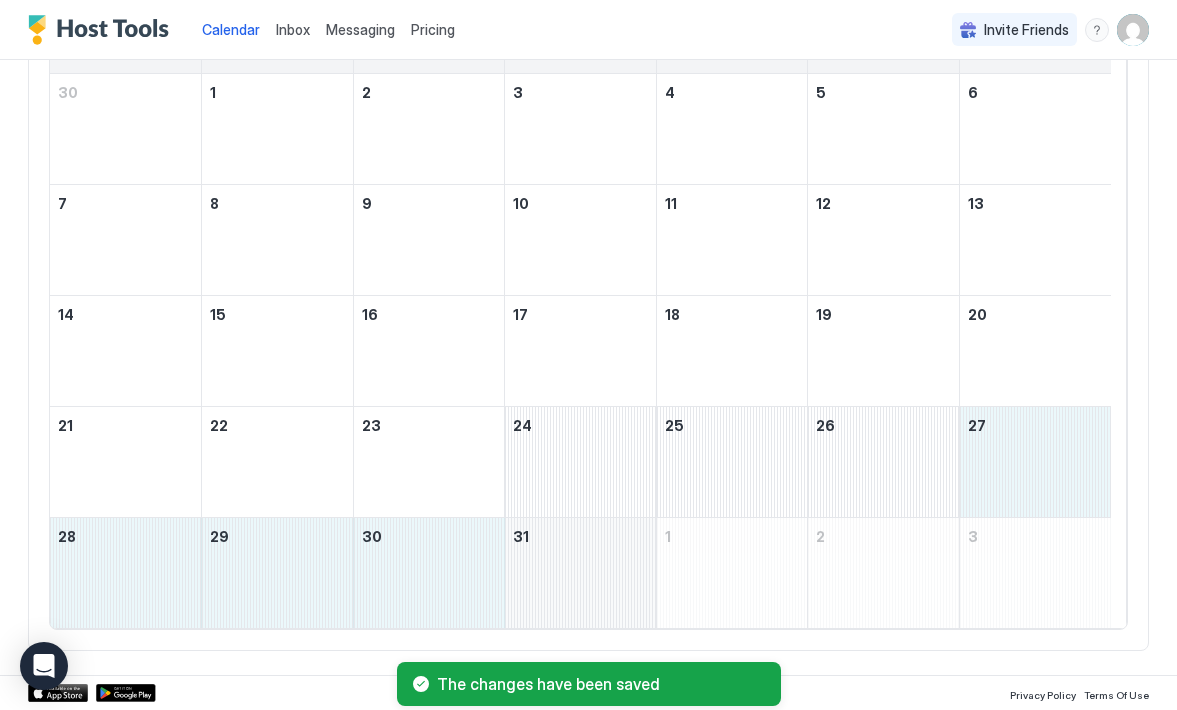 drag, startPoint x: 998, startPoint y: 472, endPoint x: 577, endPoint y: 577, distance: 433.8963 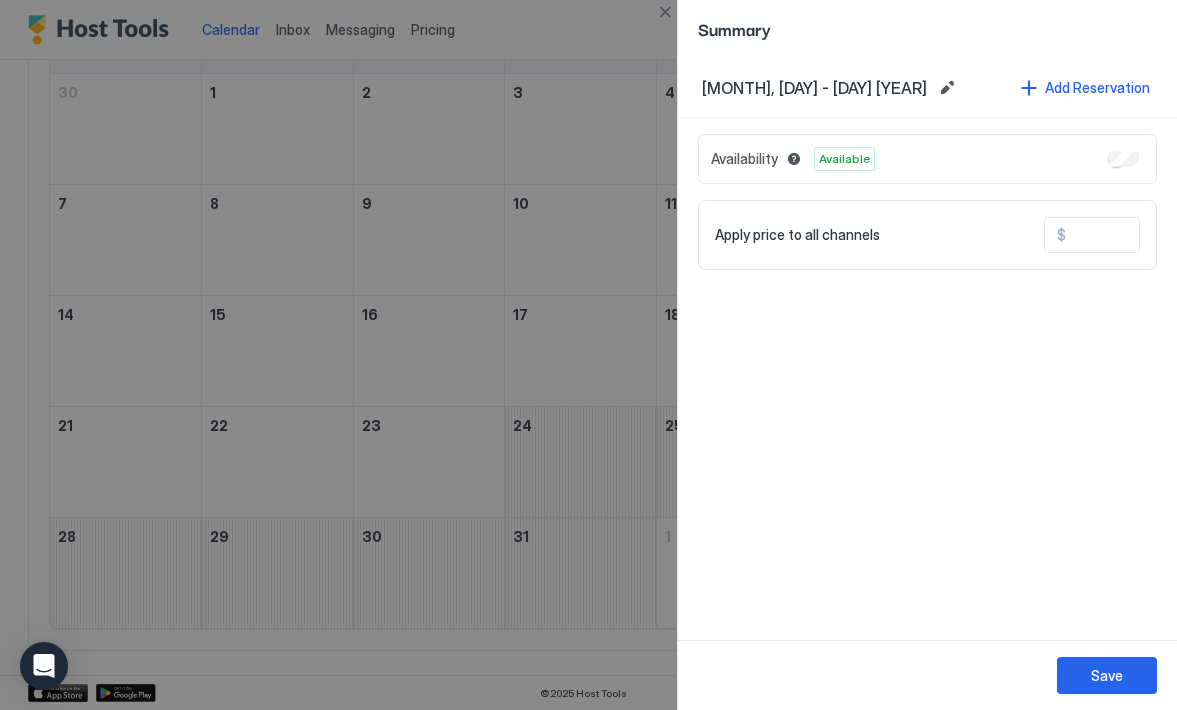 click at bounding box center [1146, 235] 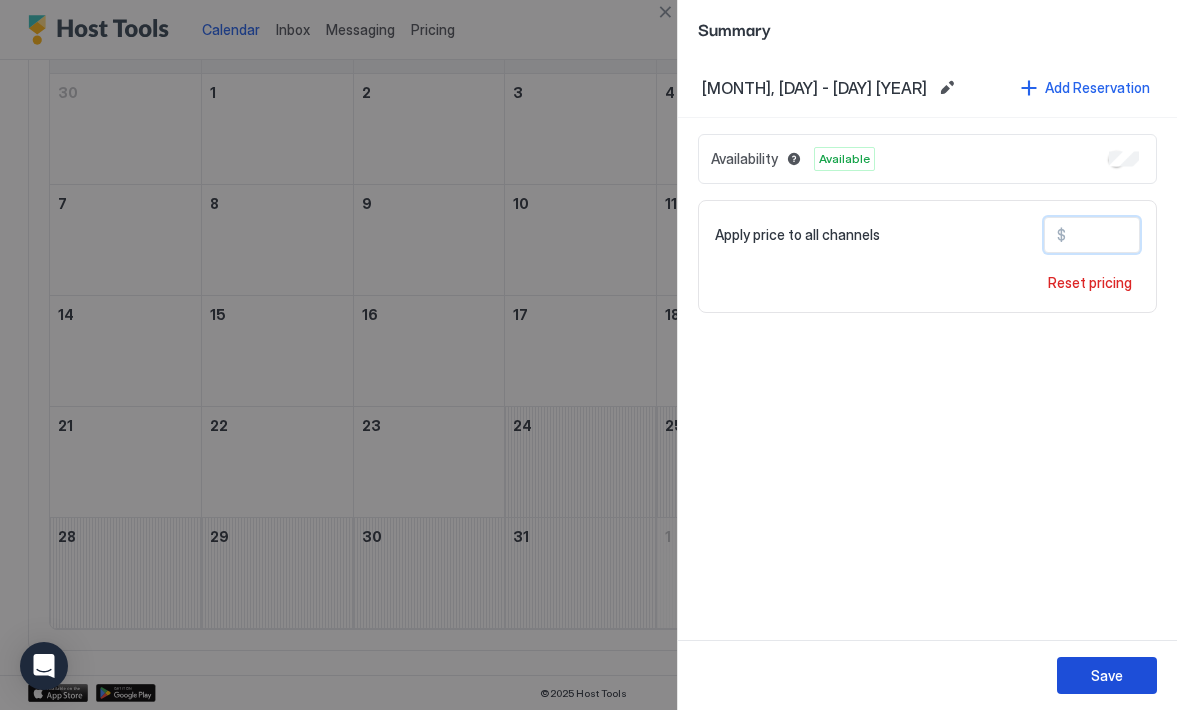 type on "***" 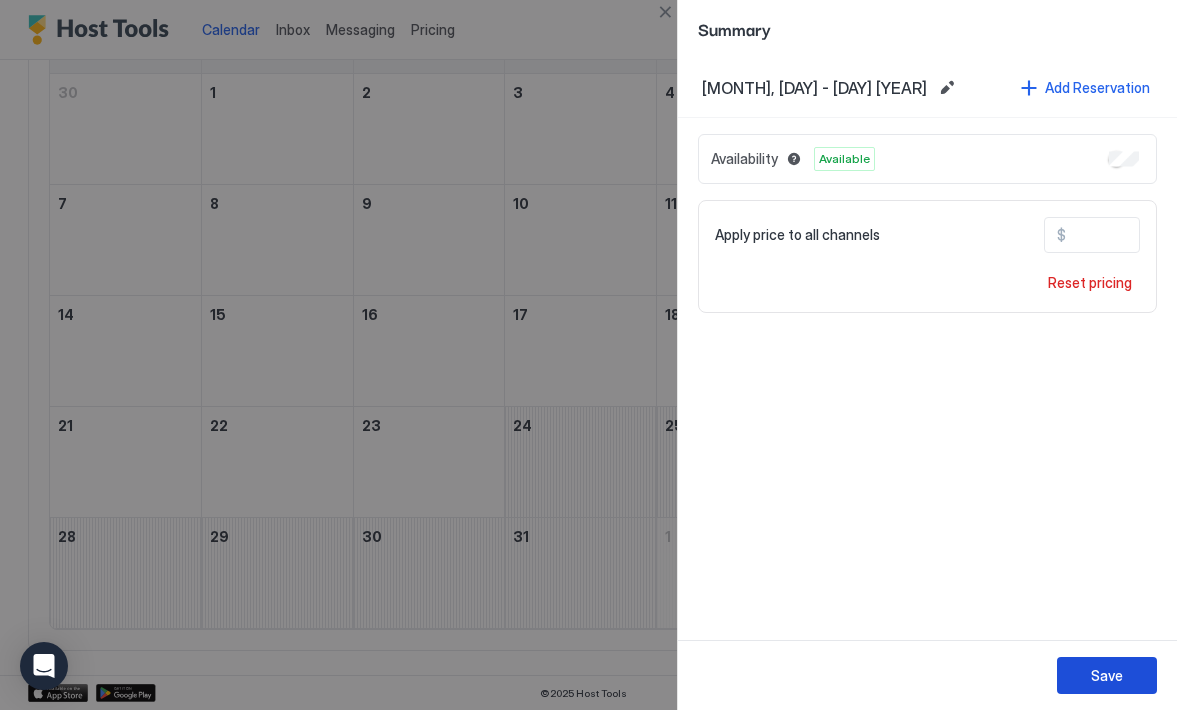 click on "Save" at bounding box center (1107, 675) 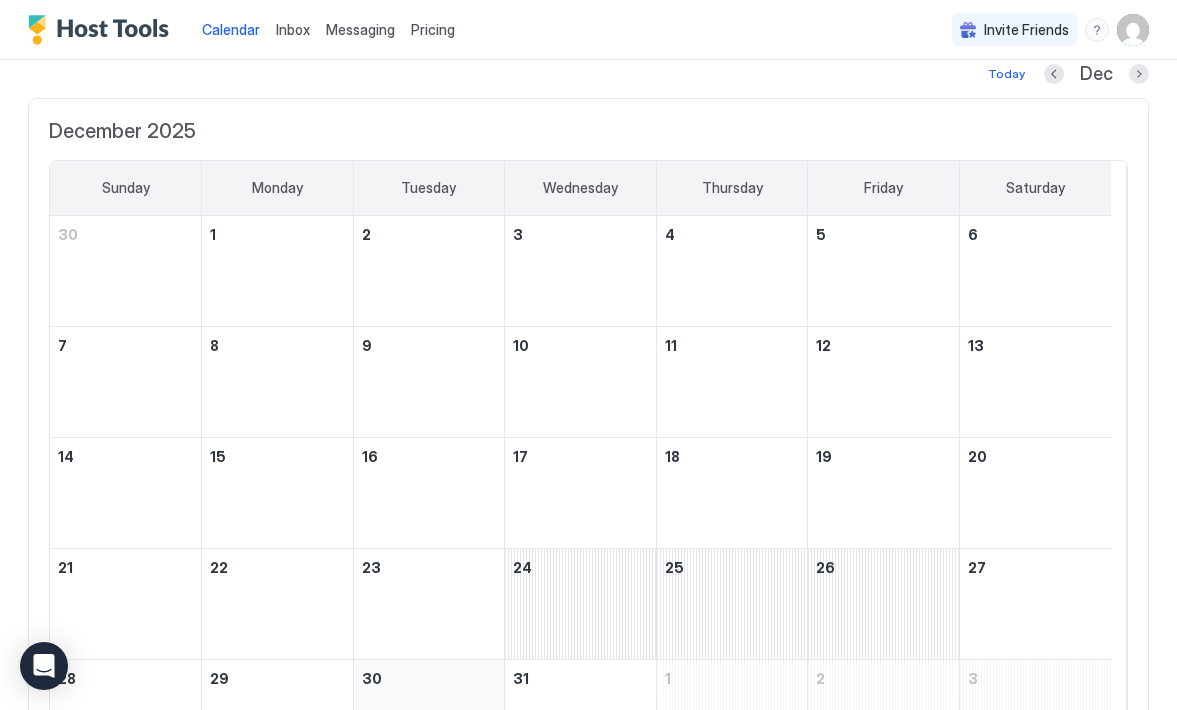scroll, scrollTop: 67, scrollLeft: 0, axis: vertical 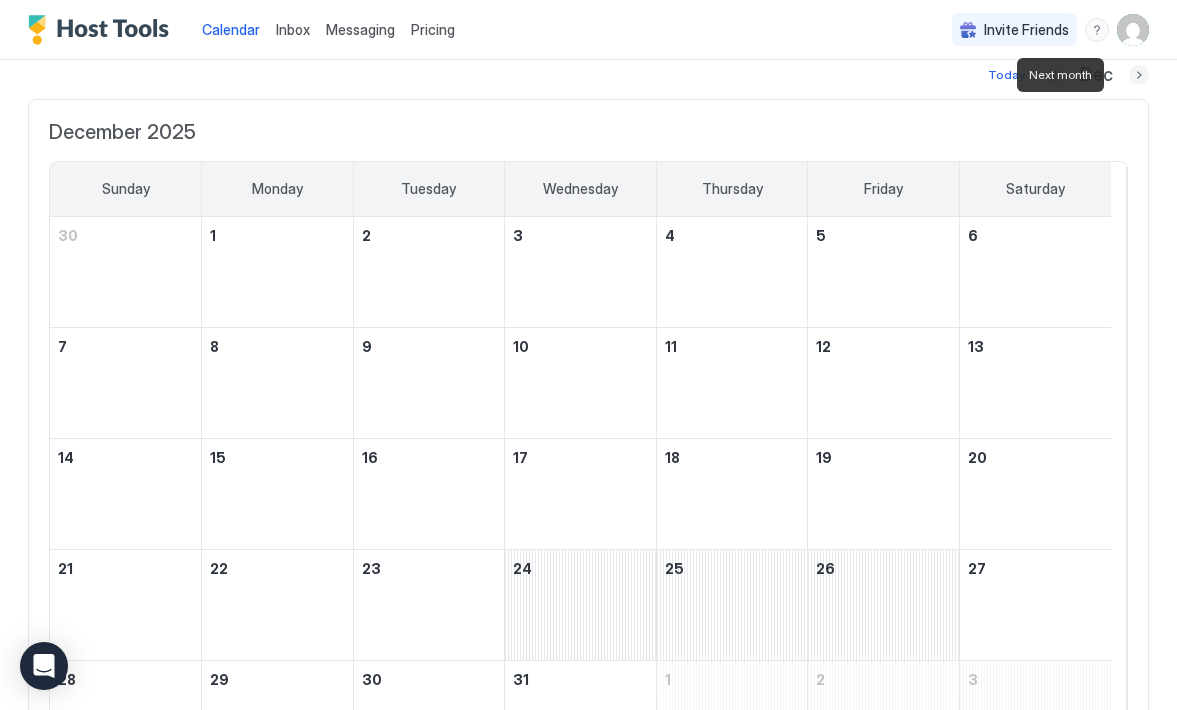 click at bounding box center (1139, 75) 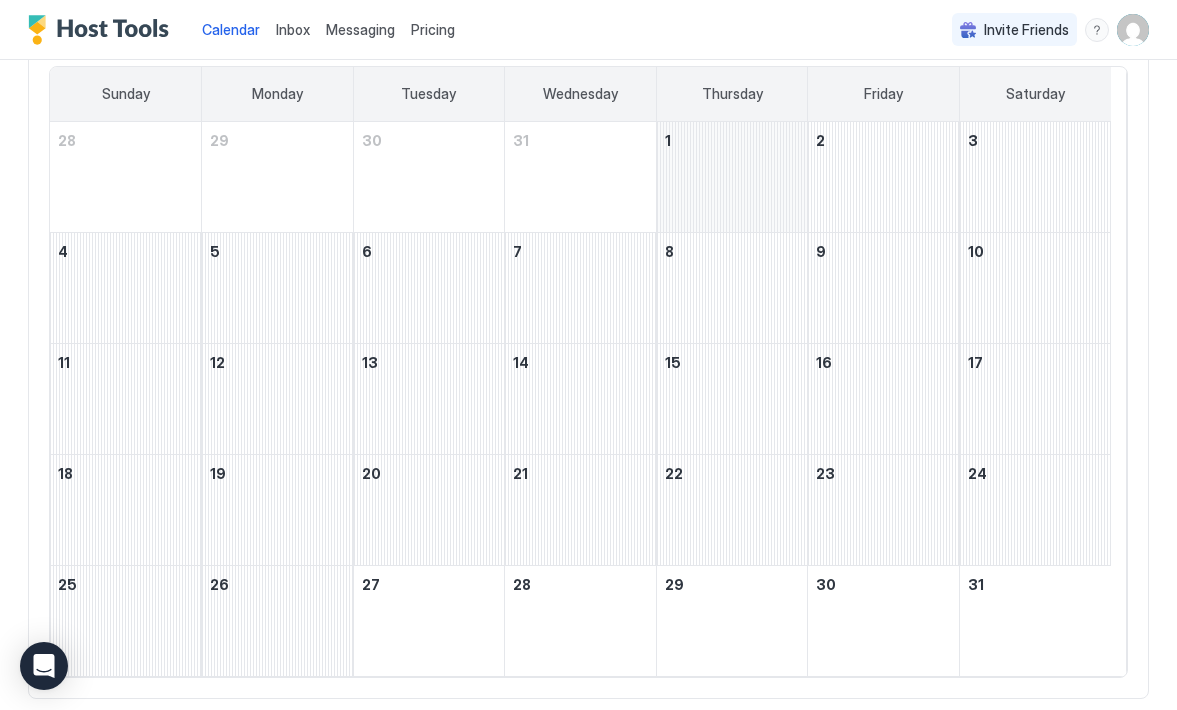 scroll, scrollTop: 164, scrollLeft: 0, axis: vertical 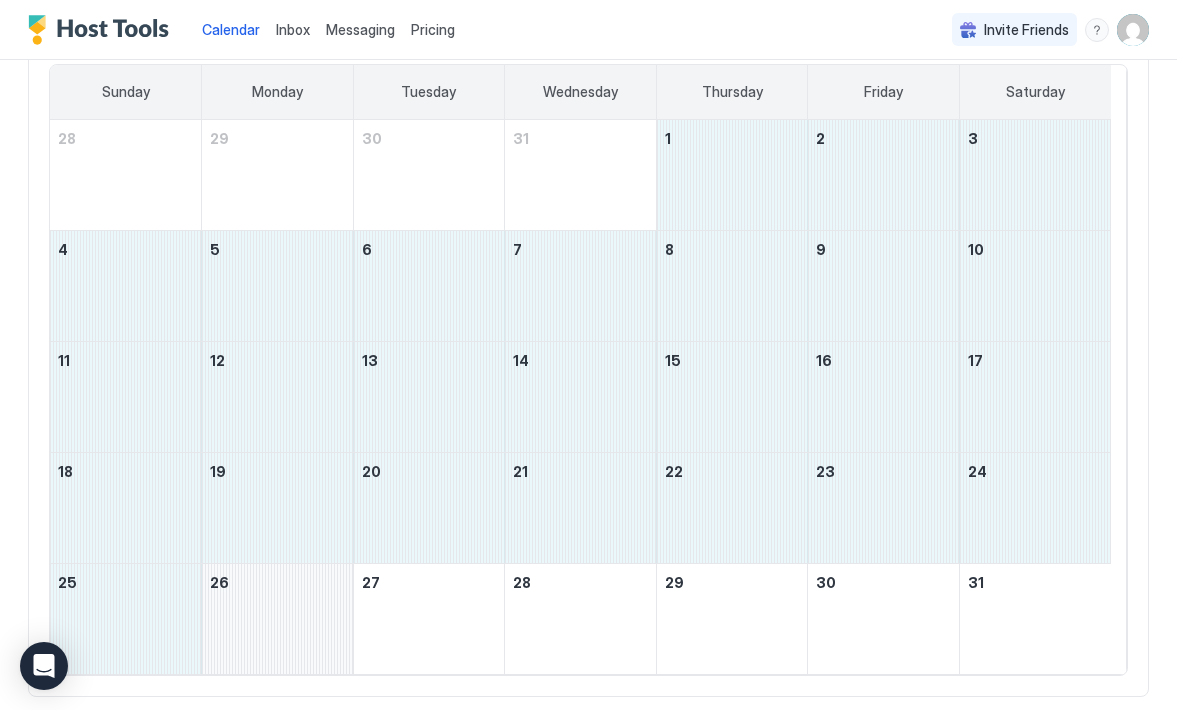 drag, startPoint x: 733, startPoint y: 186, endPoint x: 265, endPoint y: 633, distance: 647.1731 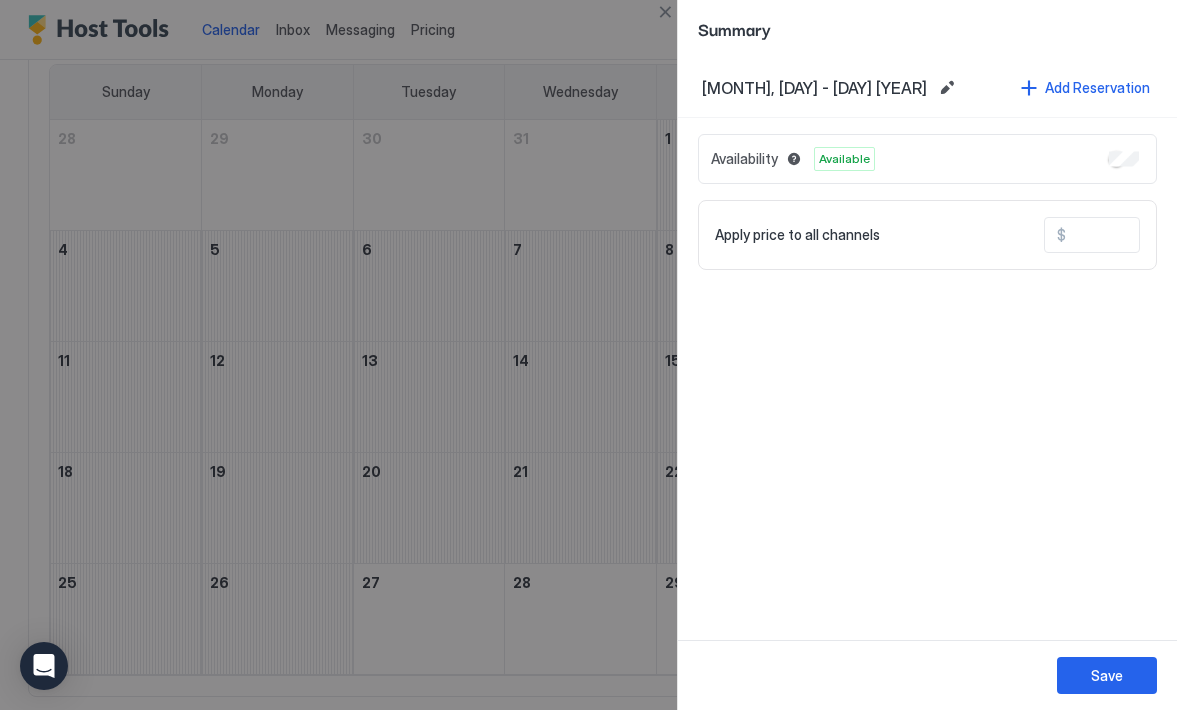 click at bounding box center [1146, 235] 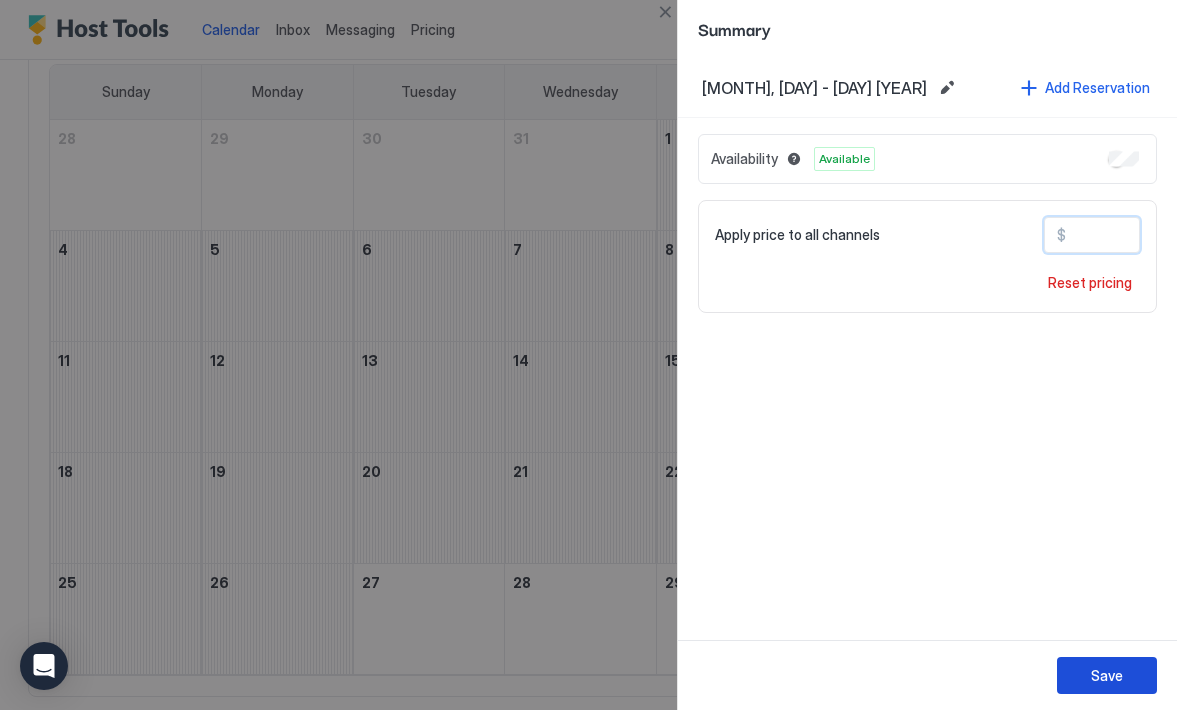 type on "***" 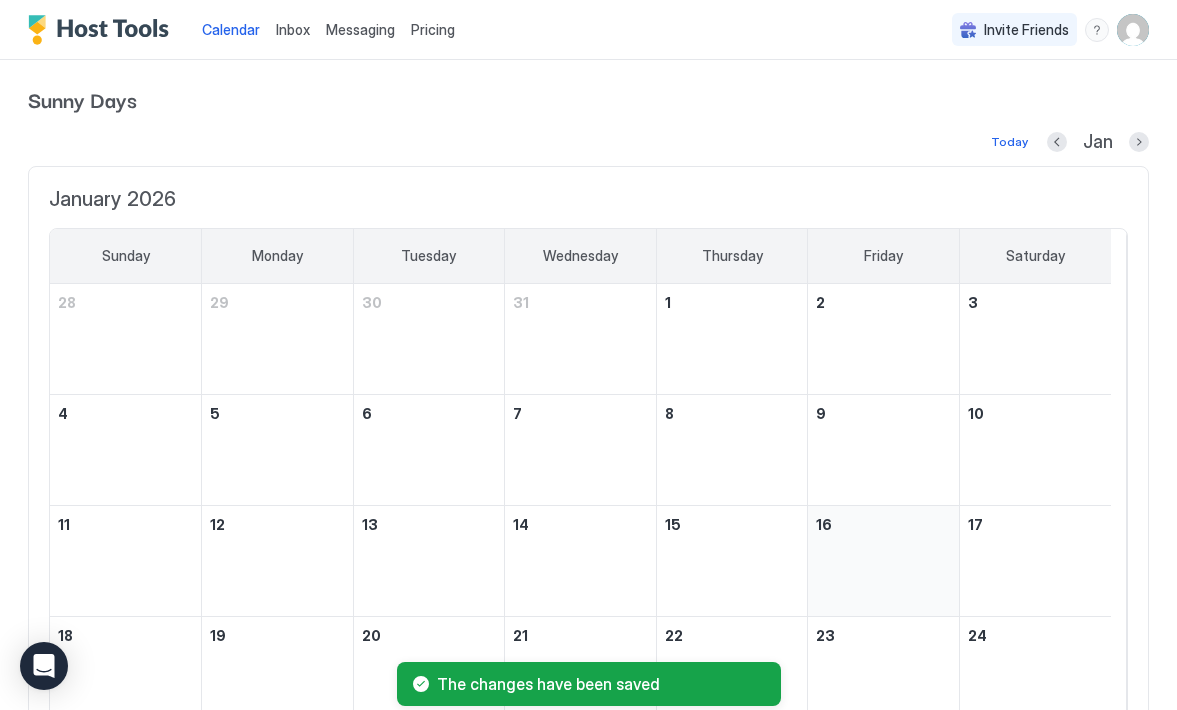 scroll, scrollTop: 0, scrollLeft: 0, axis: both 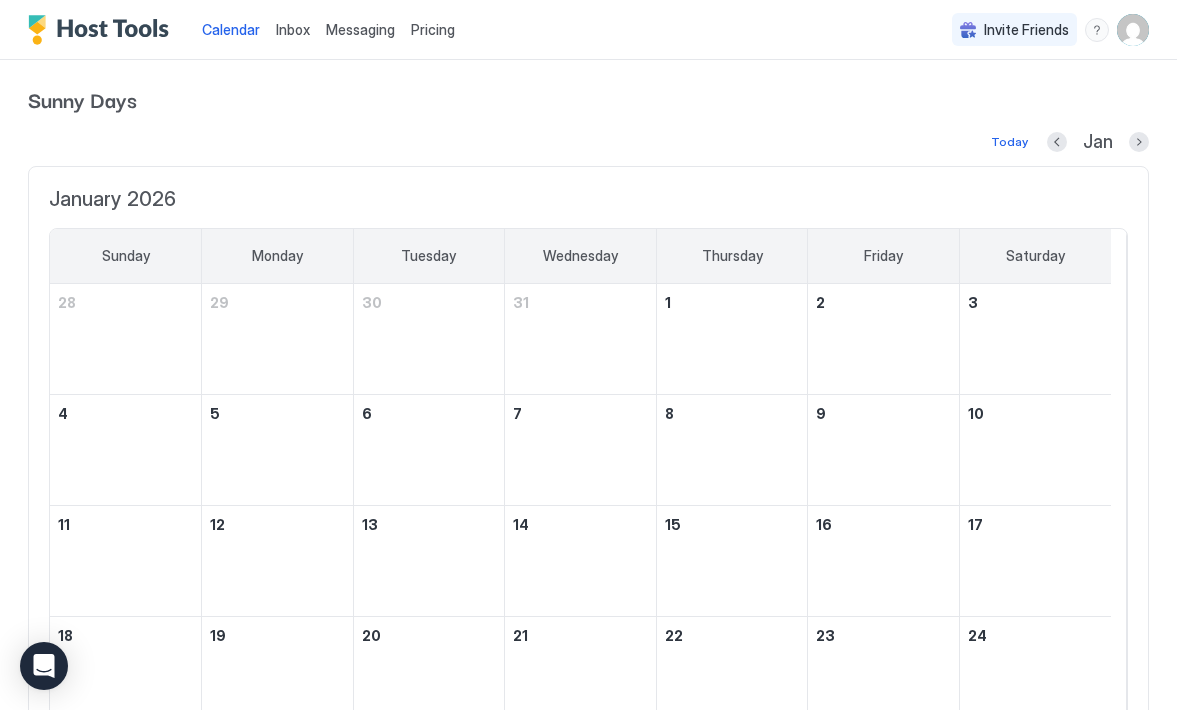 click at bounding box center (103, 30) 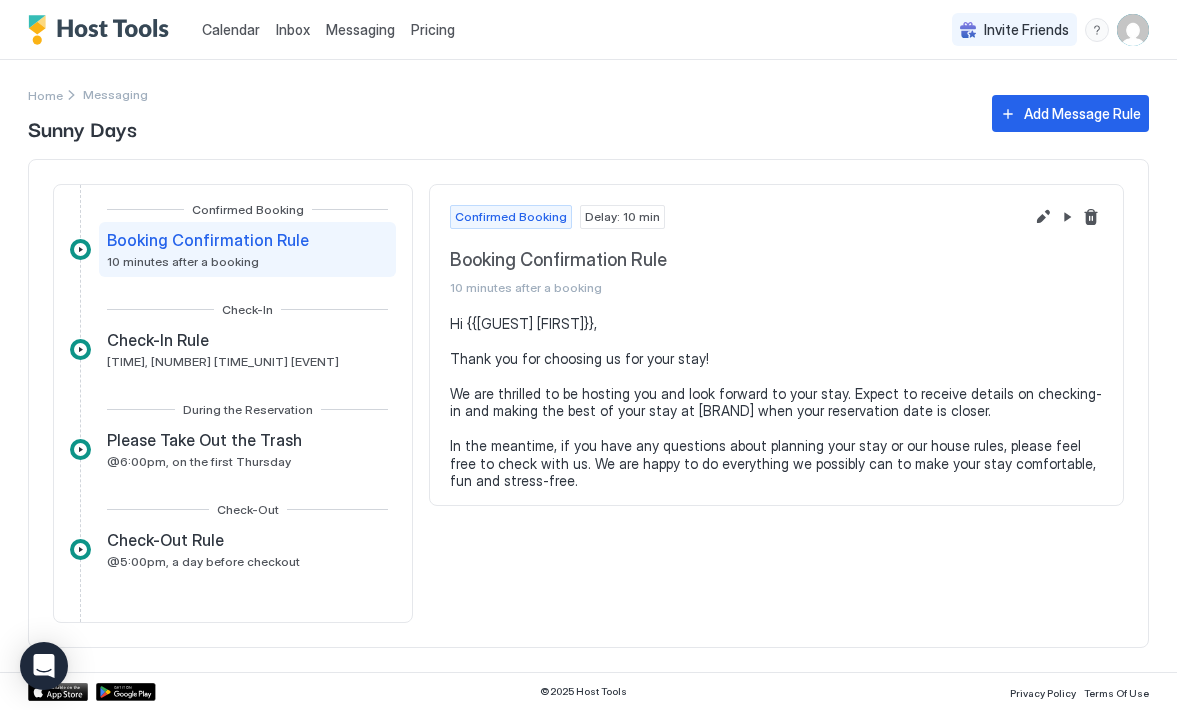 click at bounding box center (1133, 30) 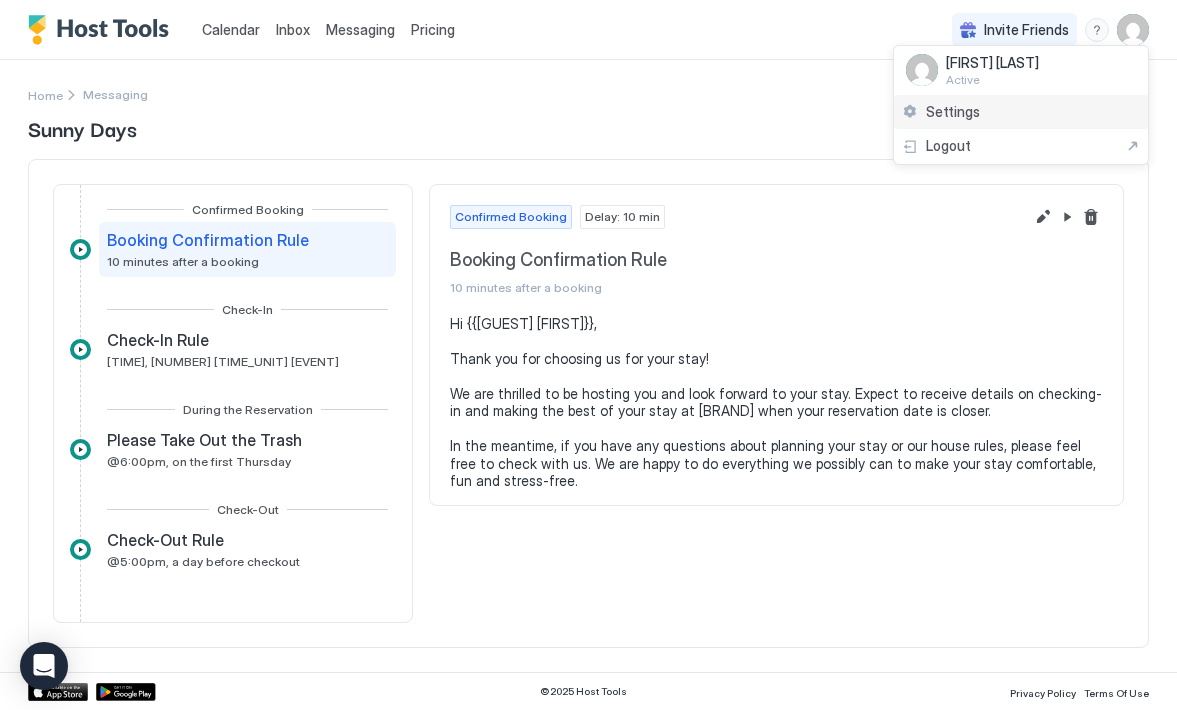 click on "Settings" at bounding box center [953, 112] 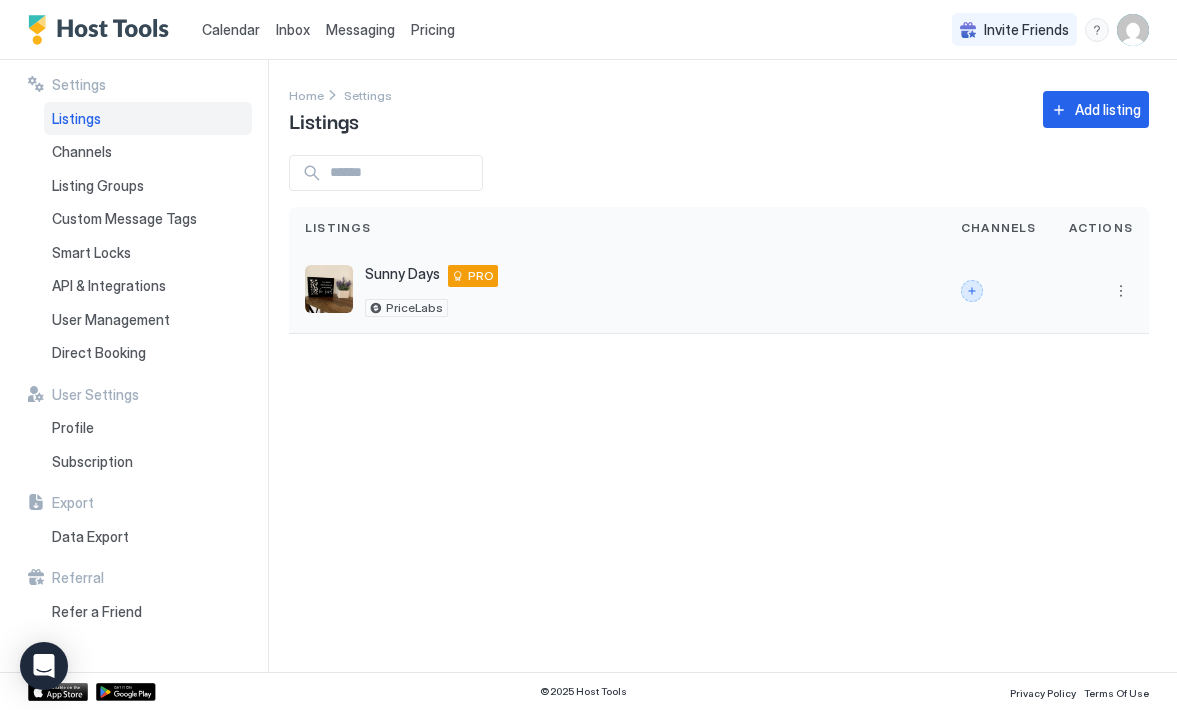 click at bounding box center [972, 291] 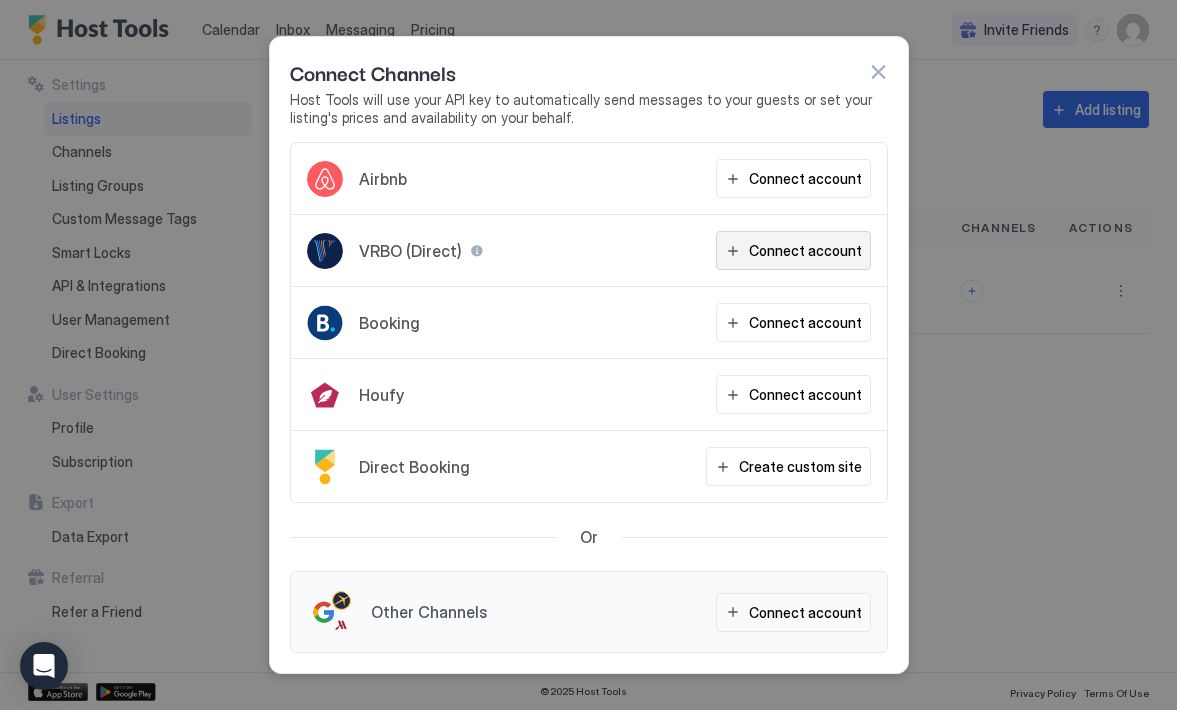 click on "Connect account" at bounding box center [805, 250] 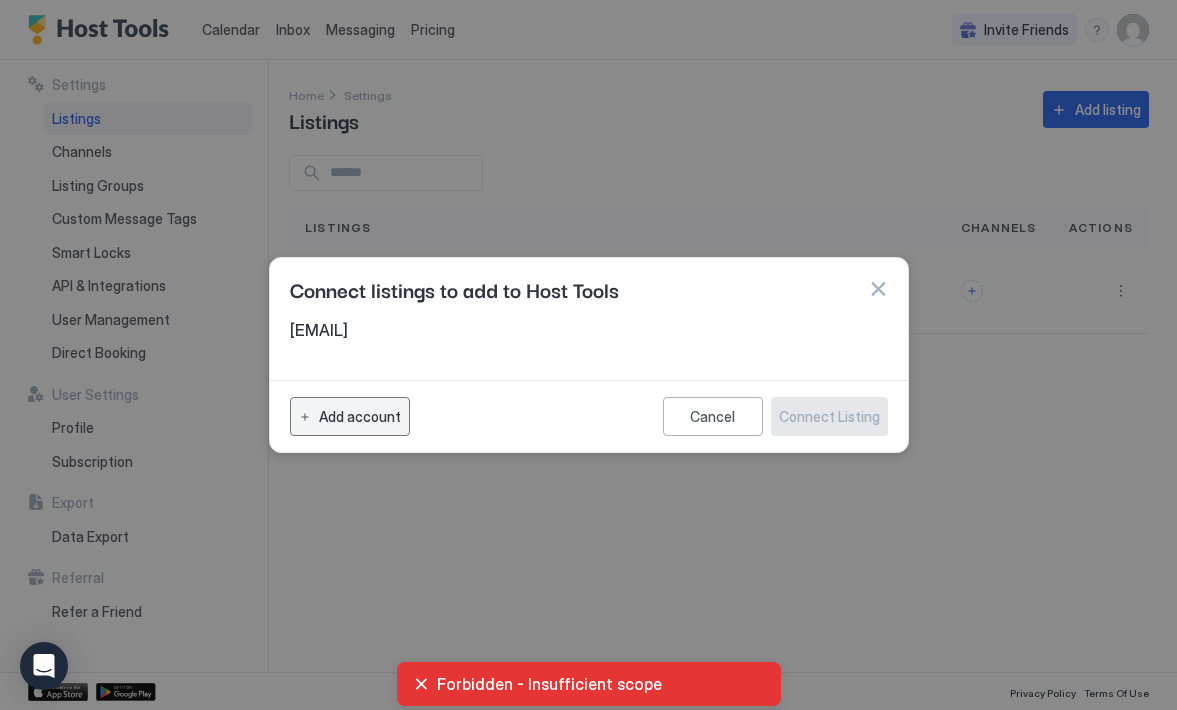 click on "Add account" at bounding box center (360, 416) 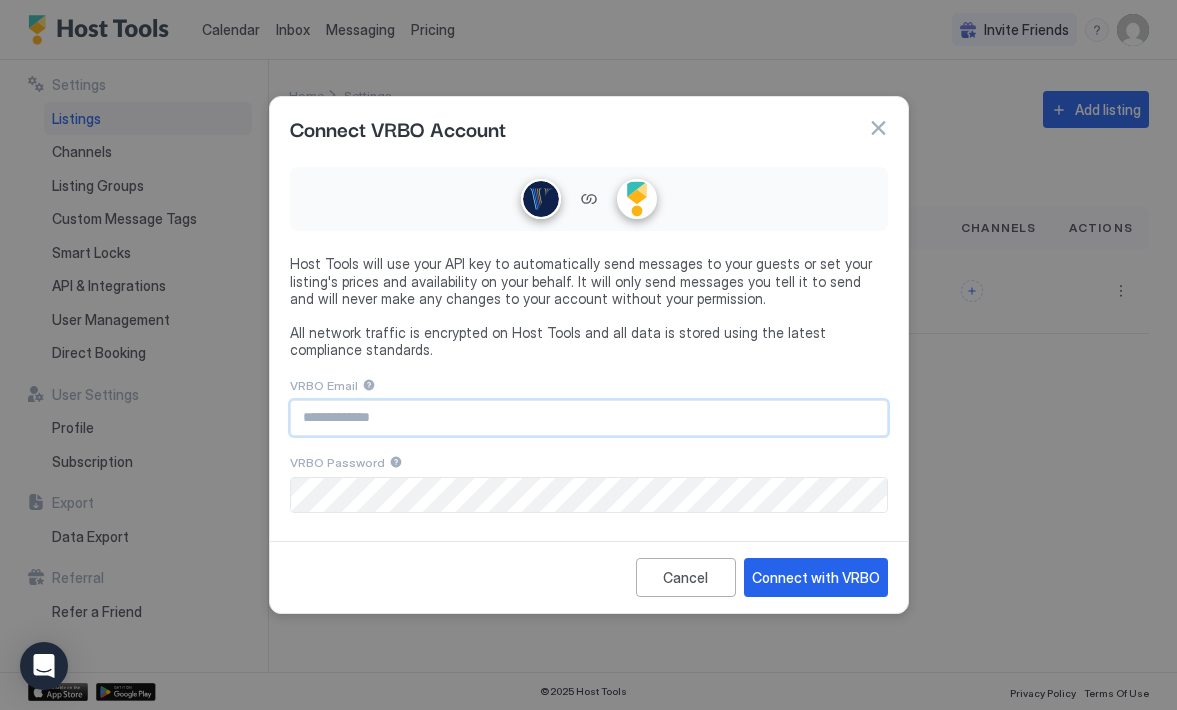 click at bounding box center [589, 418] 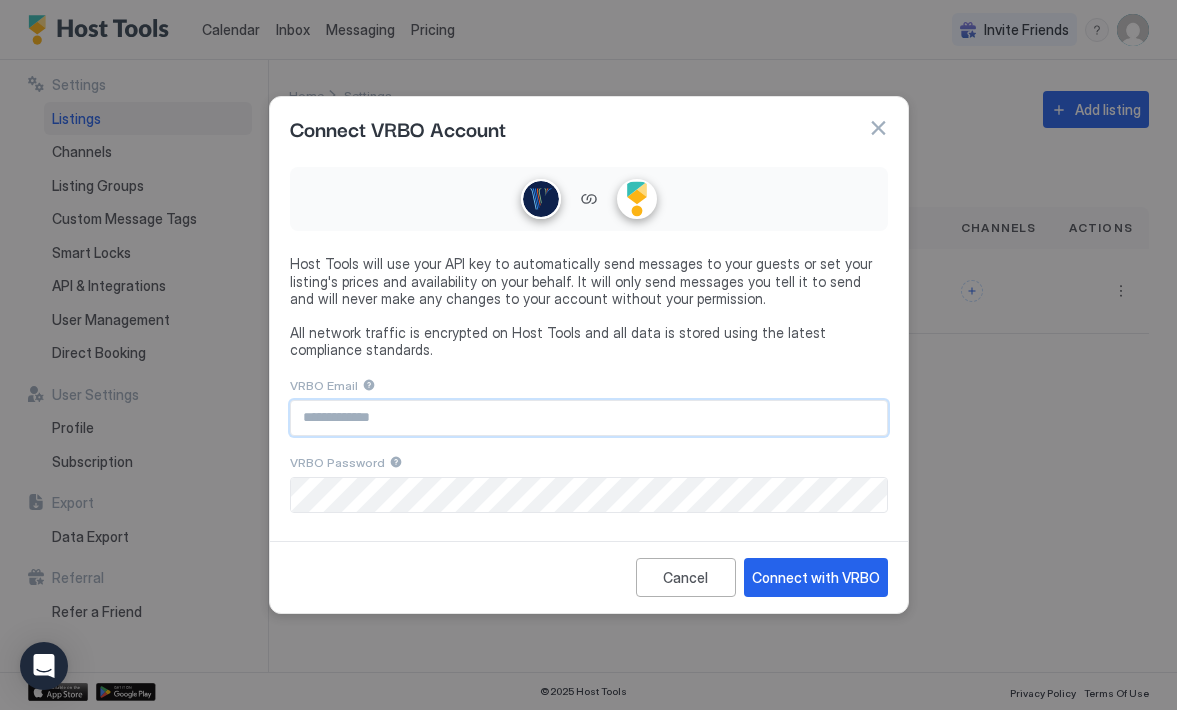 type on "**********" 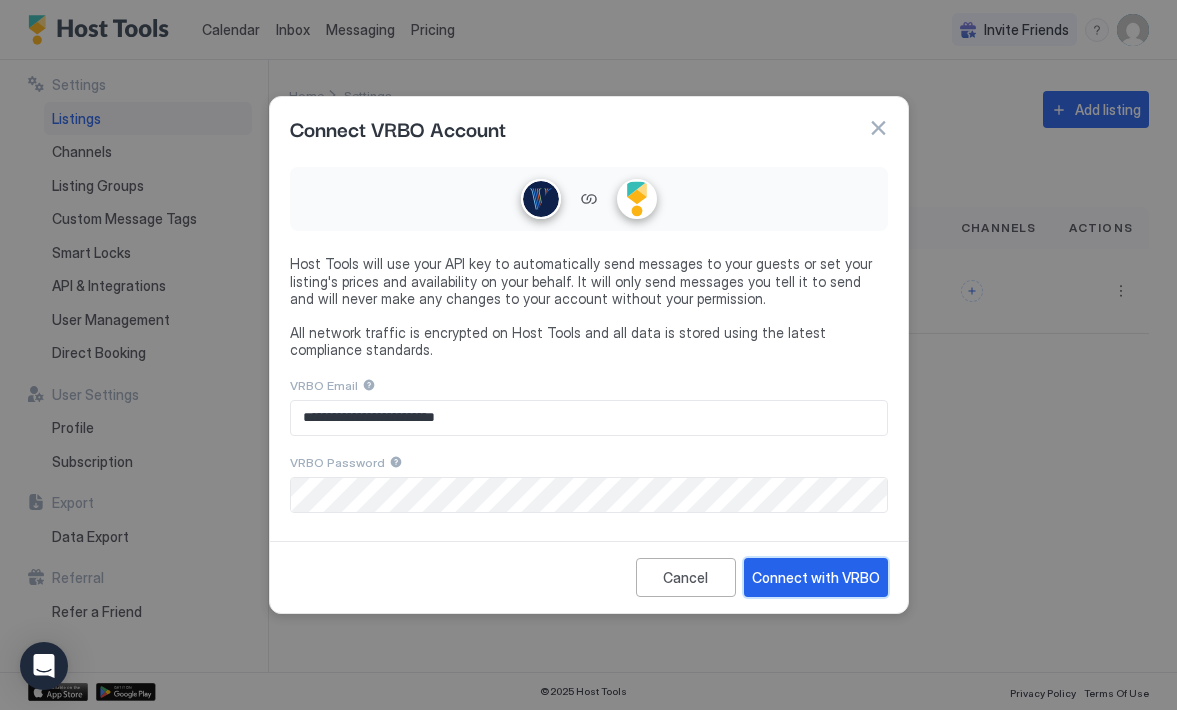 click on "Connect with VRBO" at bounding box center [816, 577] 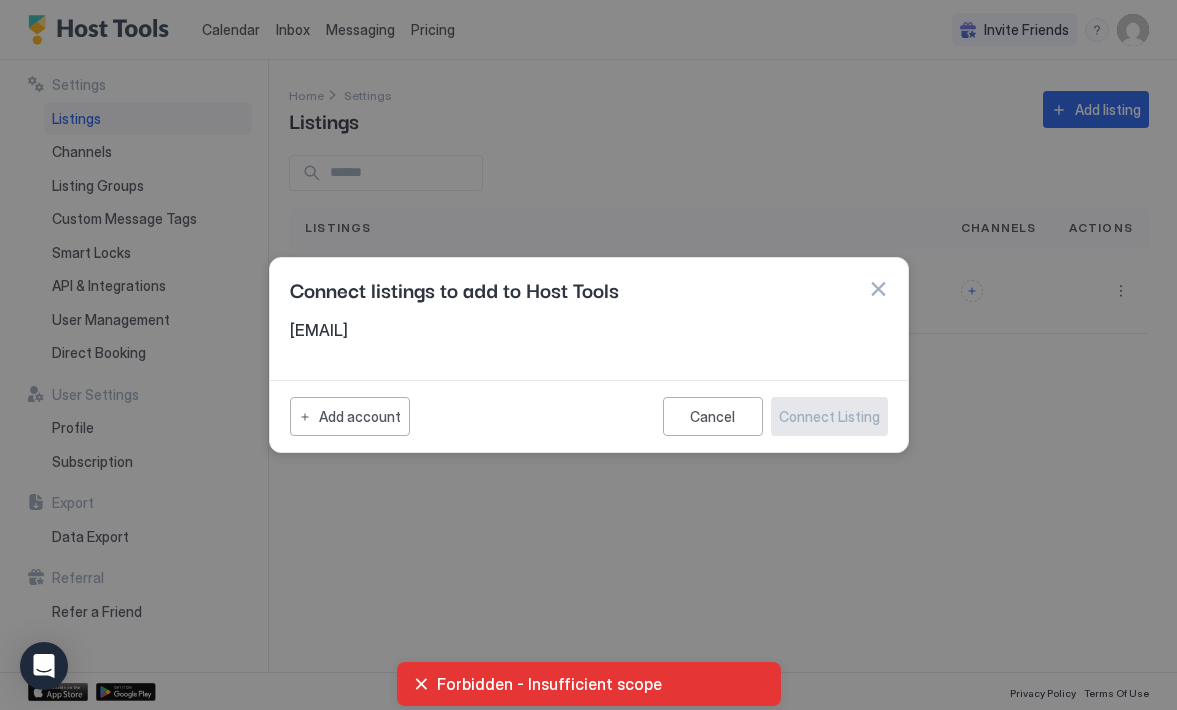click on "Forbidden - Insufficient scope" at bounding box center [601, 684] 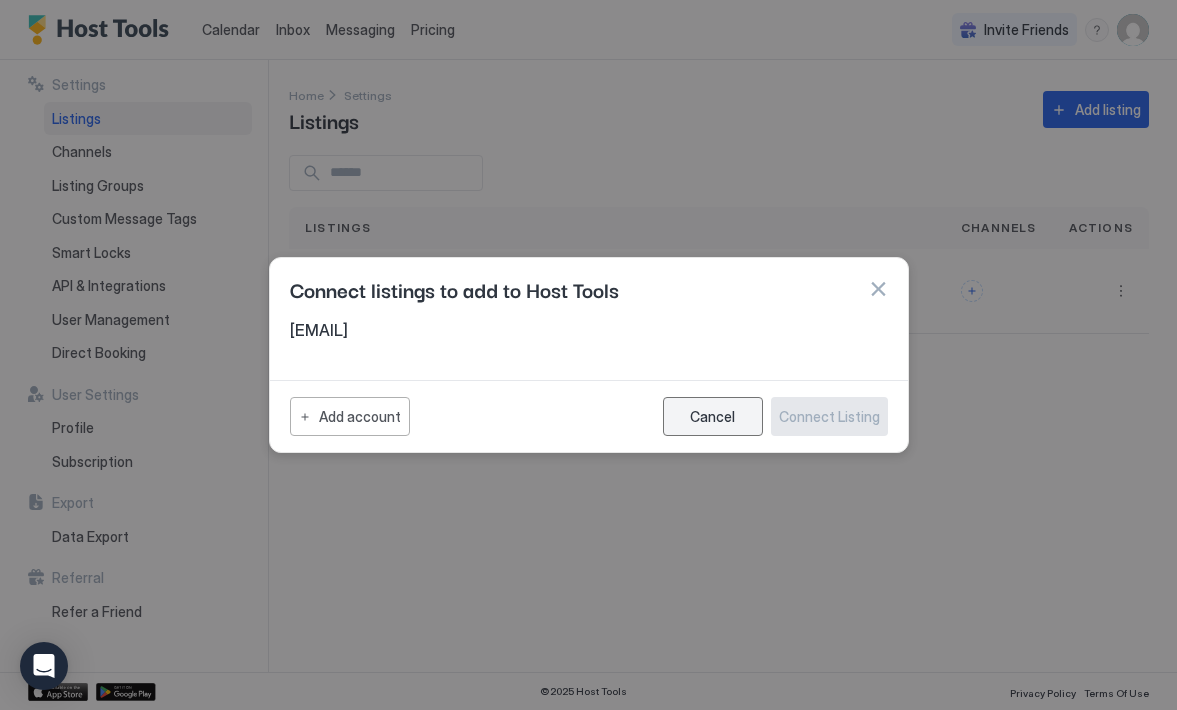 click on "Cancel" at bounding box center (712, 416) 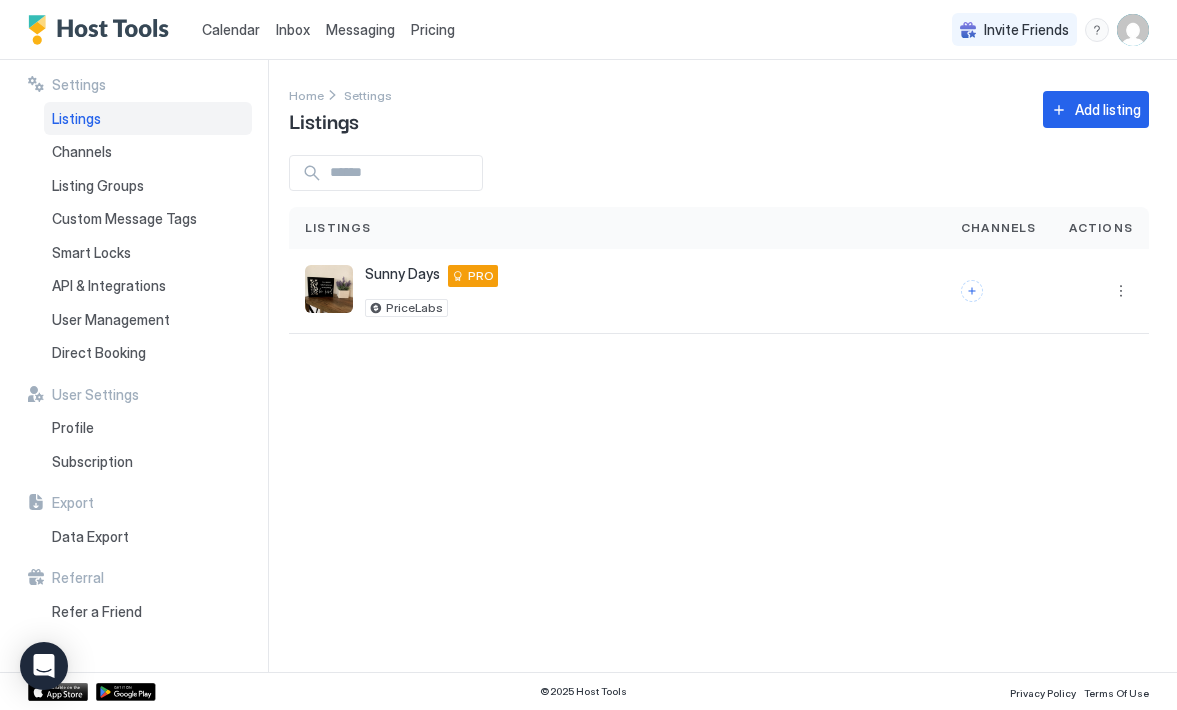 click at bounding box center [1133, 30] 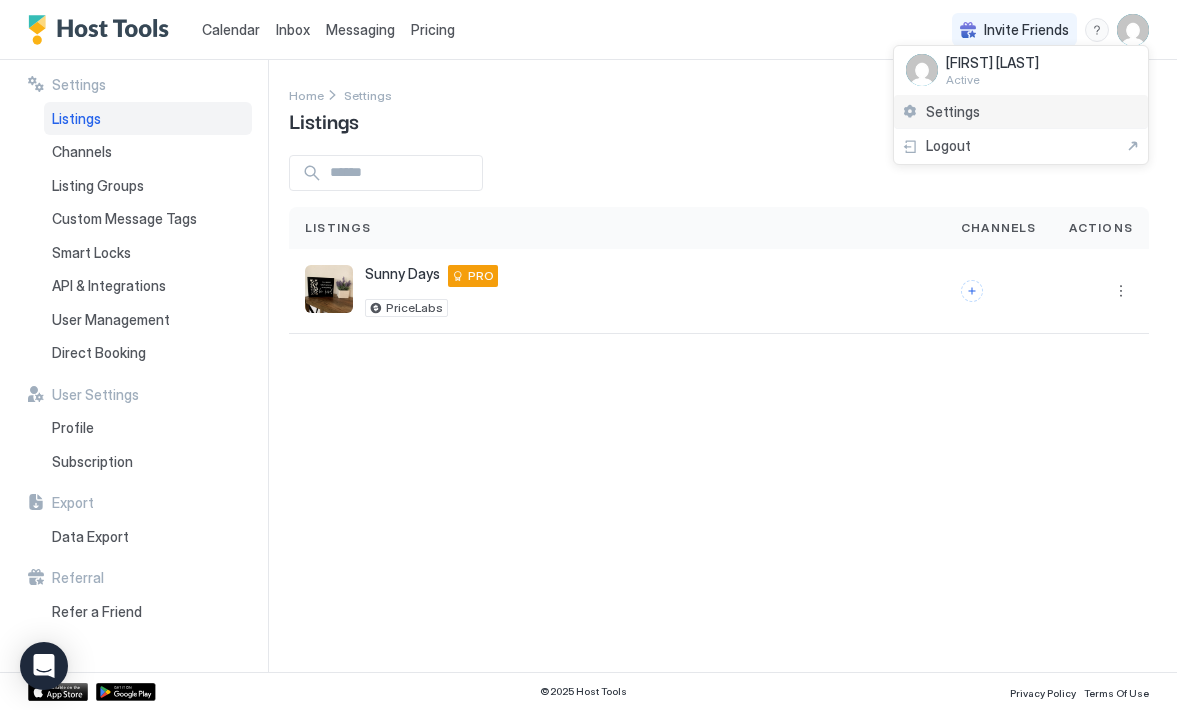 click on "Settings" at bounding box center [1021, 112] 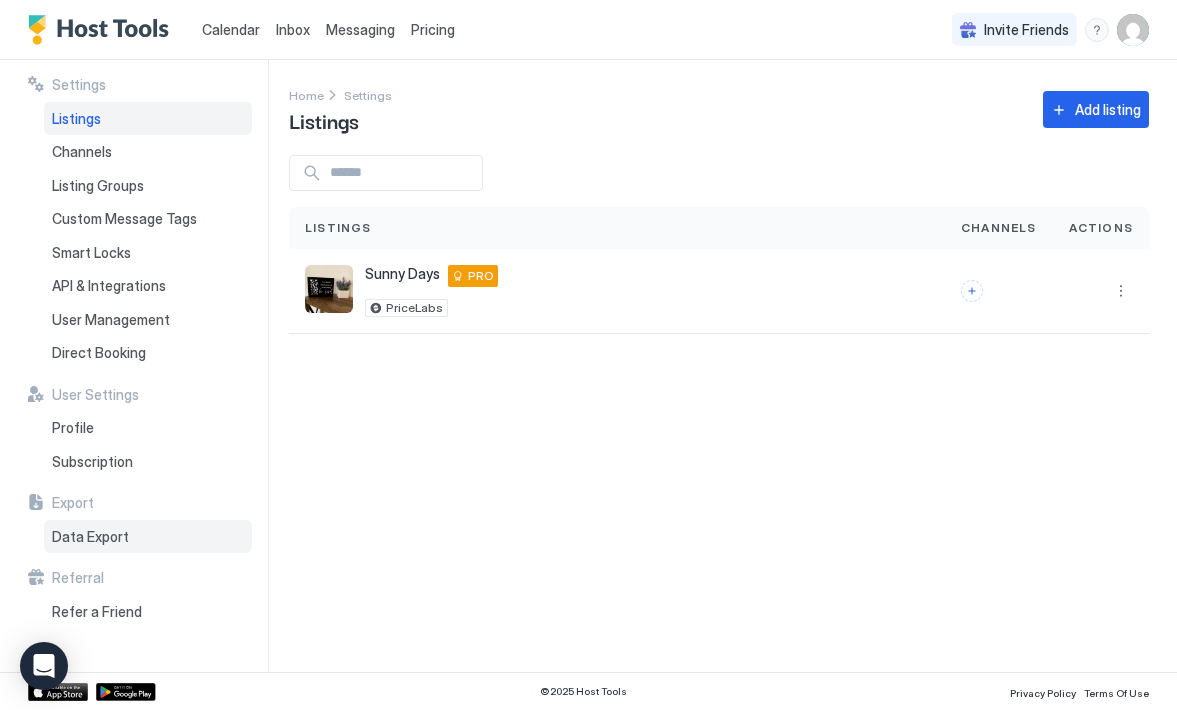 click on "Data Export" at bounding box center (90, 537) 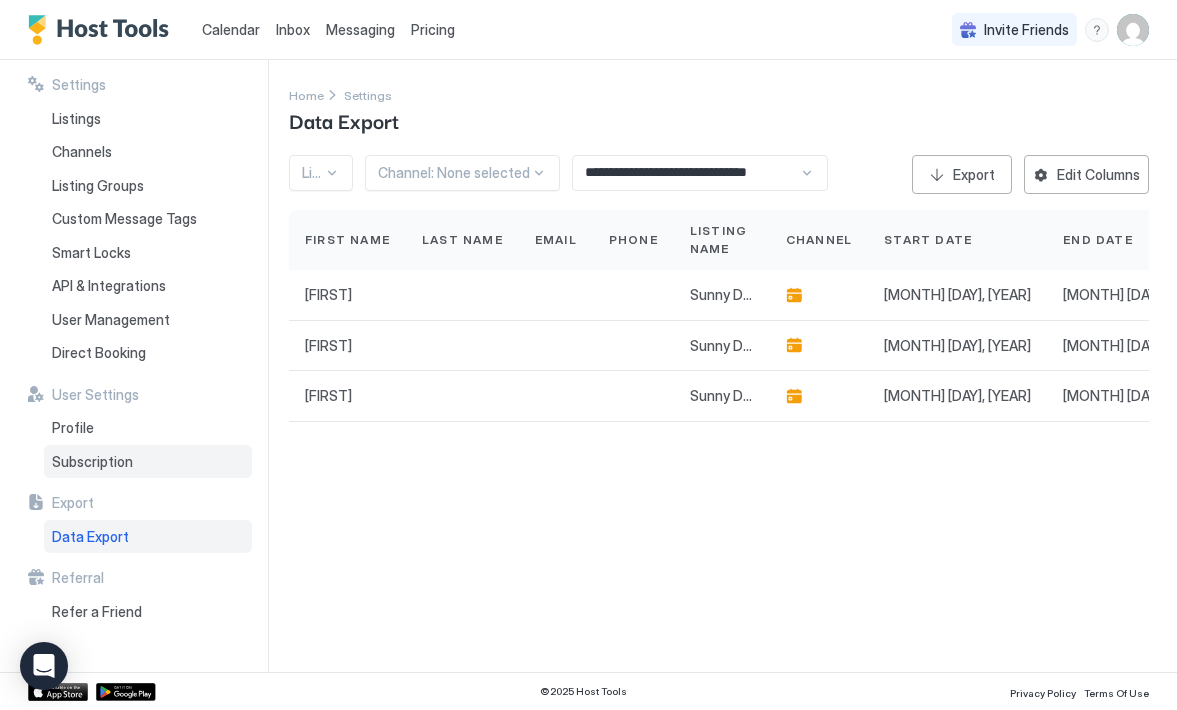click on "Subscription" at bounding box center [148, 462] 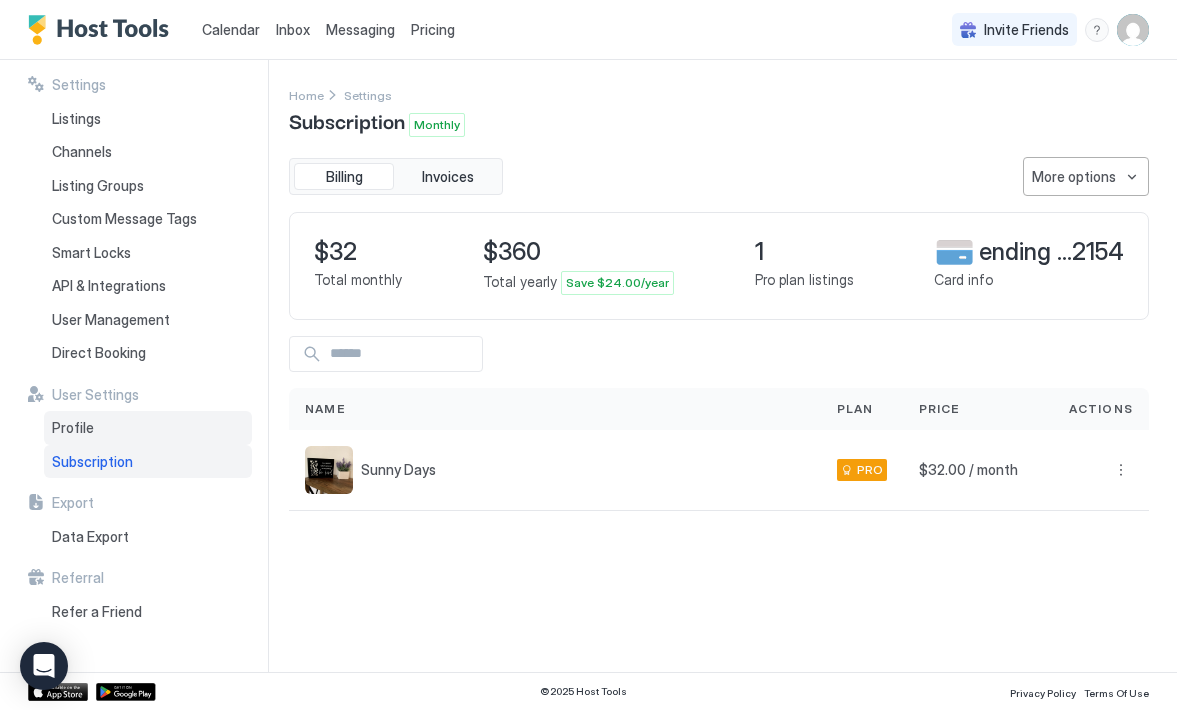 click on "Profile" at bounding box center (148, 428) 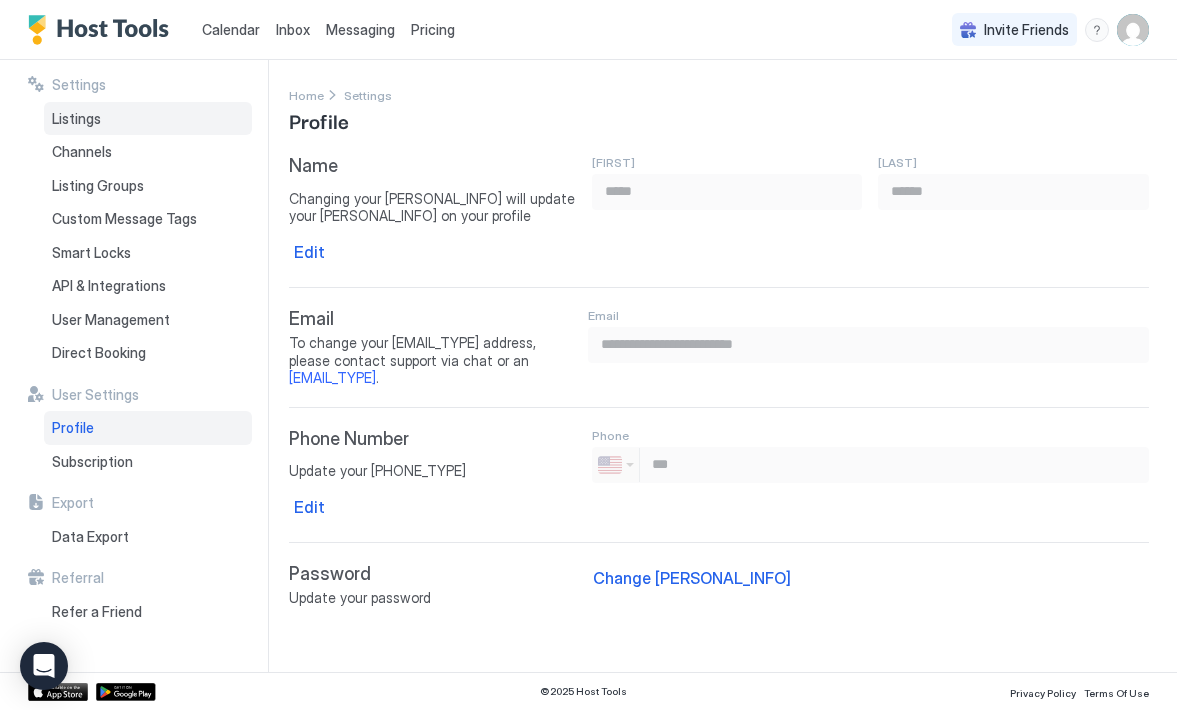 click on "Listings" at bounding box center (76, 119) 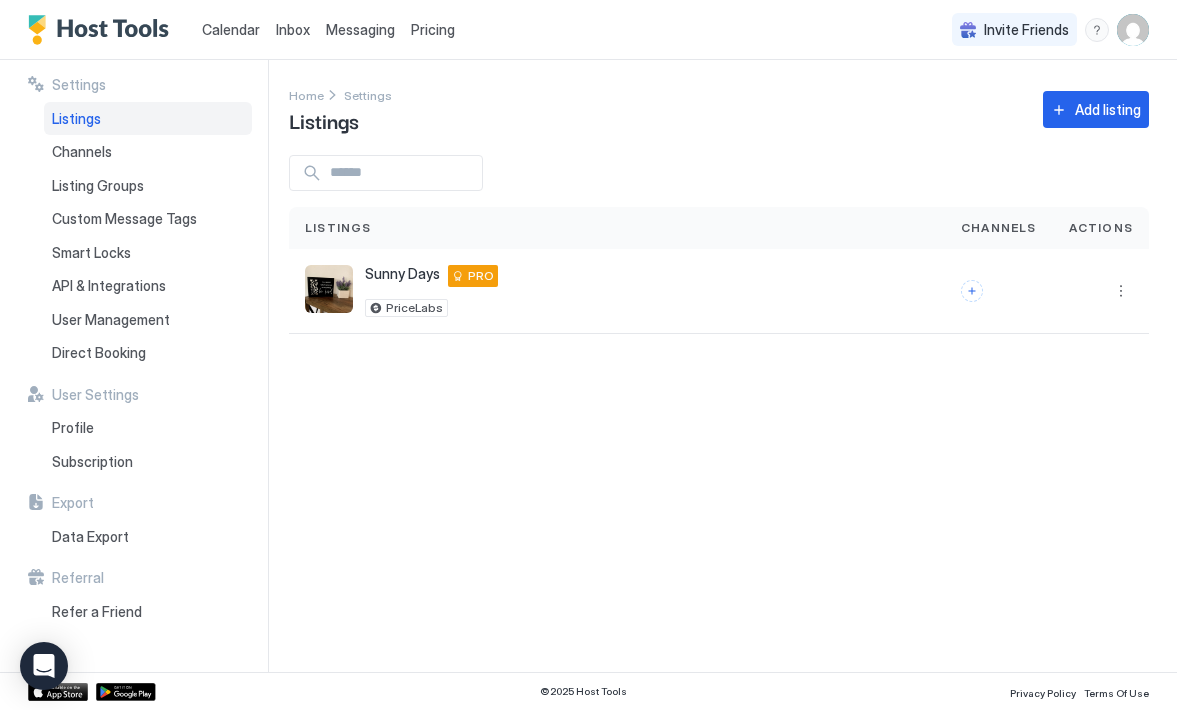 click at bounding box center (1097, 30) 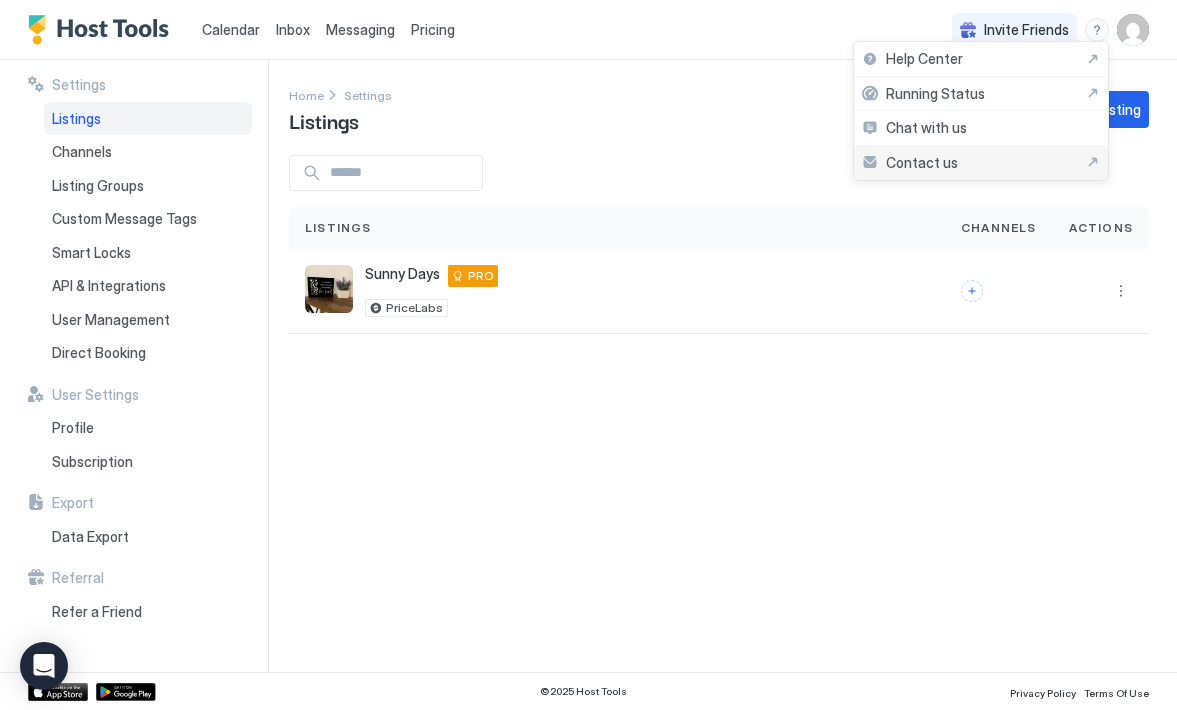 click on "Contact us" at bounding box center (981, 163) 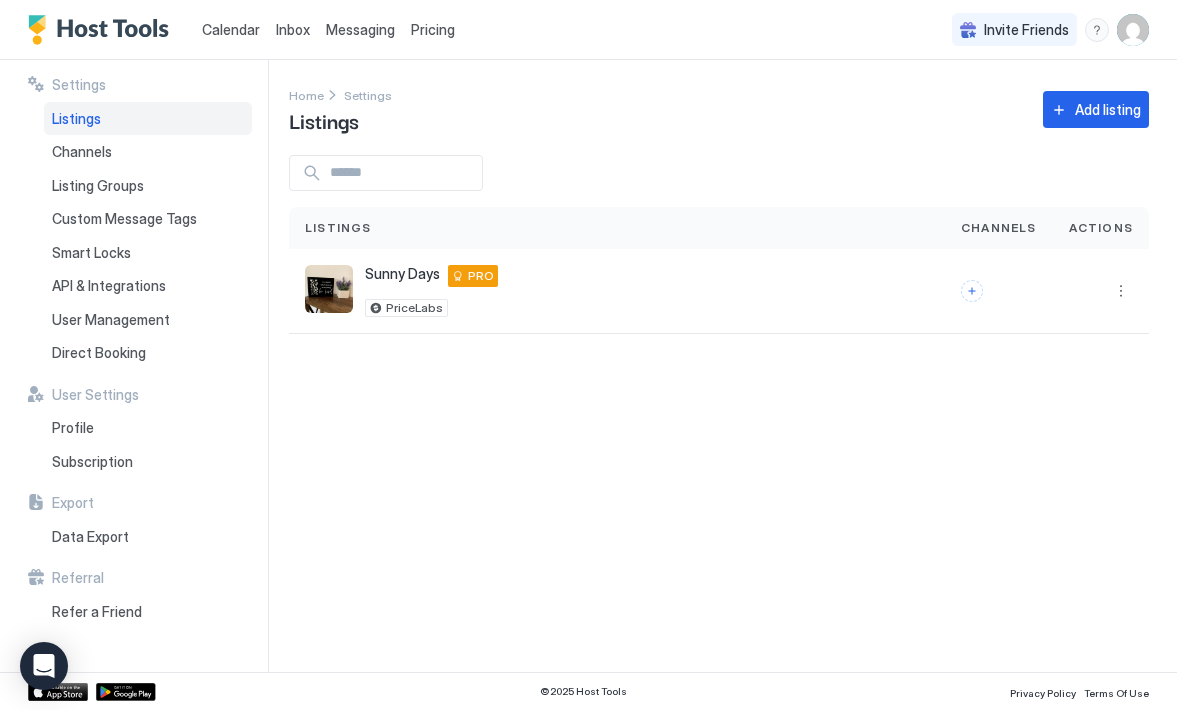 click at bounding box center [1097, 30] 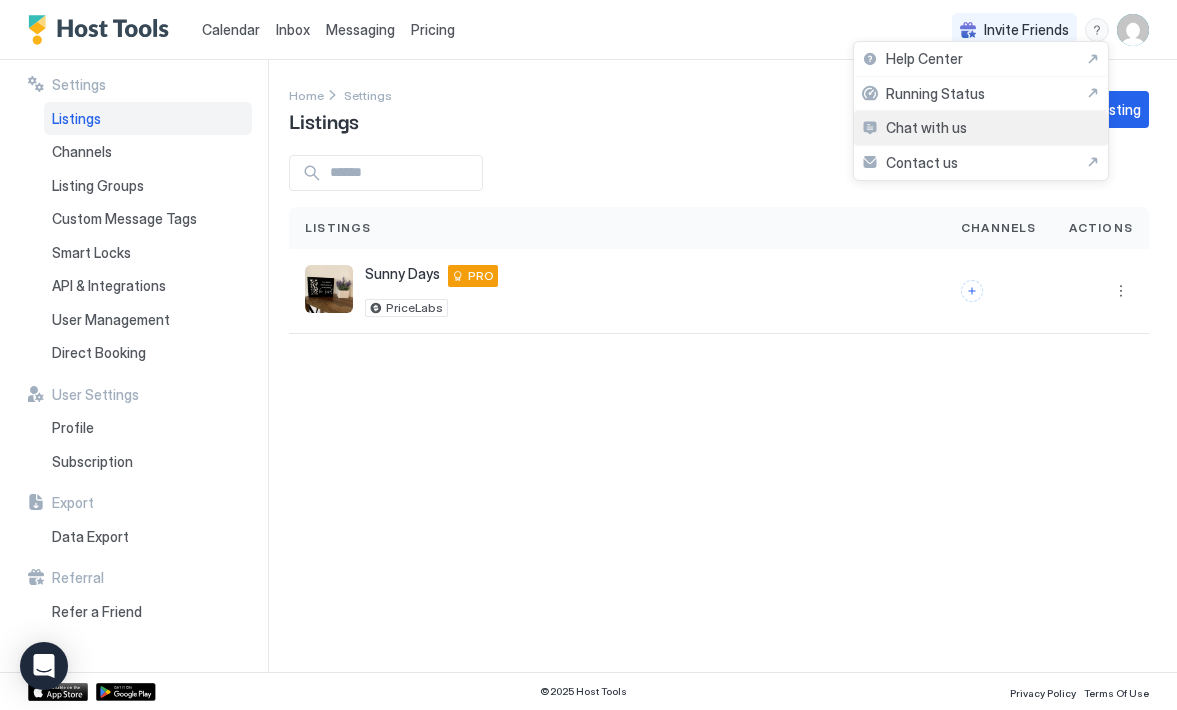 click on "Chat with us" at bounding box center (981, 128) 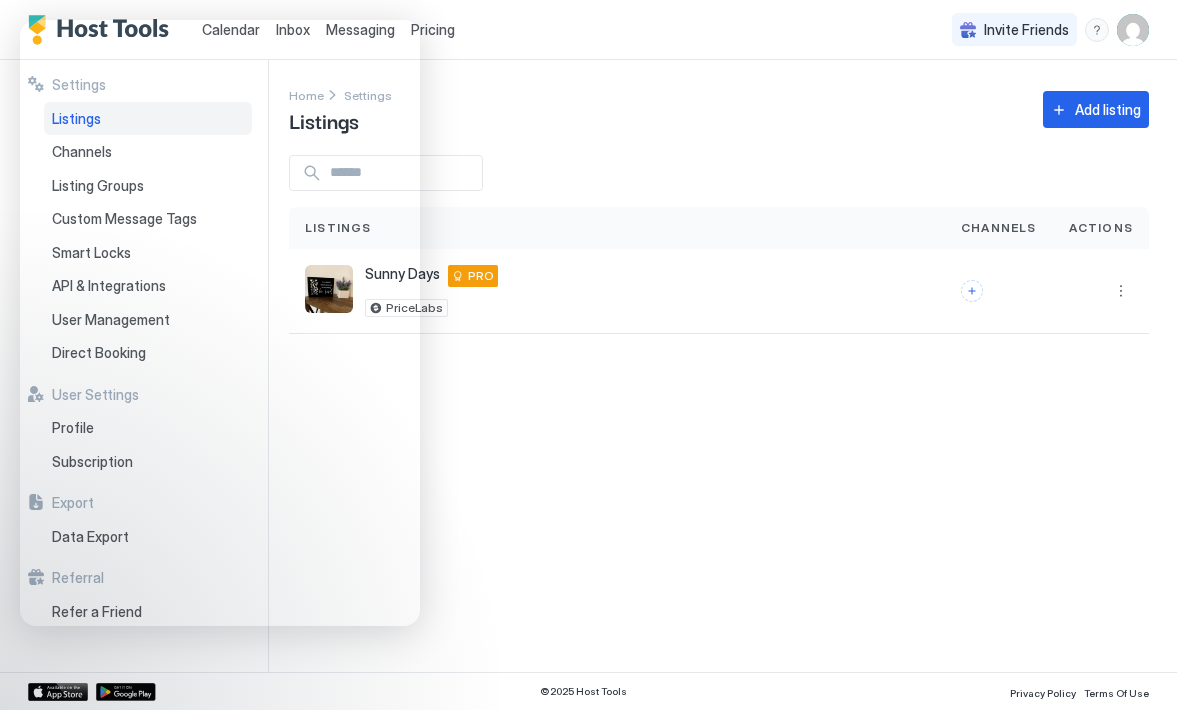 click on "Home Settings Listings Add listing" at bounding box center [719, 109] 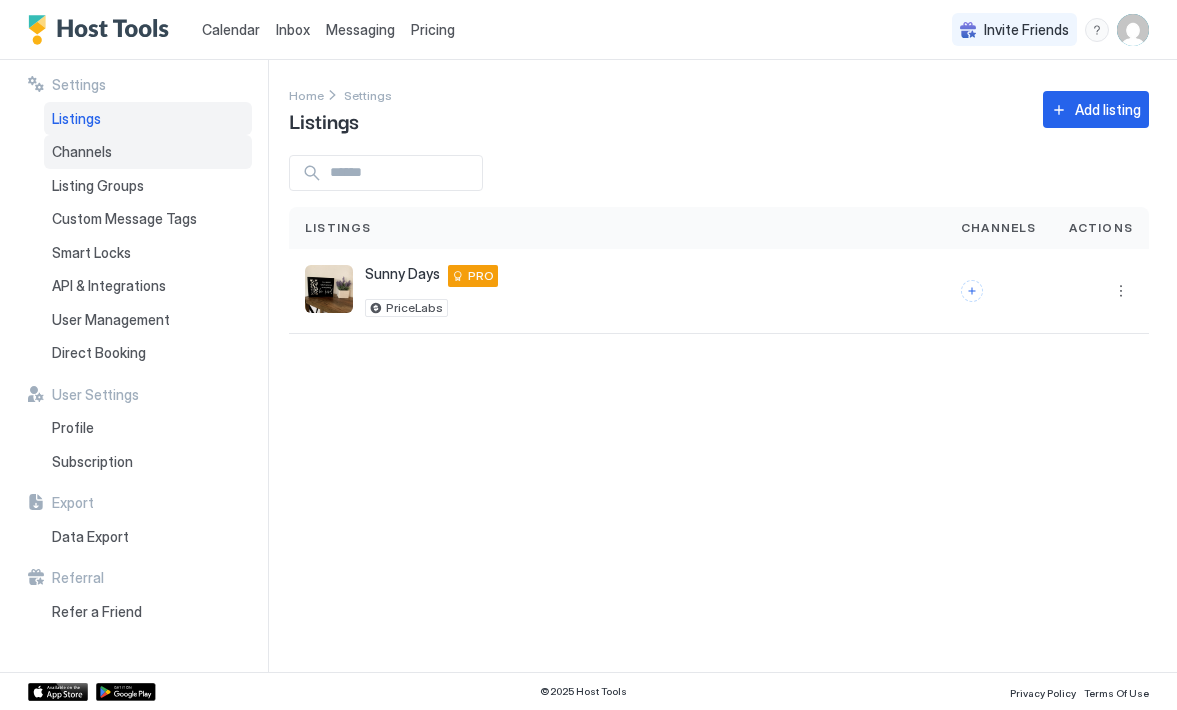 click on "Channels" at bounding box center [82, 152] 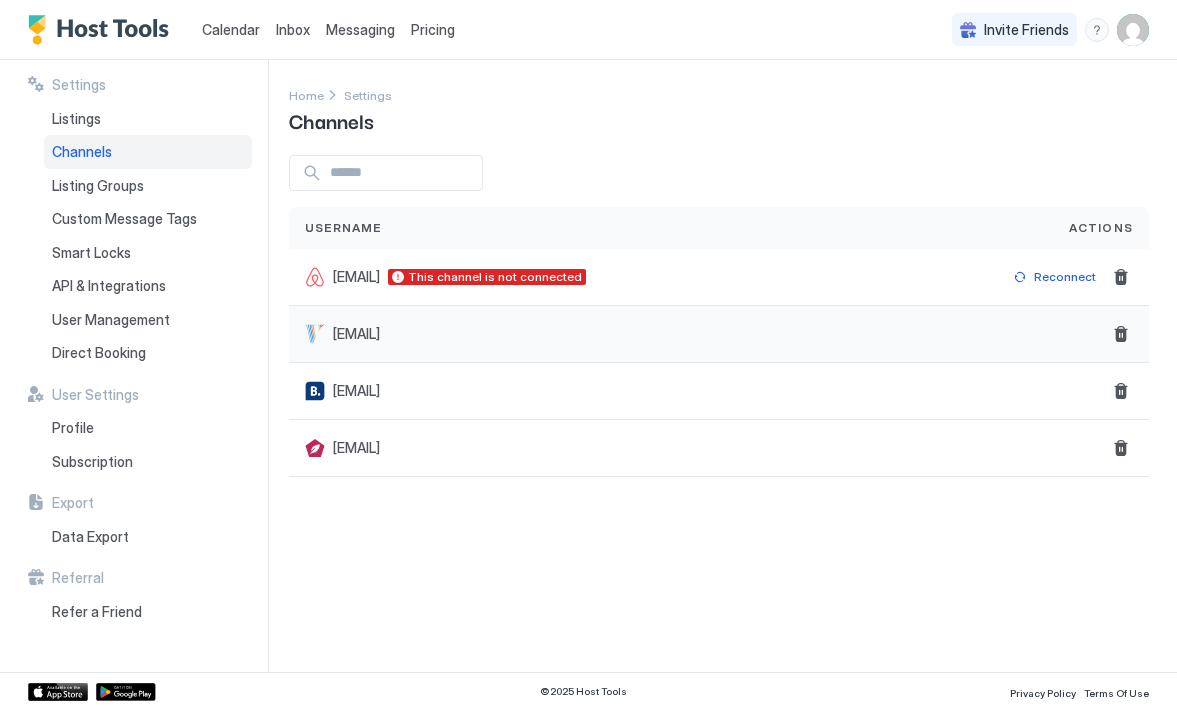 click on "[EMAIL]" at bounding box center (356, 334) 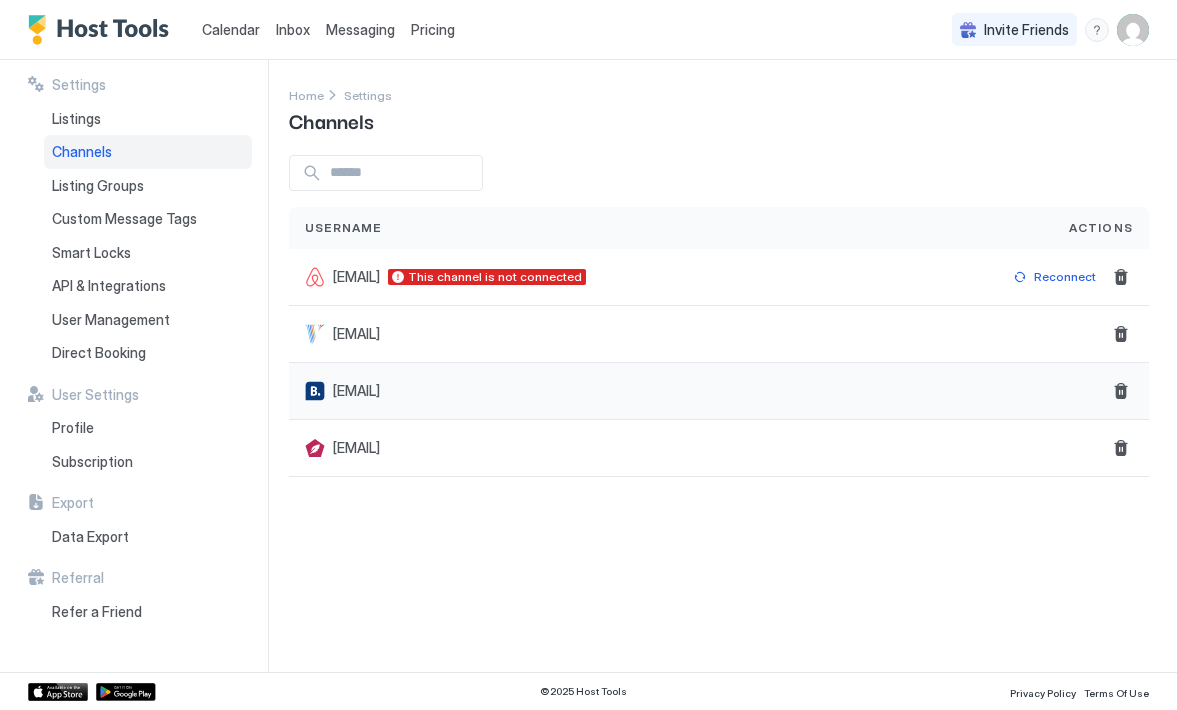 click at bounding box center (315, 391) 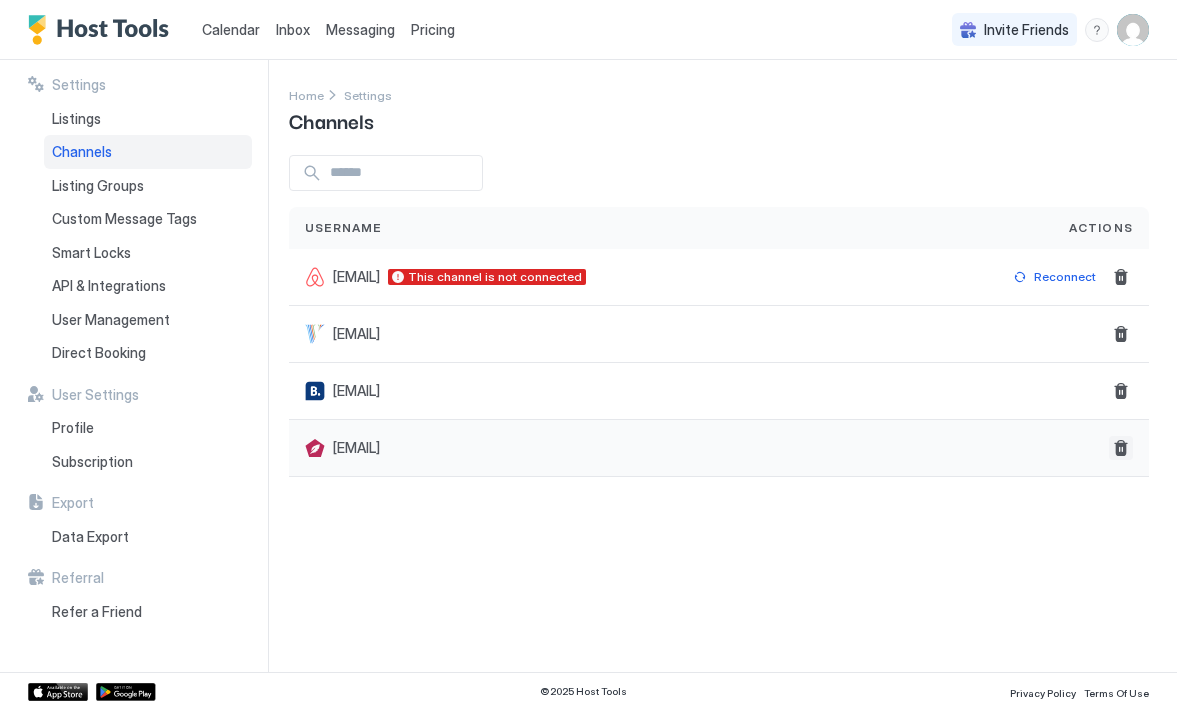 click at bounding box center [1121, 448] 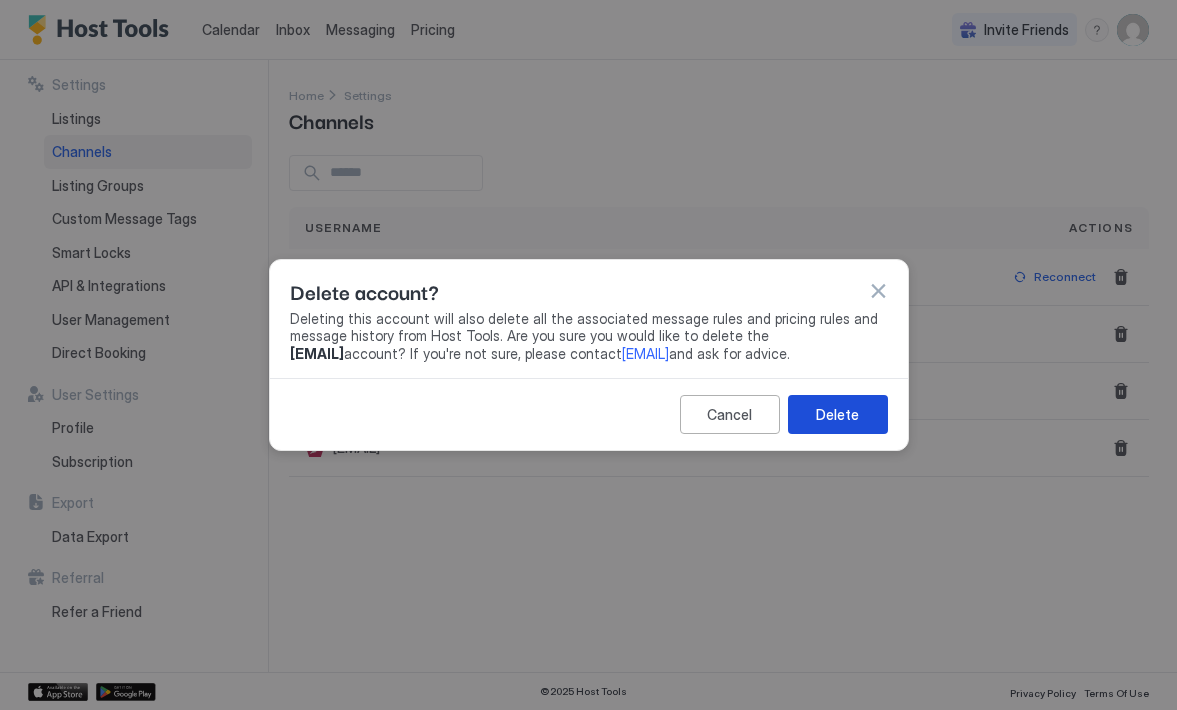 click on "Delete" at bounding box center (837, 414) 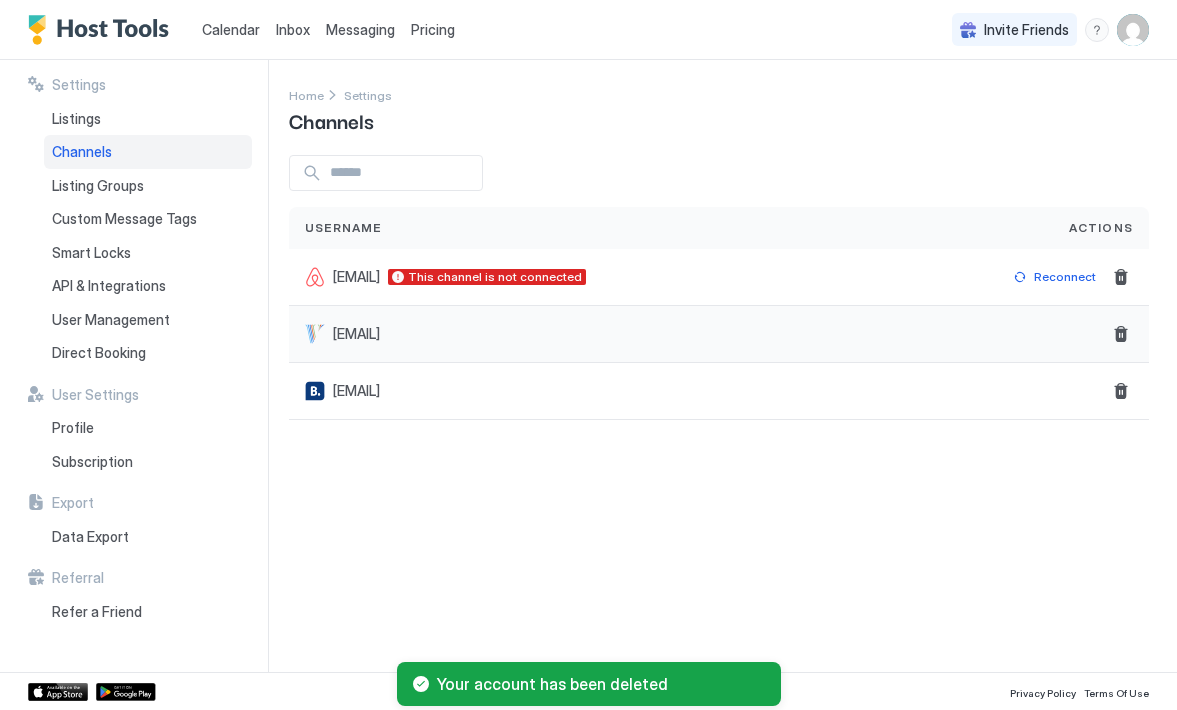click on "[EMAIL]" at bounding box center [356, 334] 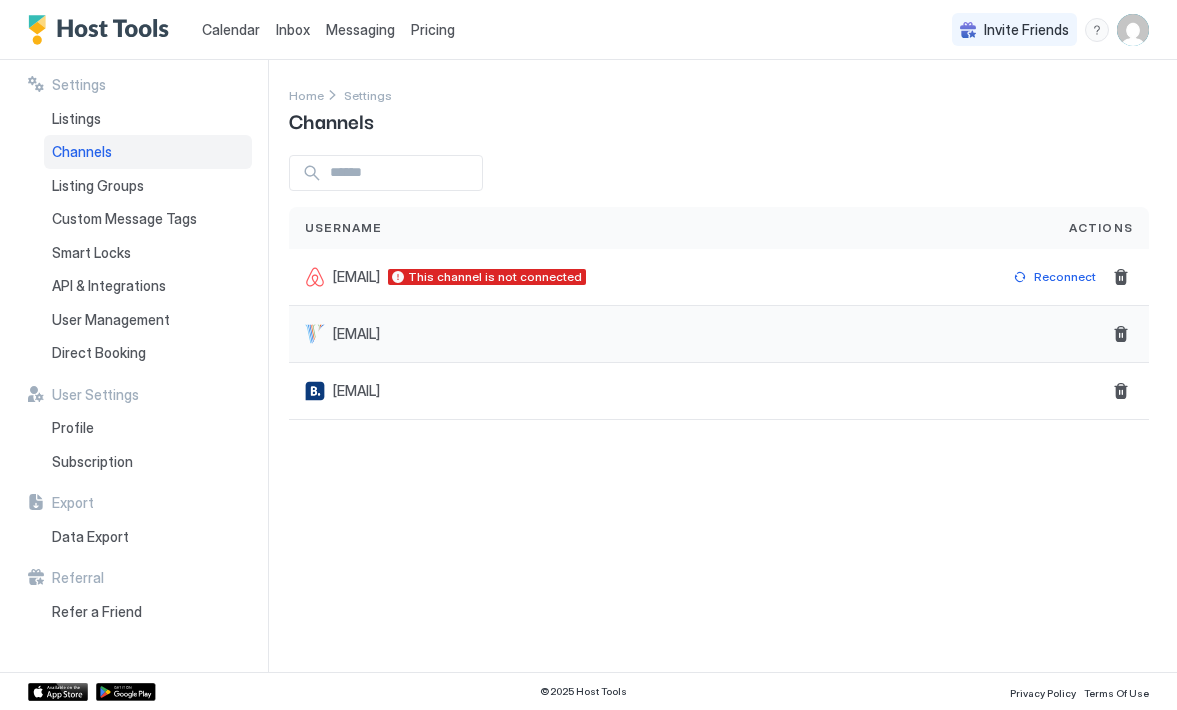 click on "[EMAIL]" at bounding box center [639, 334] 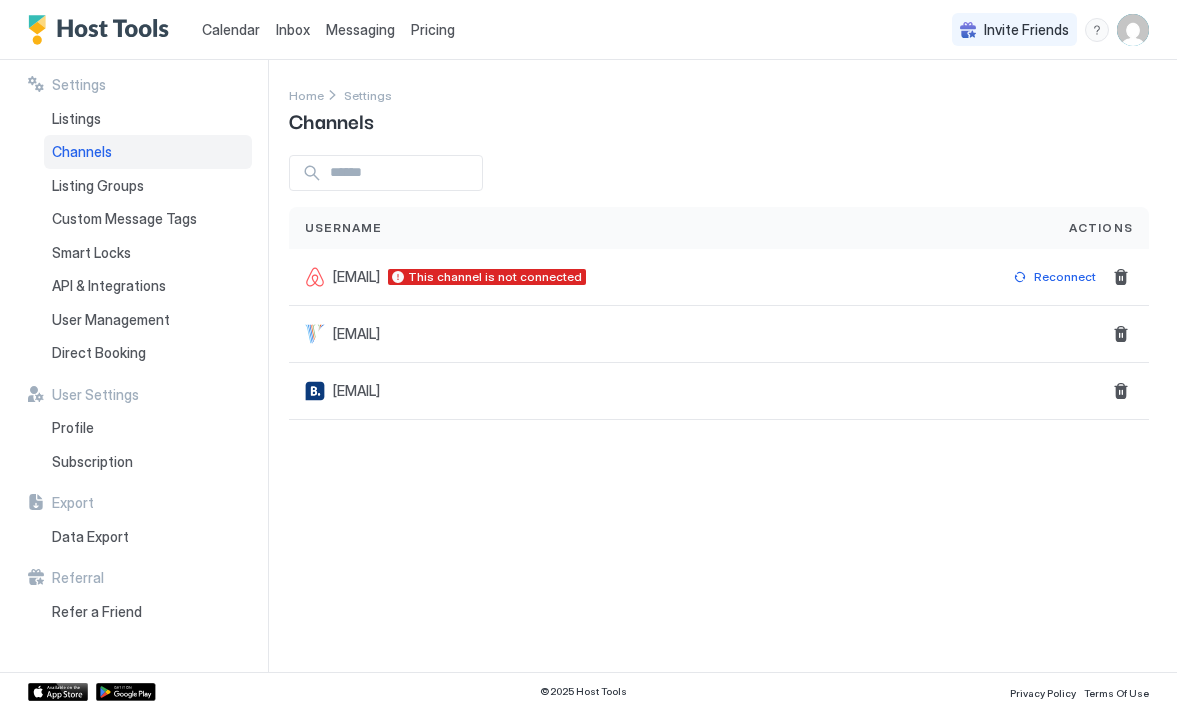 click on "Messaging" at bounding box center [360, 29] 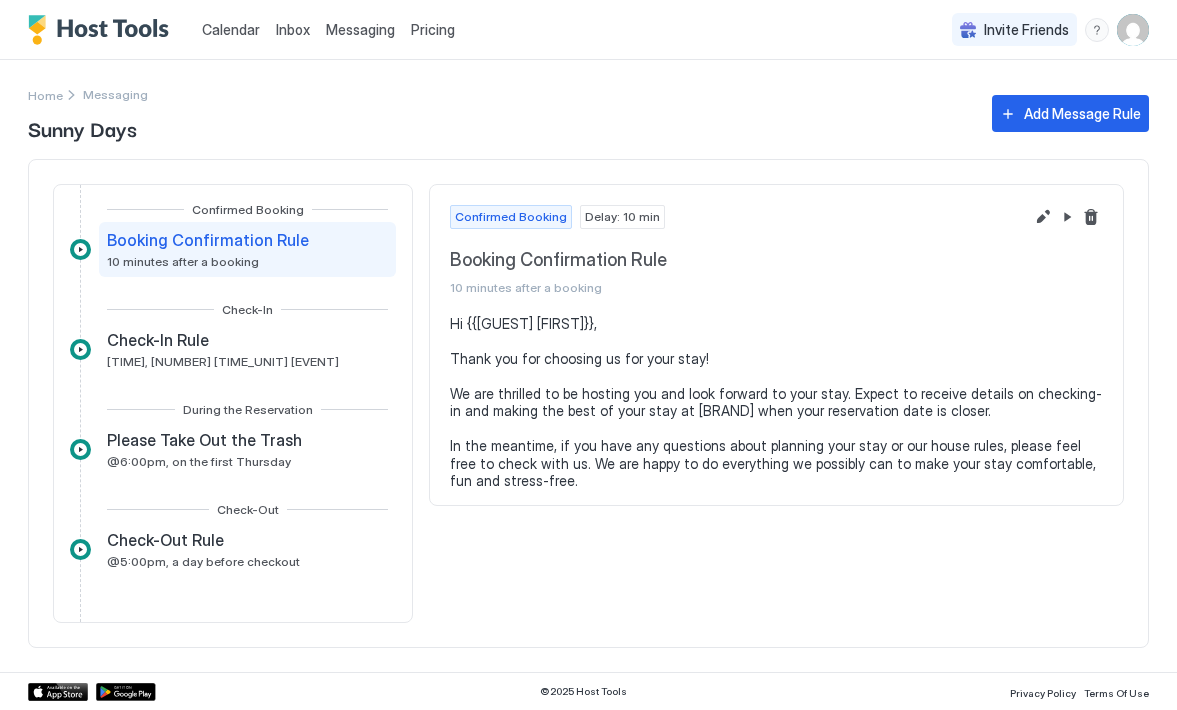 click on "Inbox" at bounding box center [293, 29] 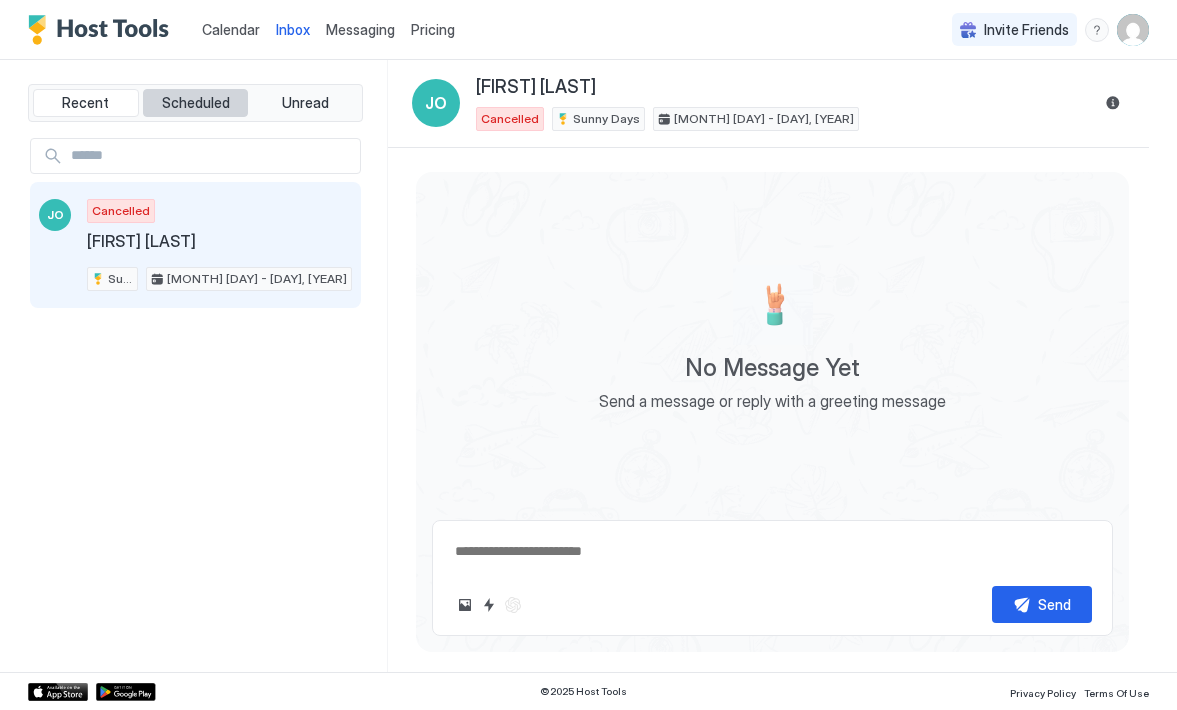click on "Scheduled" at bounding box center (196, 103) 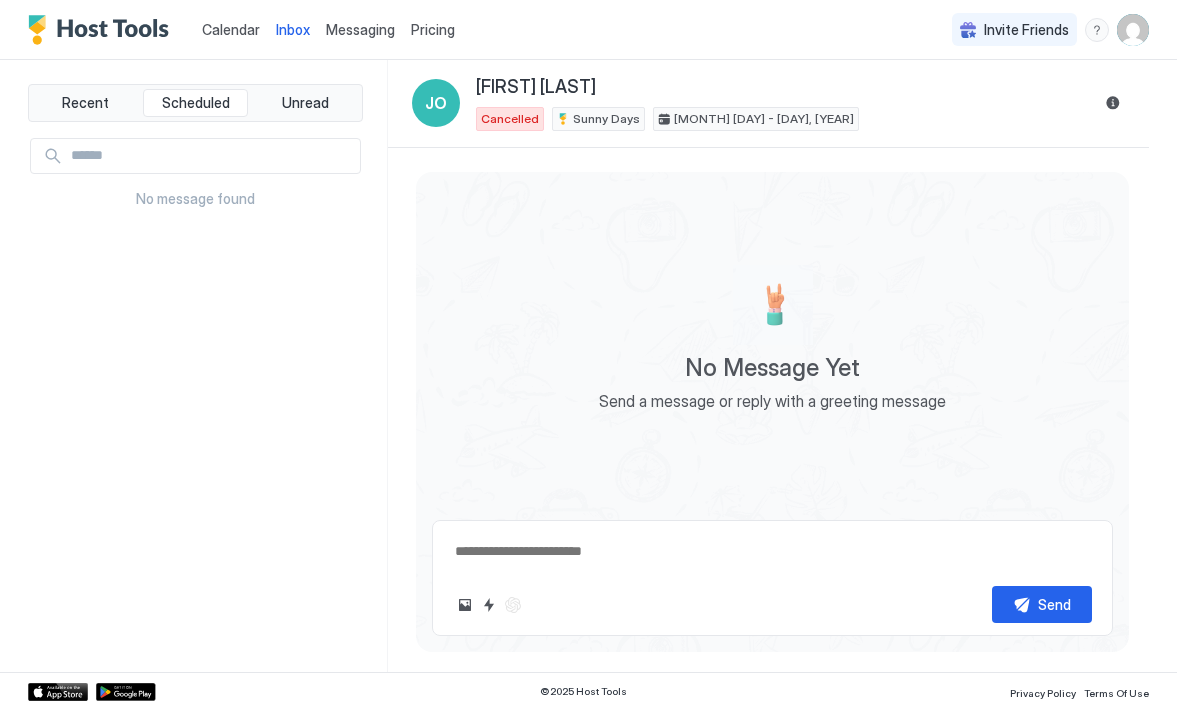 click on "Calendar" at bounding box center (231, 29) 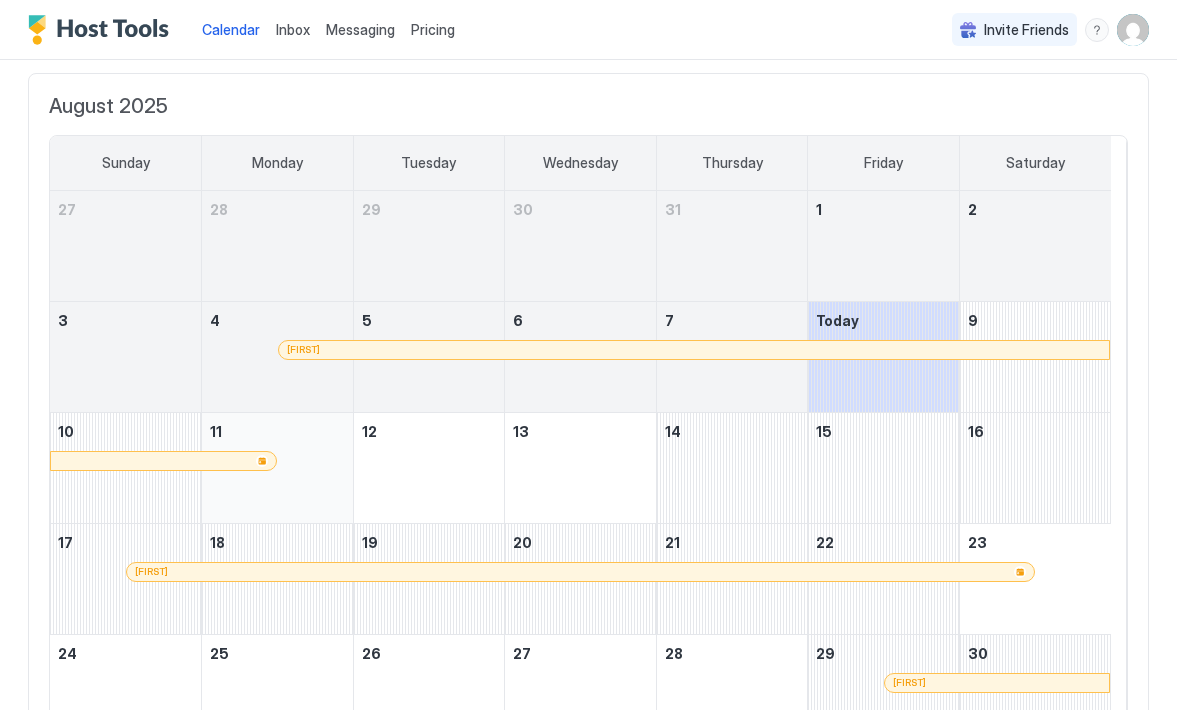 scroll, scrollTop: 116, scrollLeft: 0, axis: vertical 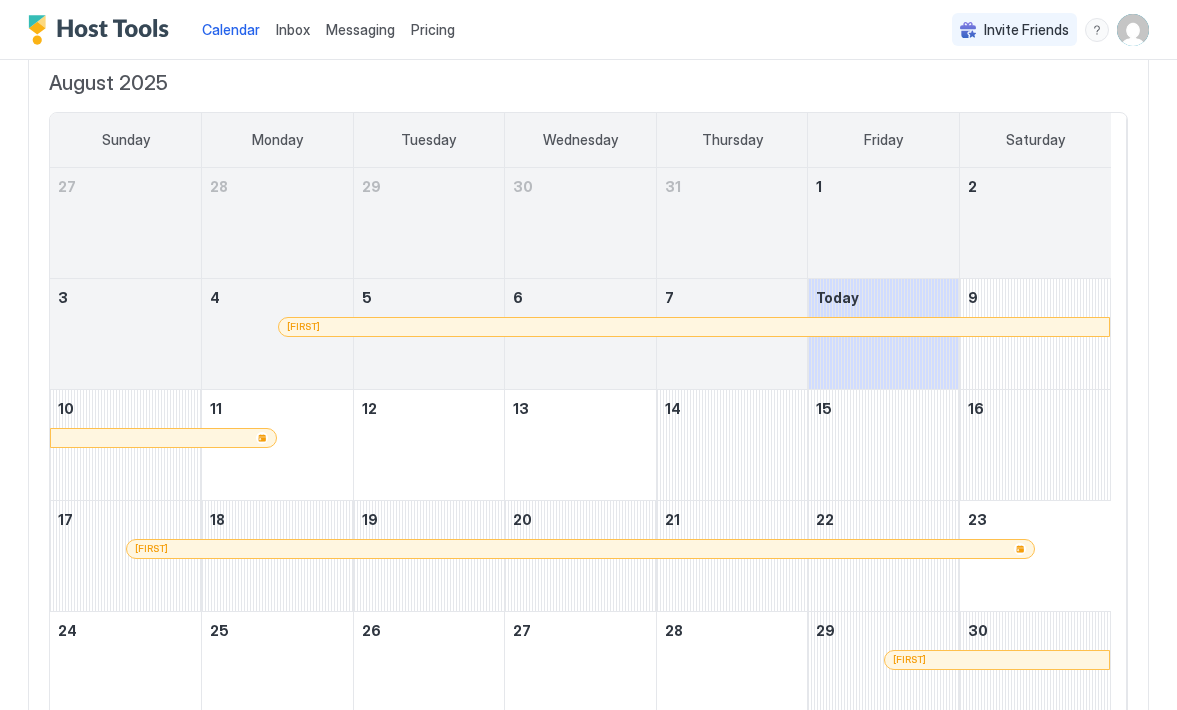 click on "Messaging" at bounding box center [360, 29] 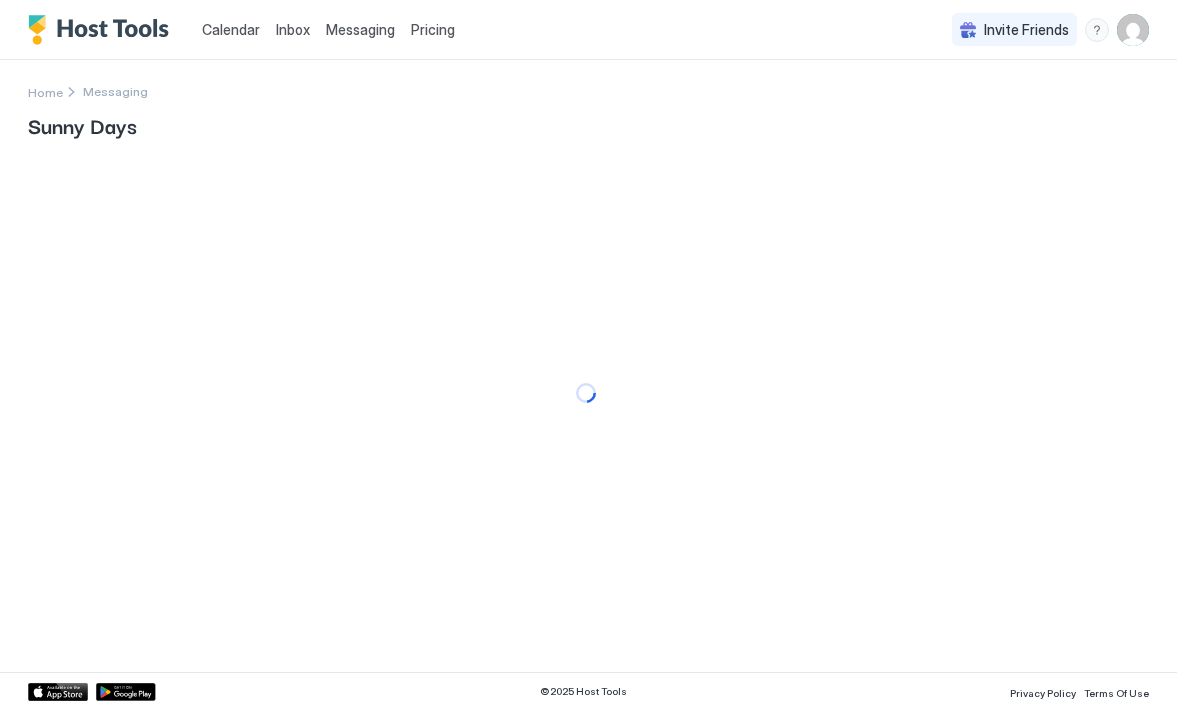 scroll, scrollTop: 0, scrollLeft: 0, axis: both 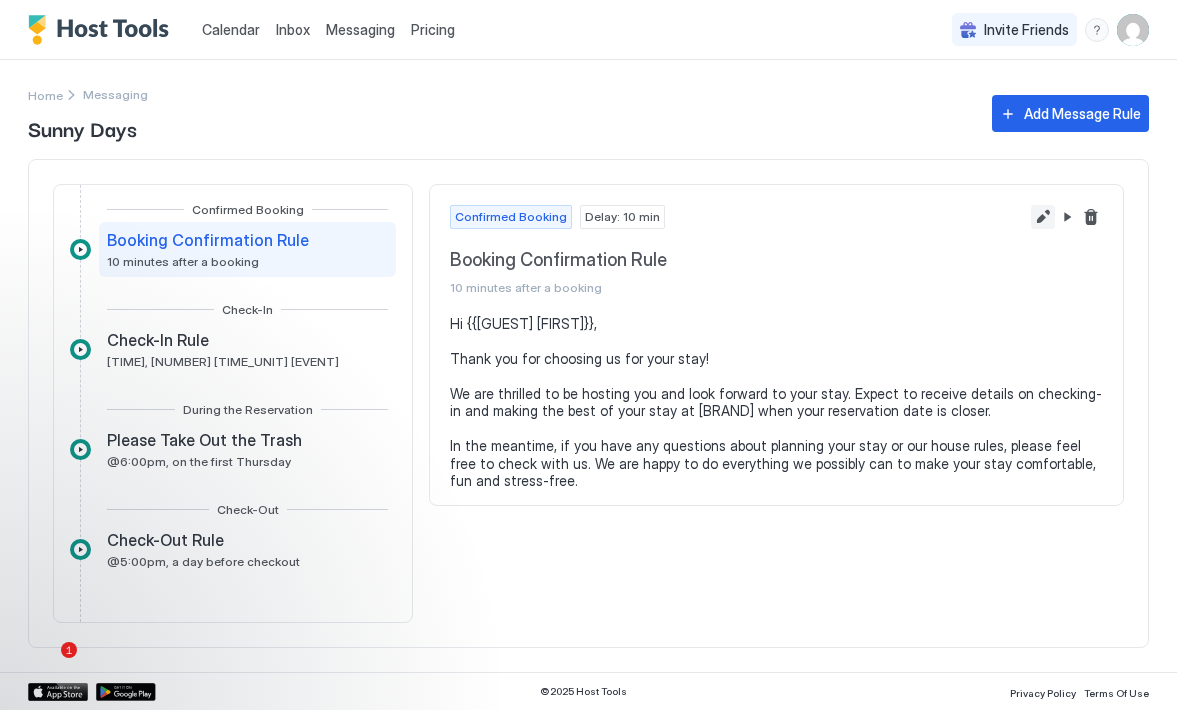 click at bounding box center (1043, 217) 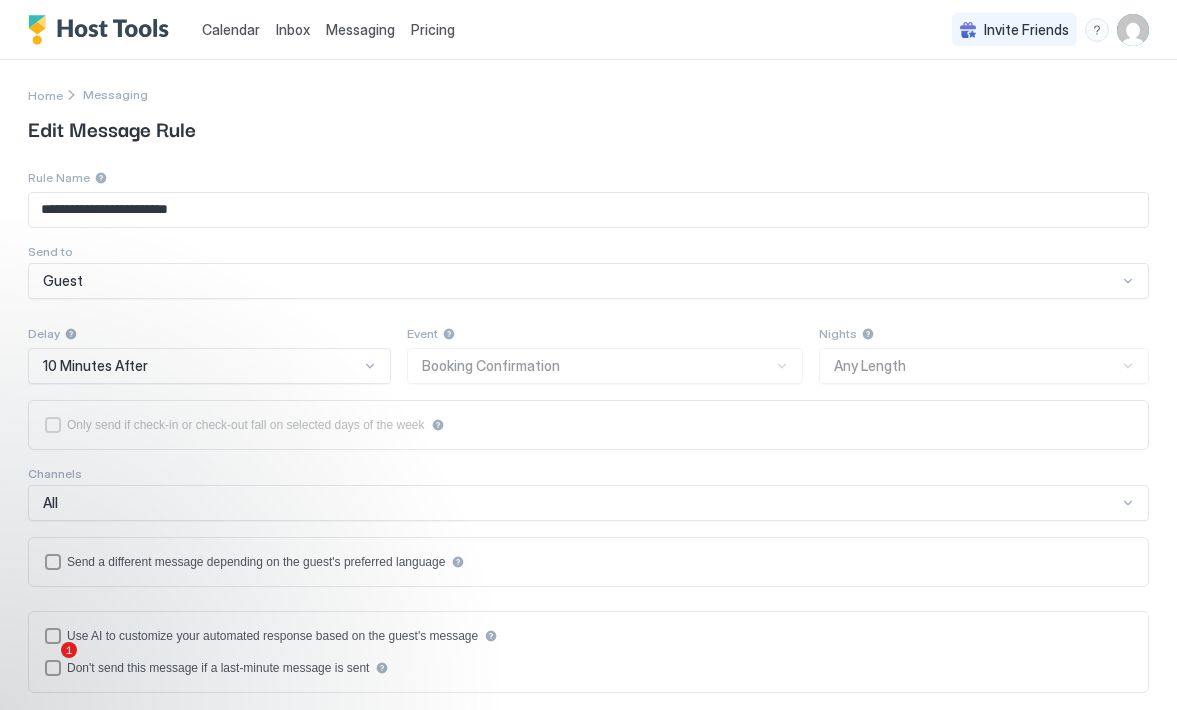 click on "Calendar" at bounding box center [231, 29] 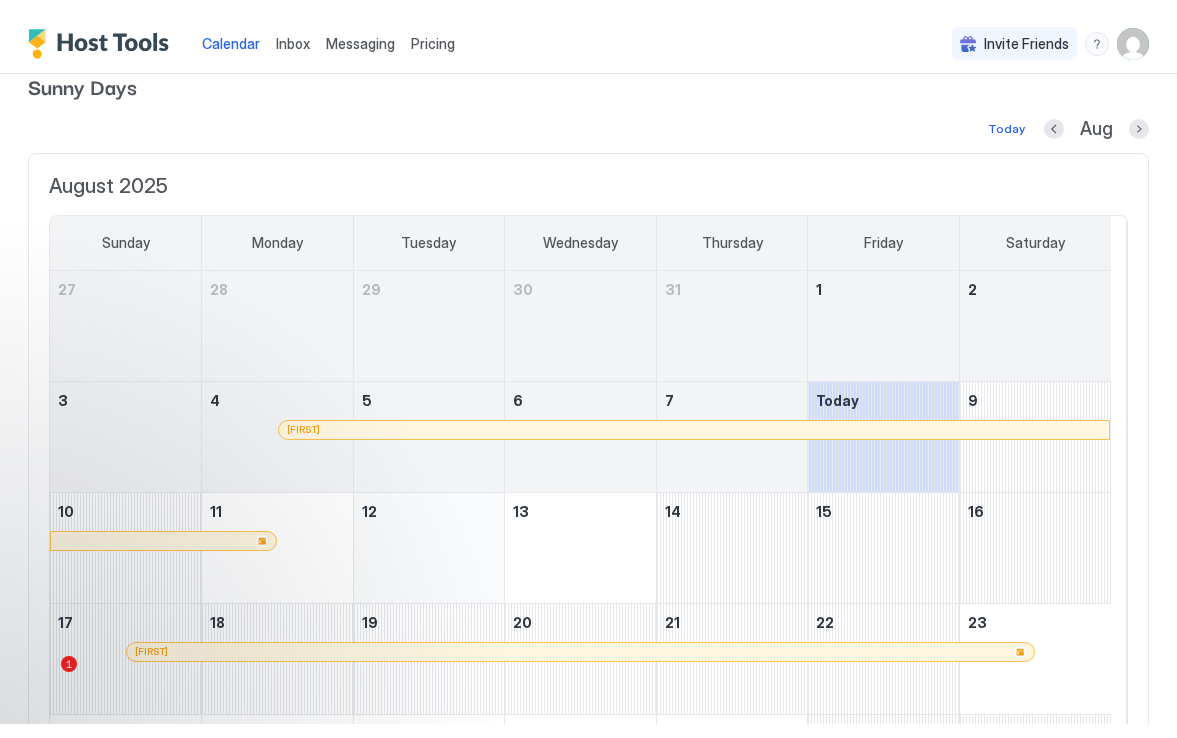 scroll, scrollTop: 15, scrollLeft: 0, axis: vertical 